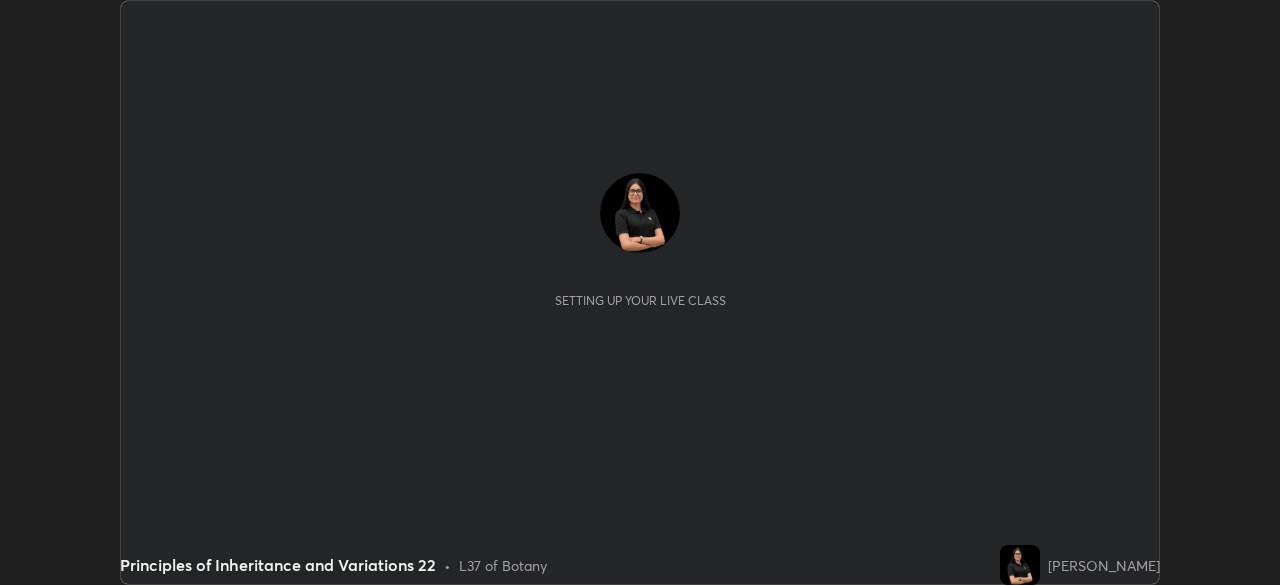 scroll, scrollTop: 0, scrollLeft: 0, axis: both 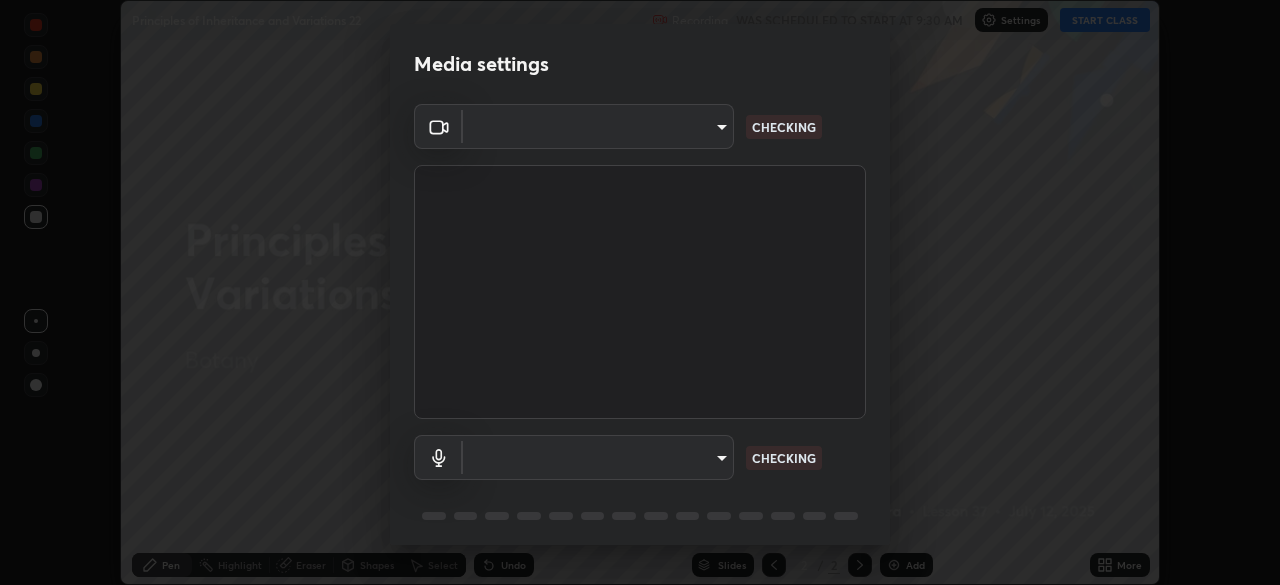 click on "Erase all Principles of Inheritance and Variations 22 Recording WAS SCHEDULED TO START AT  9:30 AM Settings START CLASS Setting up your live class Principles of Inheritance and Variations 22 • L37 of Botany [PERSON_NAME] Pen Highlight Eraser Shapes Select Undo Slides 2 / 2 Add More No doubts shared Encourage your learners to ask a doubt for better clarity Report an issue Reason for reporting Buffering Chat not working Audio - Video sync issue Educator video quality low ​ Attach an image Report Media settings ​ CHECKING ​ CHECKING 1 / 5 Next" at bounding box center (640, 292) 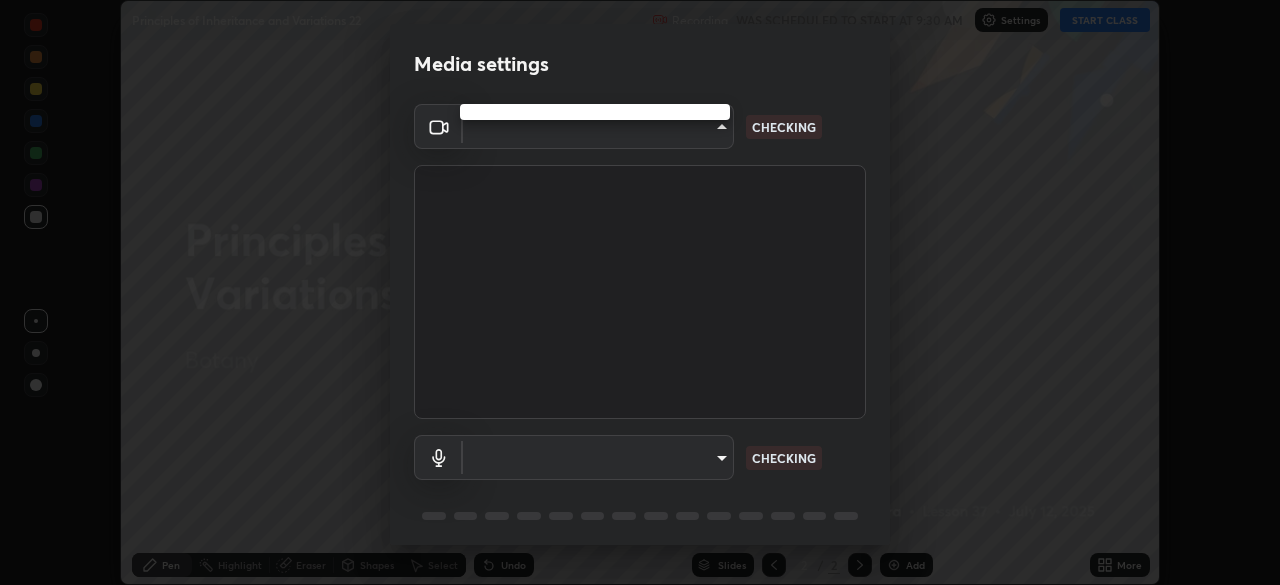 type on "3ed046ad136f5a680192d9b7740ab5c3b5ad773caac8e6952e95e0ae09f28ad0" 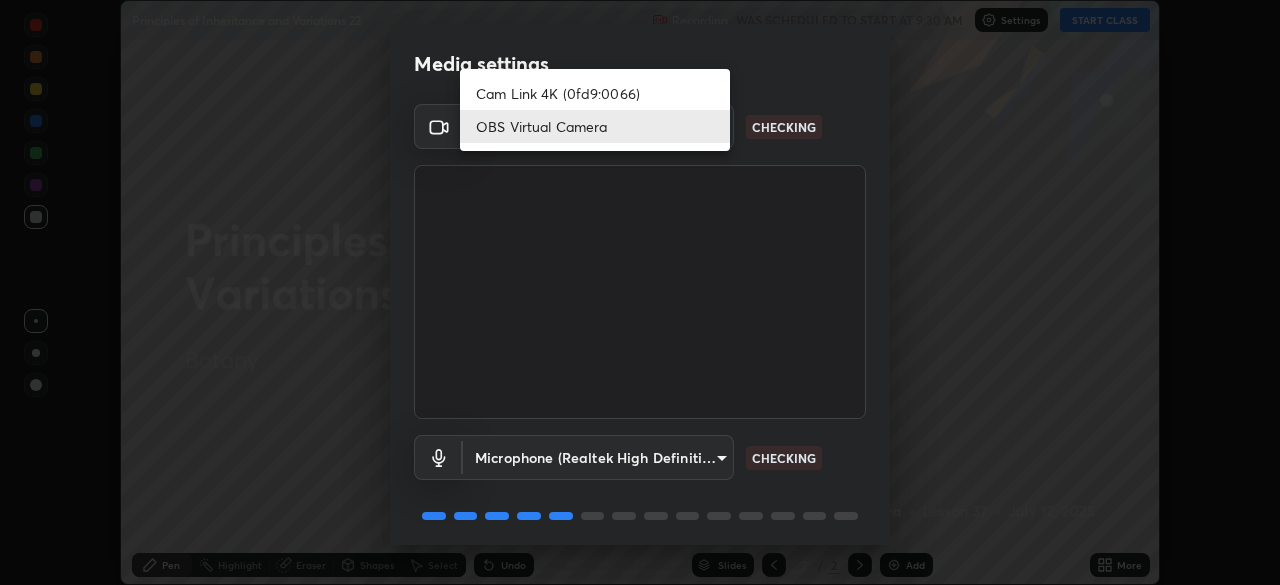 click on "OBS Virtual Camera" at bounding box center (595, 126) 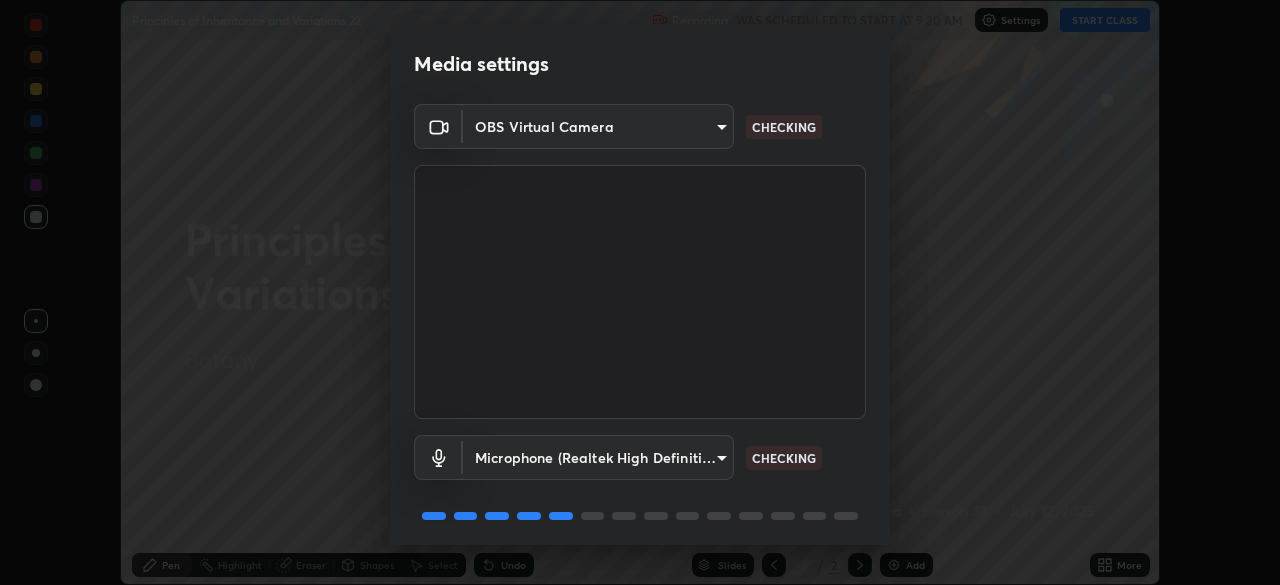 scroll, scrollTop: 71, scrollLeft: 0, axis: vertical 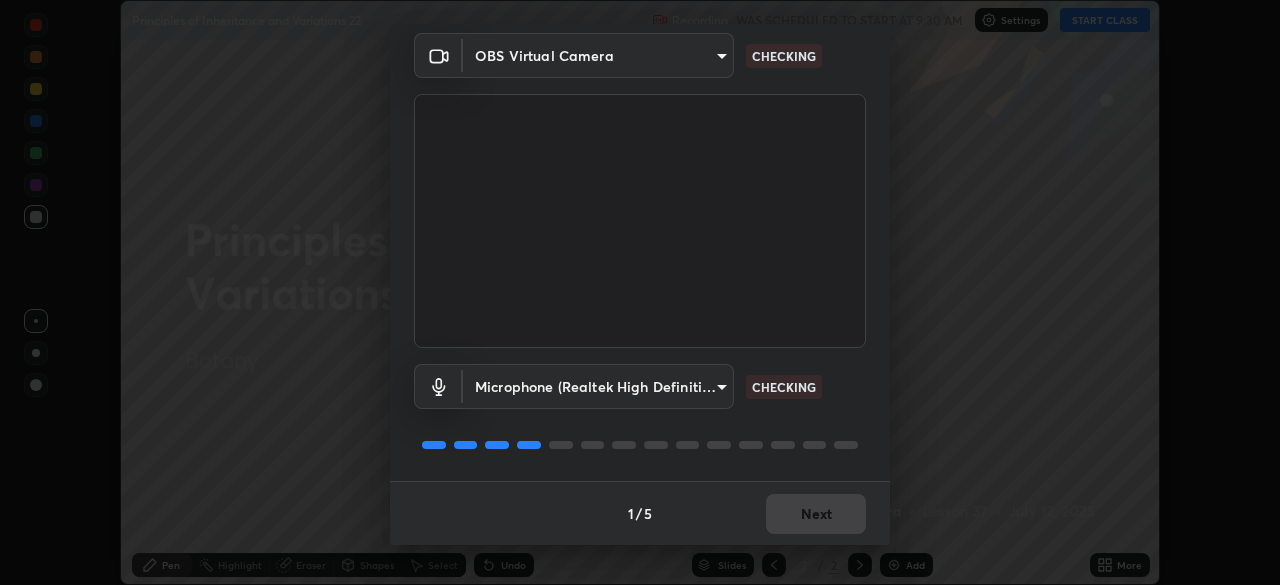 click on "Erase all Principles of Inheritance and Variations 22 Recording WAS SCHEDULED TO START AT  9:30 AM Settings START CLASS Setting up your live class Principles of Inheritance and Variations 22 • L37 of Botany [PERSON_NAME] Pen Highlight Eraser Shapes Select Undo Slides 2 / 2 Add More No doubts shared Encourage your learners to ask a doubt for better clarity Report an issue Reason for reporting Buffering Chat not working Audio - Video sync issue Educator video quality low ​ Attach an image Report Media settings OBS Virtual Camera 3ed046ad136f5a680192d9b7740ab5c3b5ad773caac8e6952e95e0ae09f28ad0 CHECKING Microphone (Realtek High Definition Audio) 05631a900742fdc59adac29a161794e89910e969e2802bf84d075fba9781f93a CHECKING 1 / 5 Next" at bounding box center (640, 292) 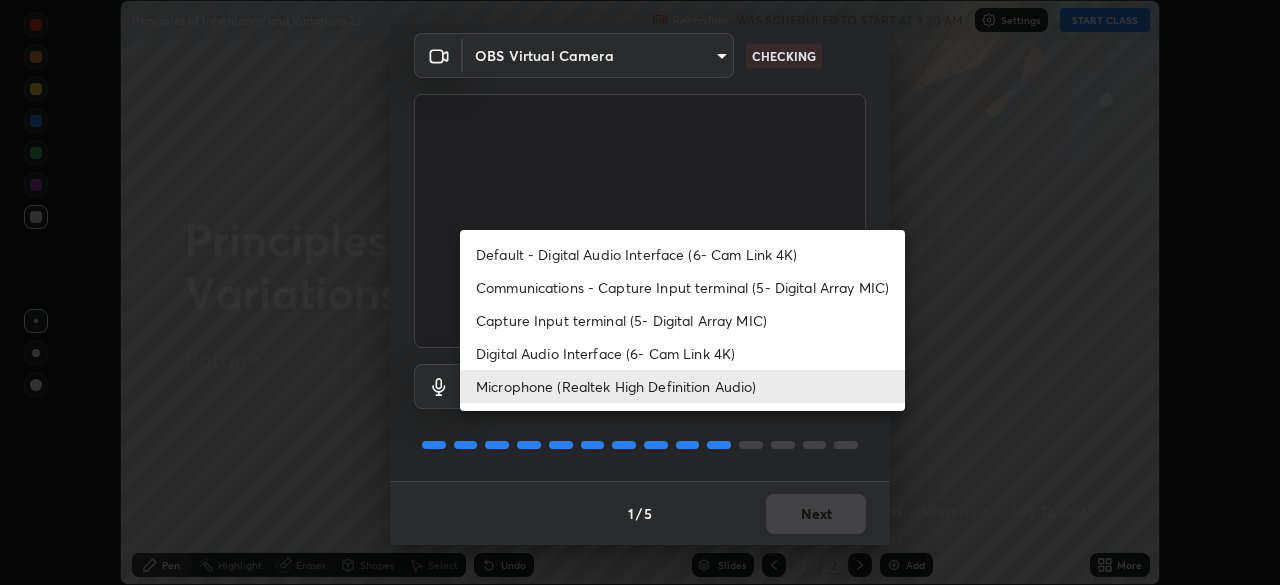 click on "Microphone (Realtek High Definition Audio)" at bounding box center [682, 386] 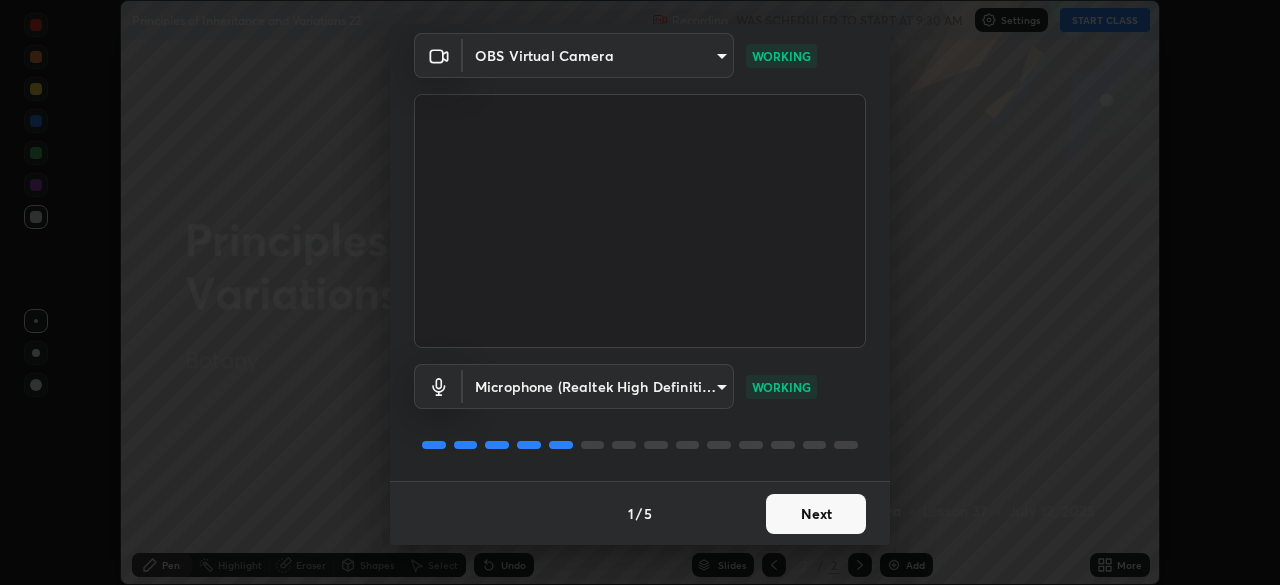 click on "Next" at bounding box center (816, 514) 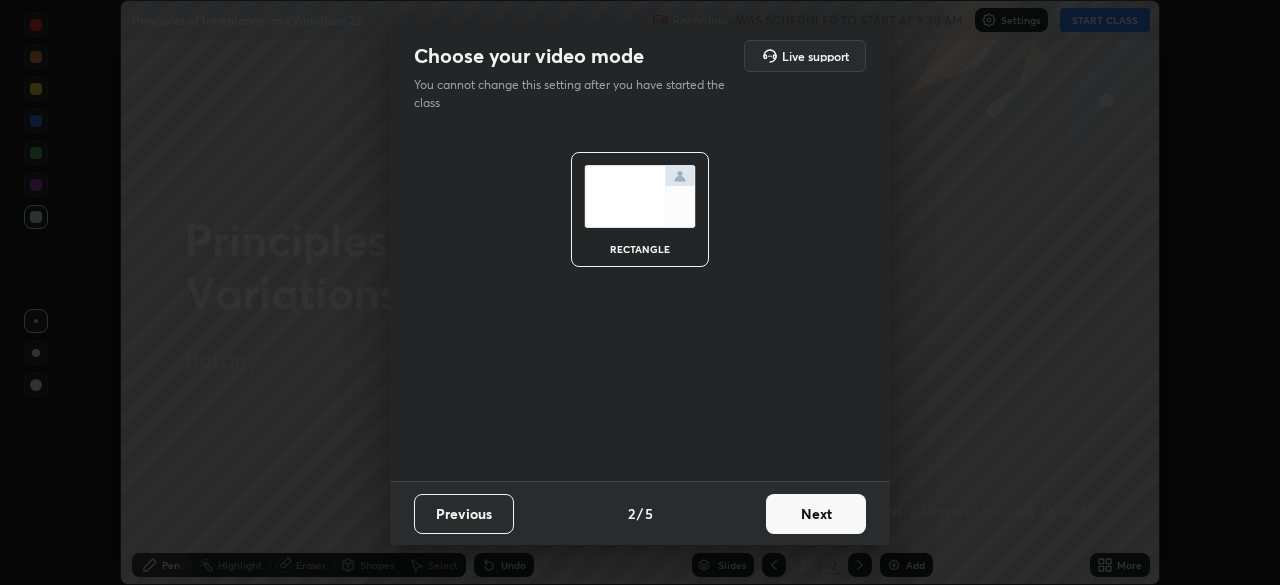 scroll, scrollTop: 0, scrollLeft: 0, axis: both 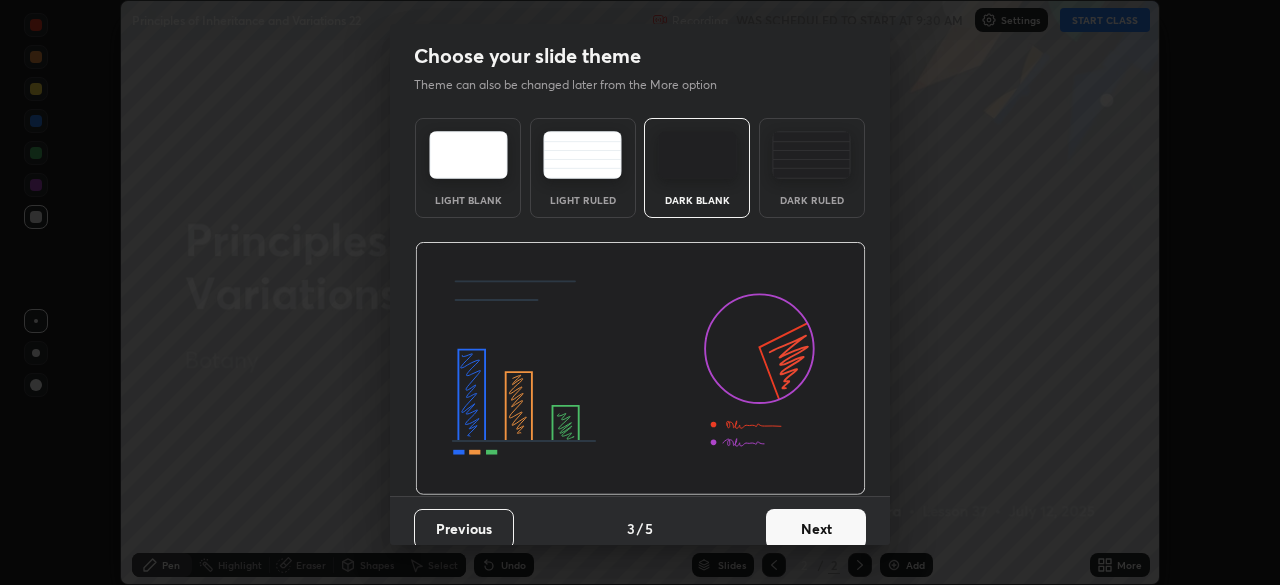 click on "Next" at bounding box center [816, 529] 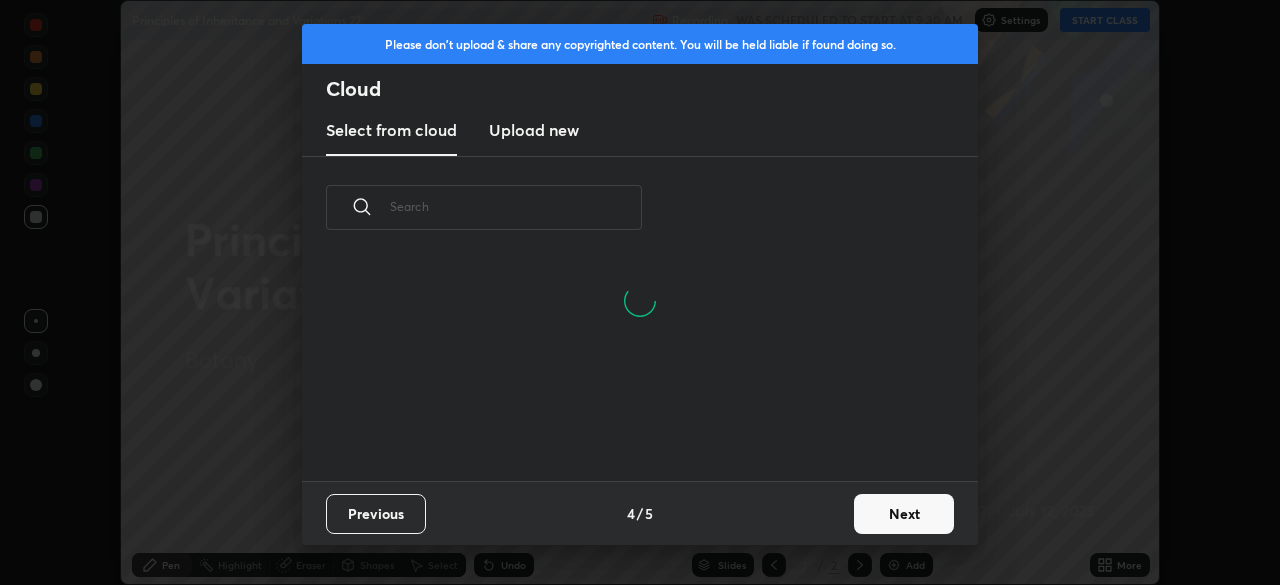 click at bounding box center [516, 206] 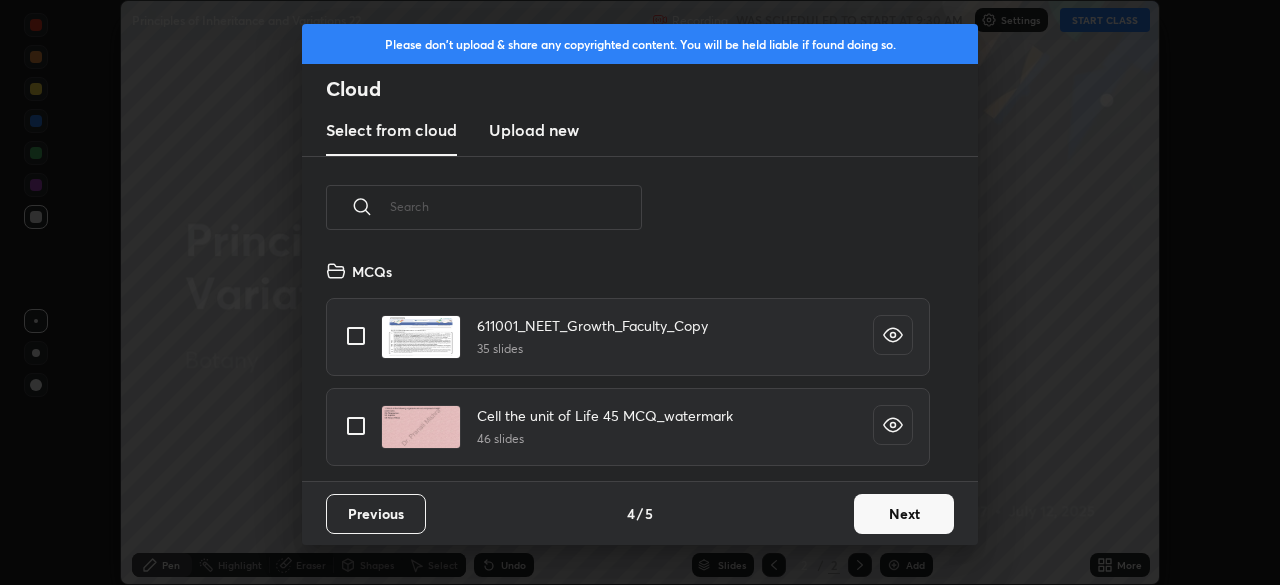 scroll, scrollTop: 7, scrollLeft: 11, axis: both 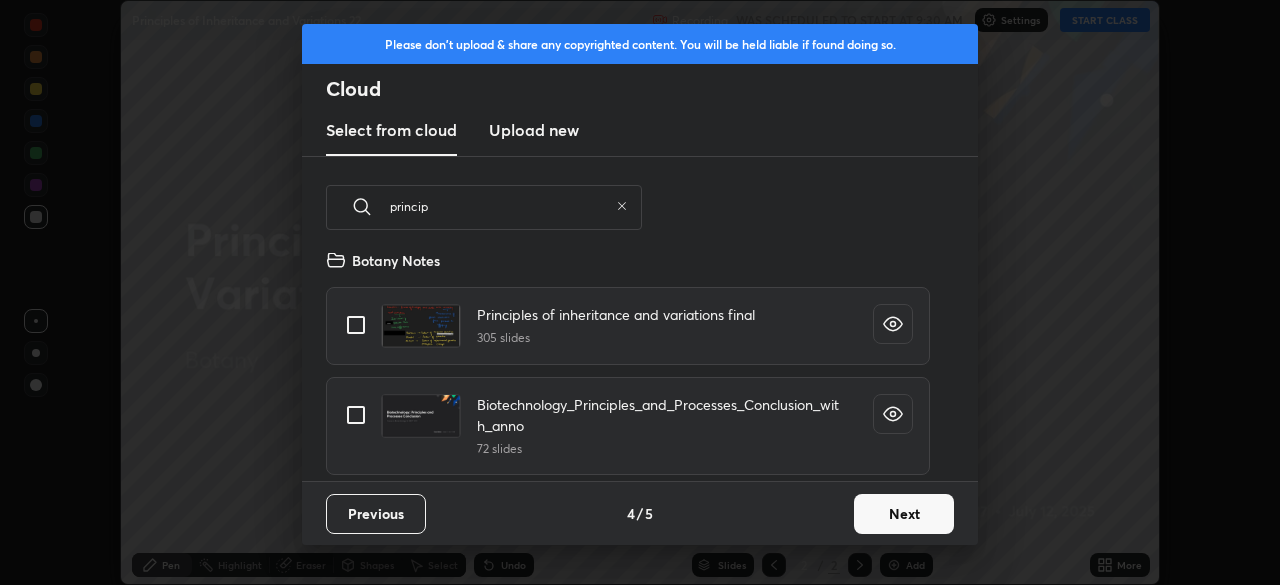 type on "princip" 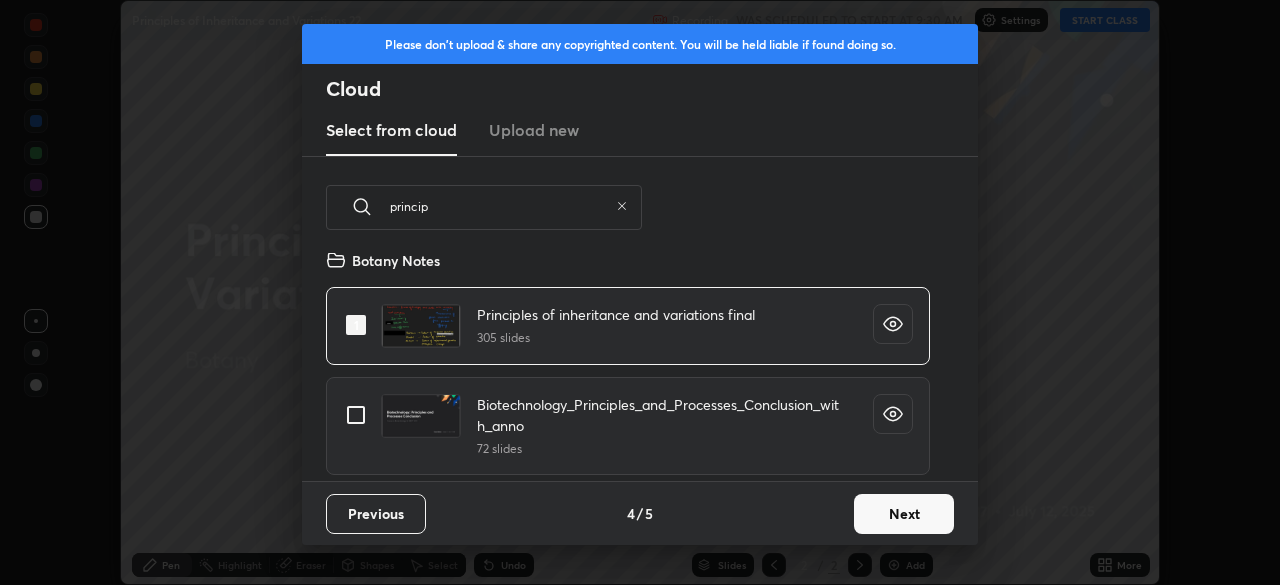 click on "Next" at bounding box center (904, 514) 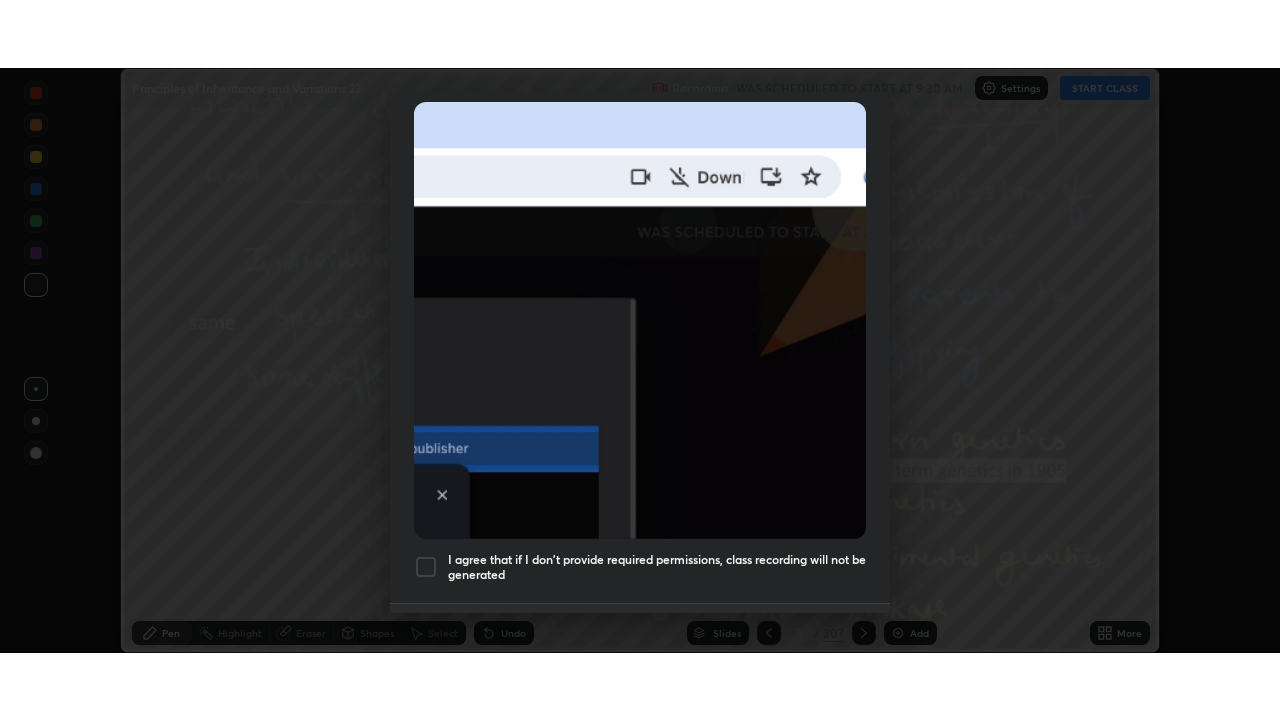 scroll, scrollTop: 479, scrollLeft: 0, axis: vertical 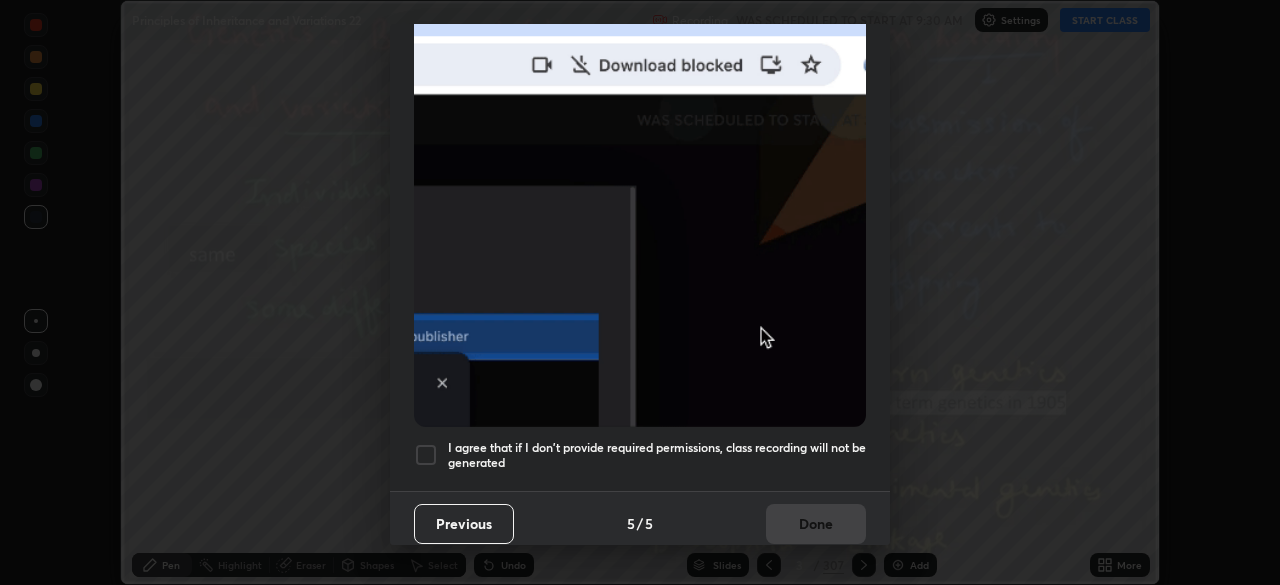 click at bounding box center [426, 455] 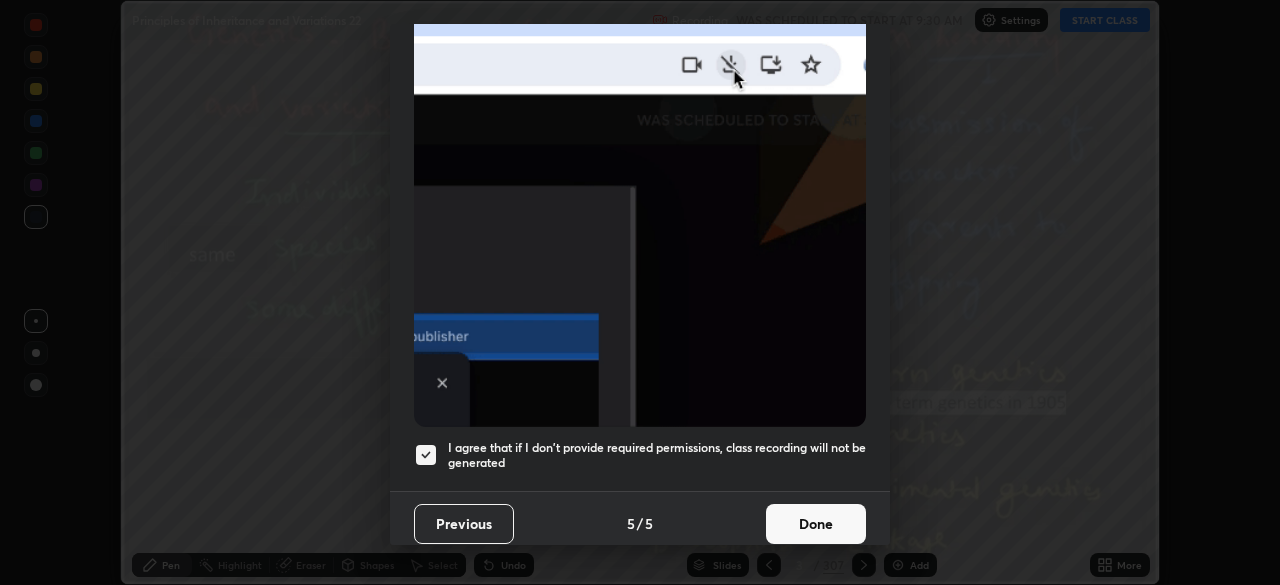 click on "Done" at bounding box center (816, 524) 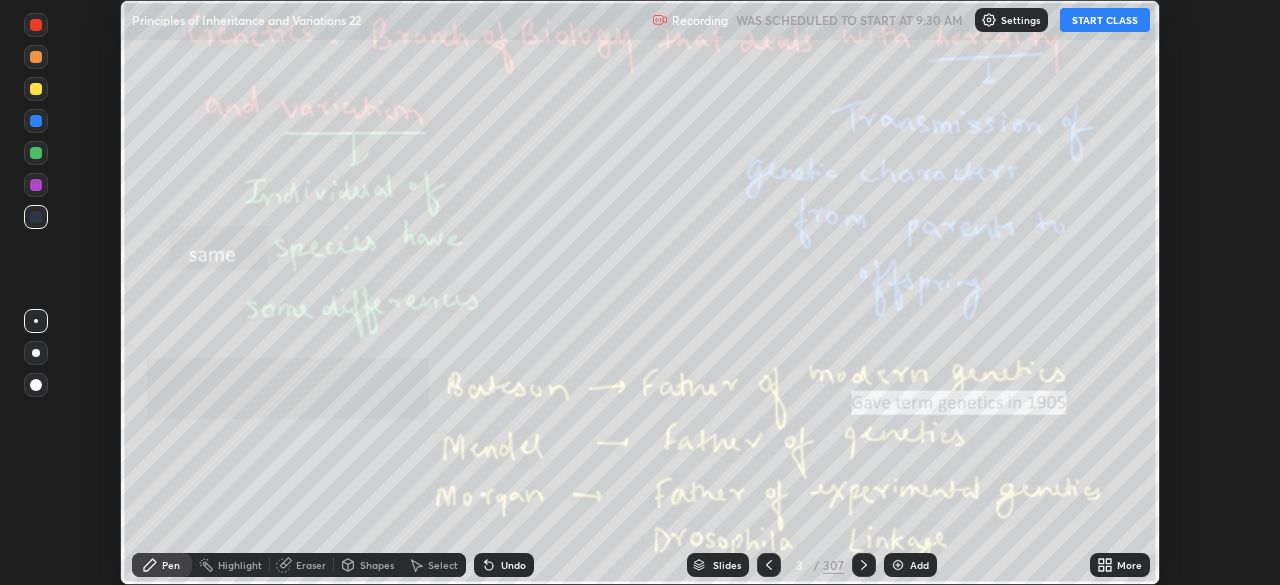 click 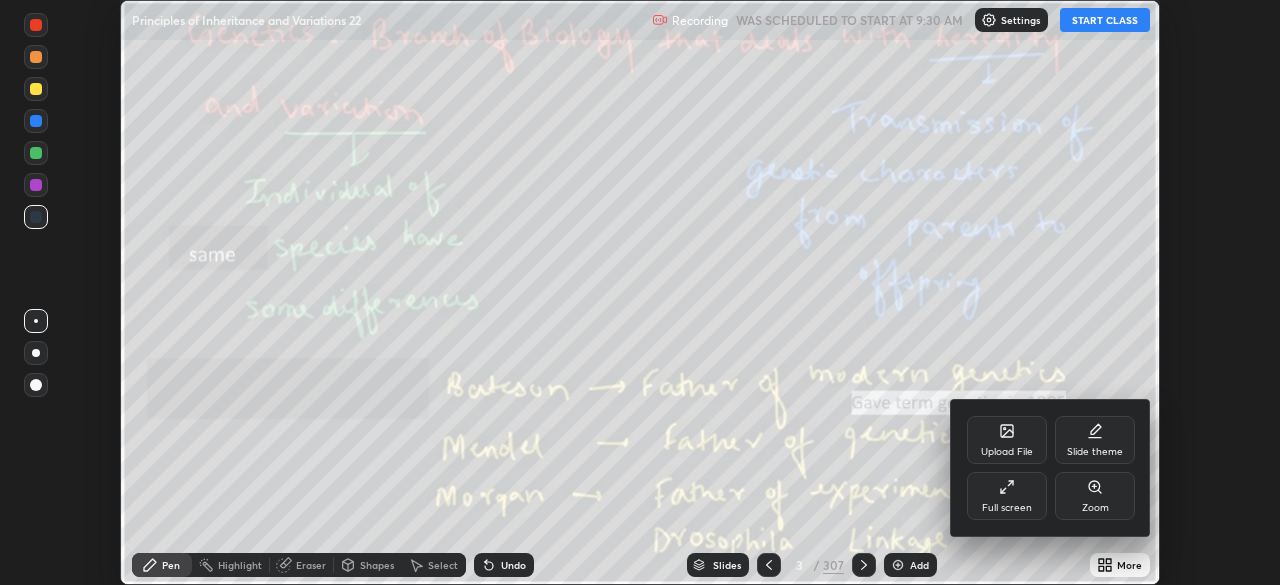 click on "Full screen" at bounding box center [1007, 496] 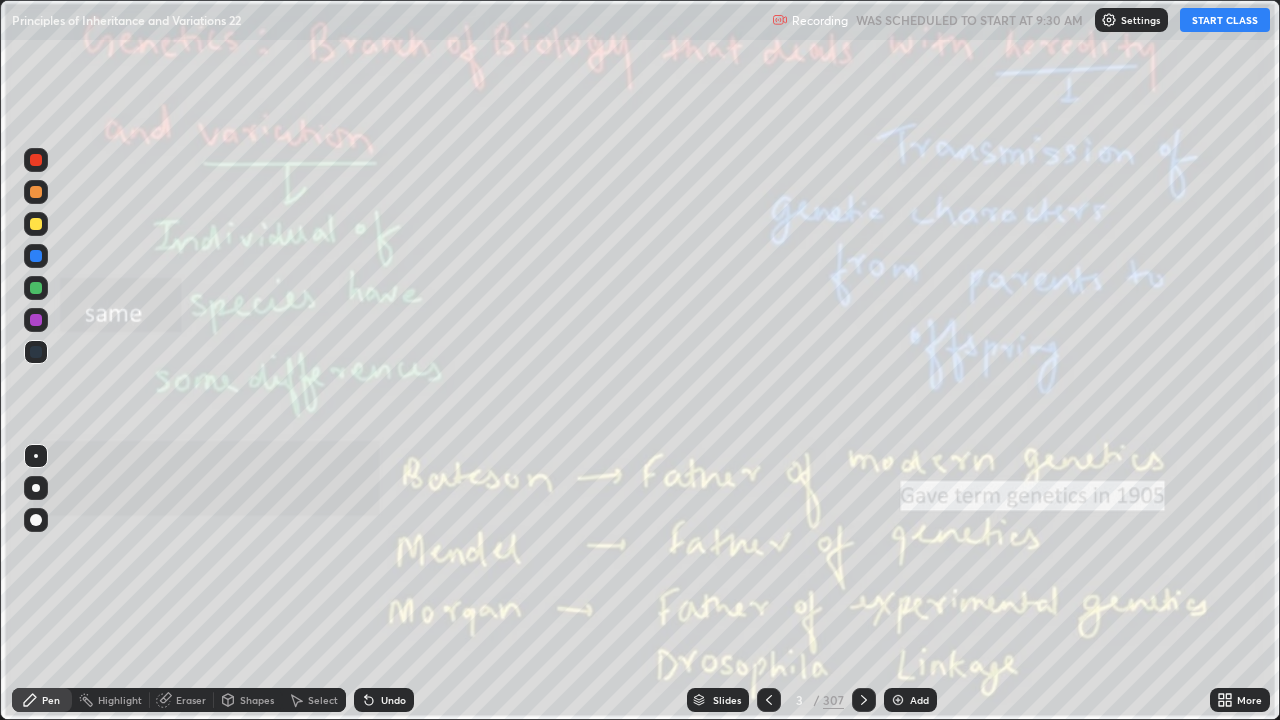 scroll, scrollTop: 99280, scrollLeft: 98720, axis: both 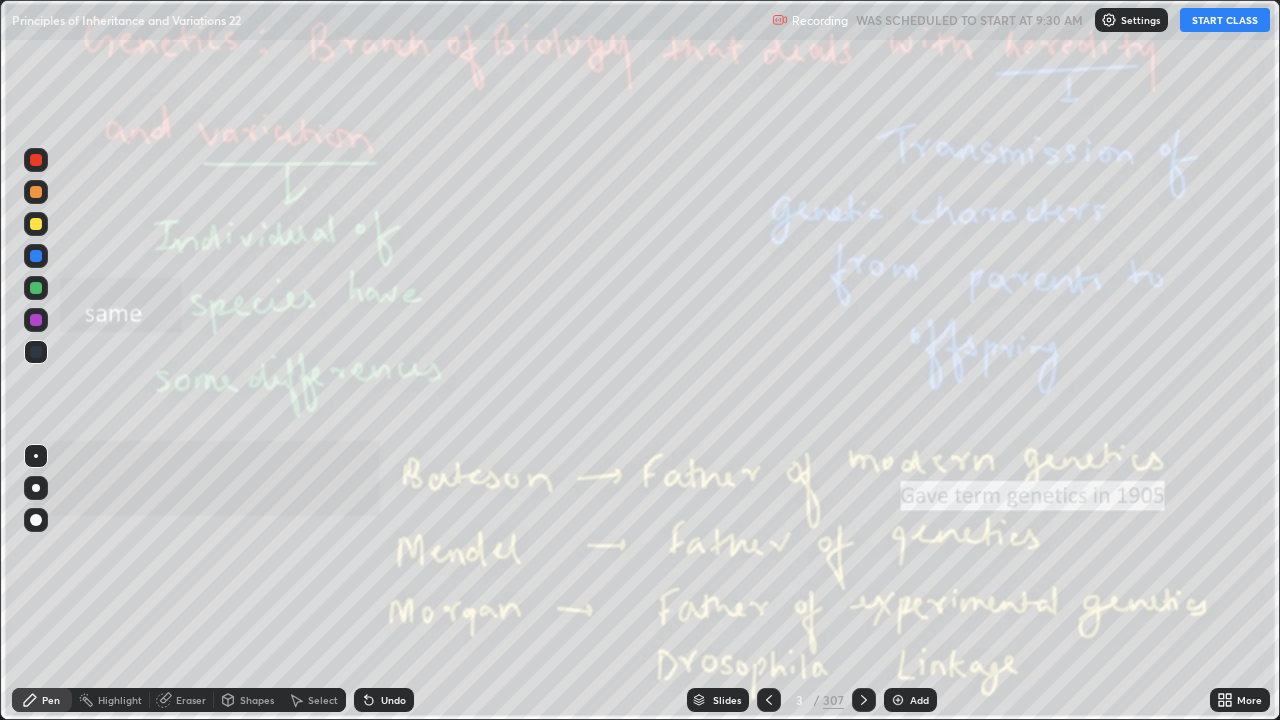 click 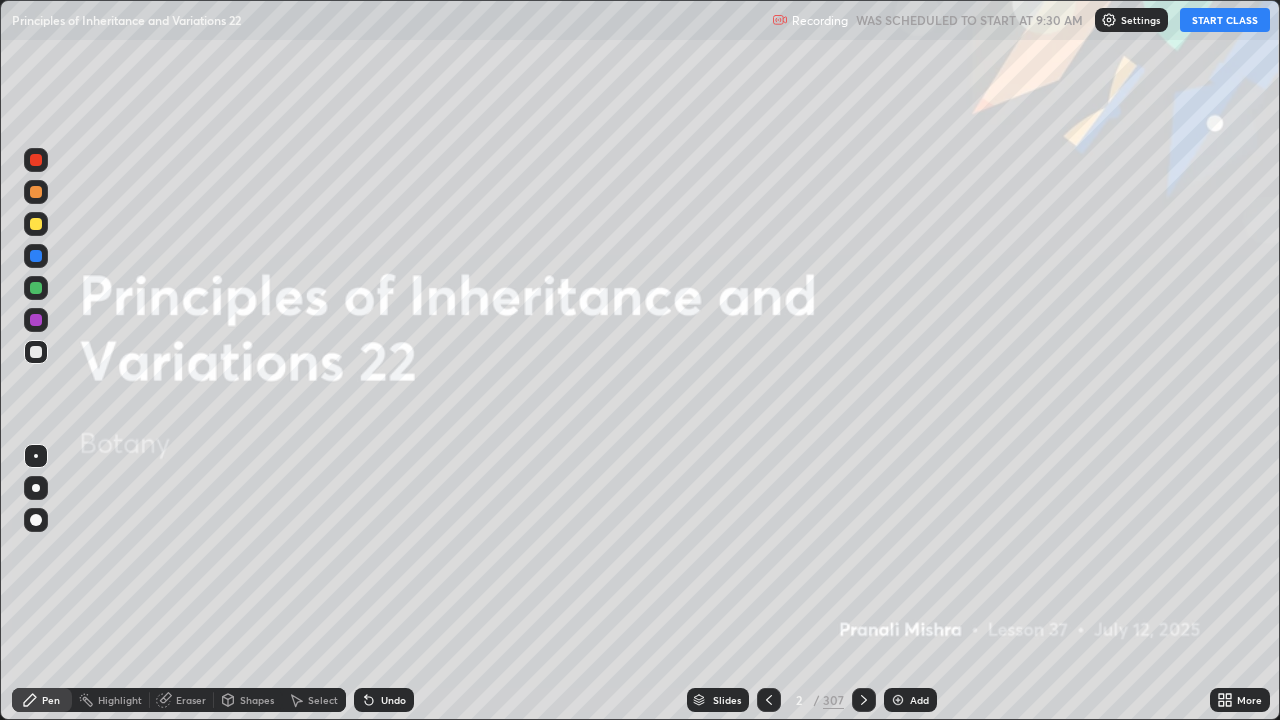 click on "START CLASS" at bounding box center (1225, 20) 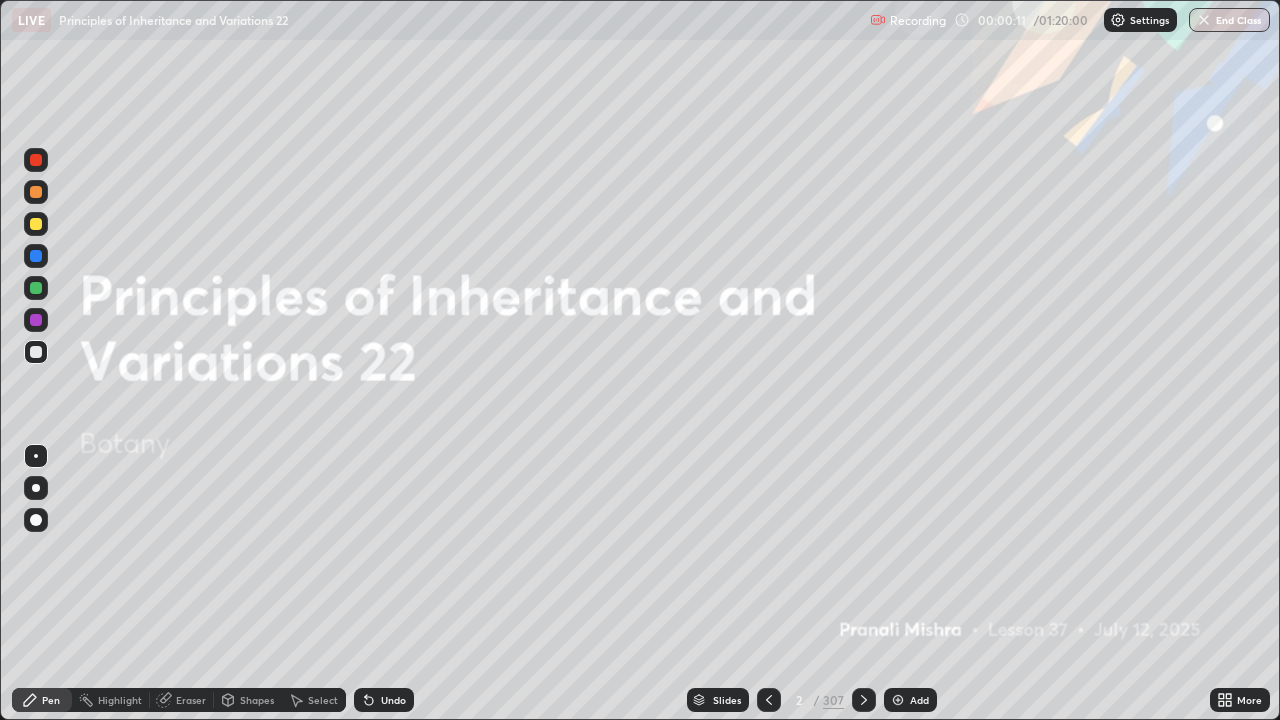 click on "307" at bounding box center (833, 700) 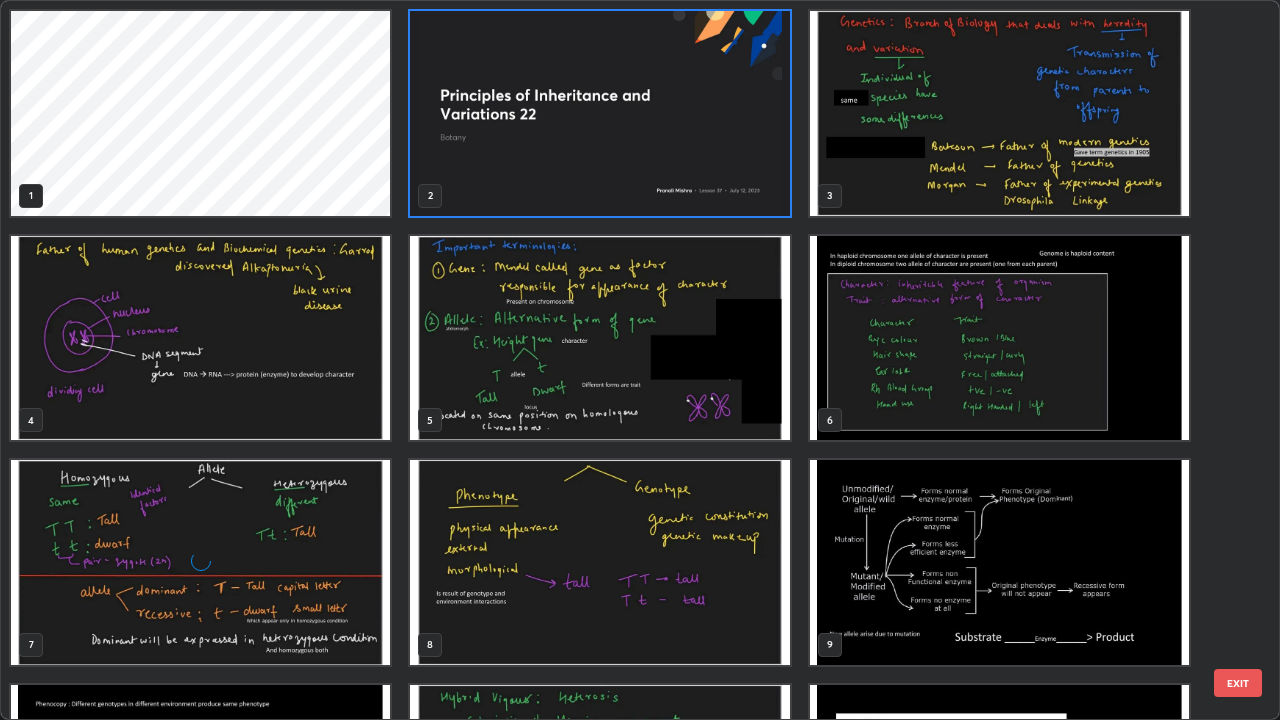 scroll, scrollTop: 7, scrollLeft: 11, axis: both 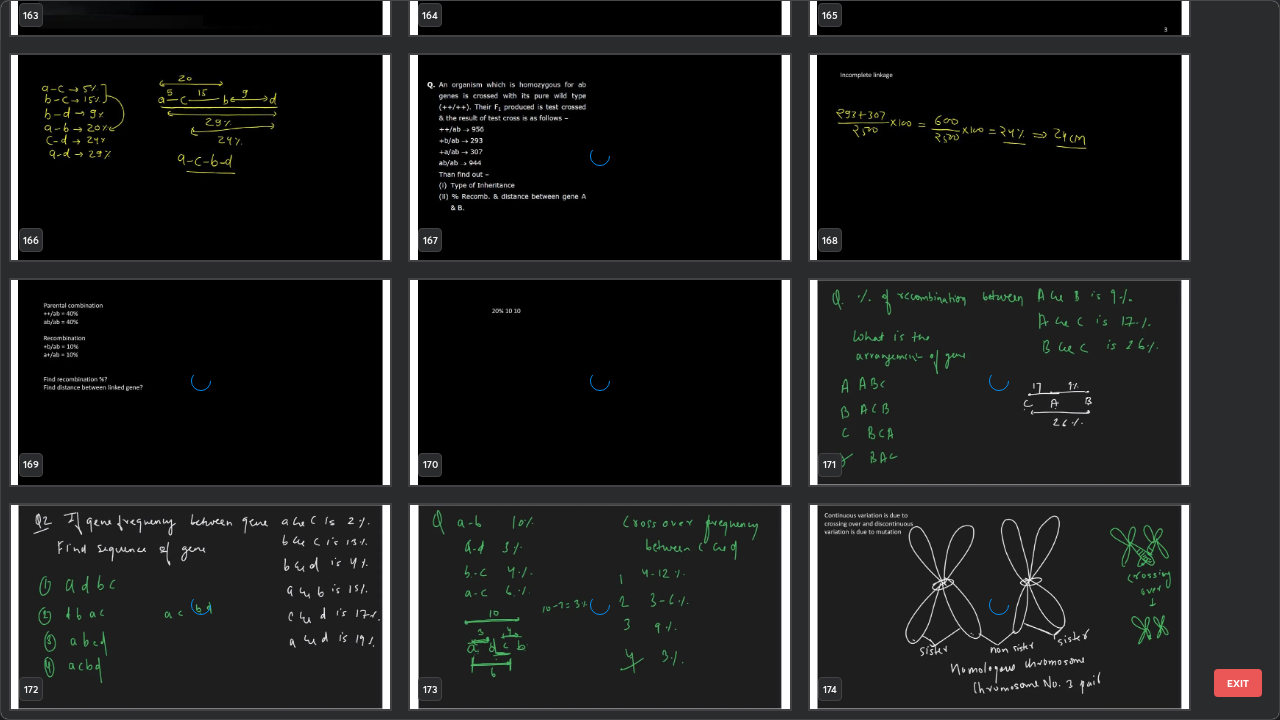 click at bounding box center (999, 382) 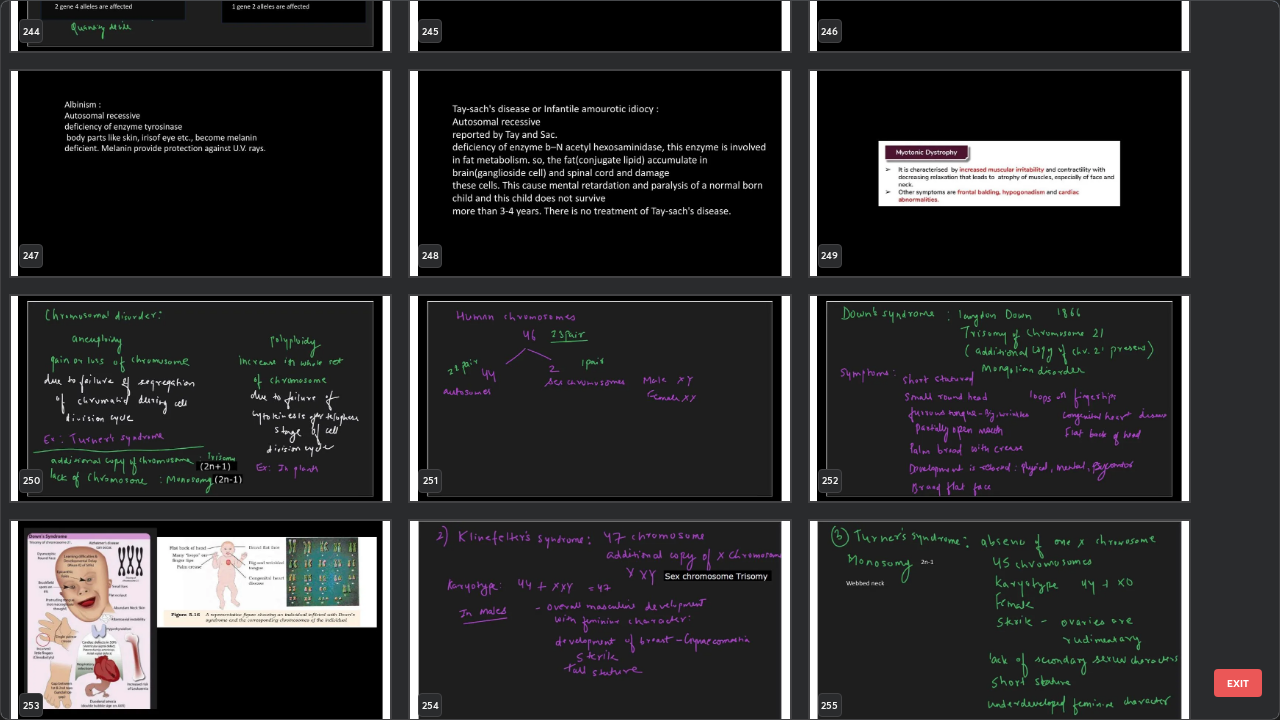 scroll, scrollTop: 18359, scrollLeft: 0, axis: vertical 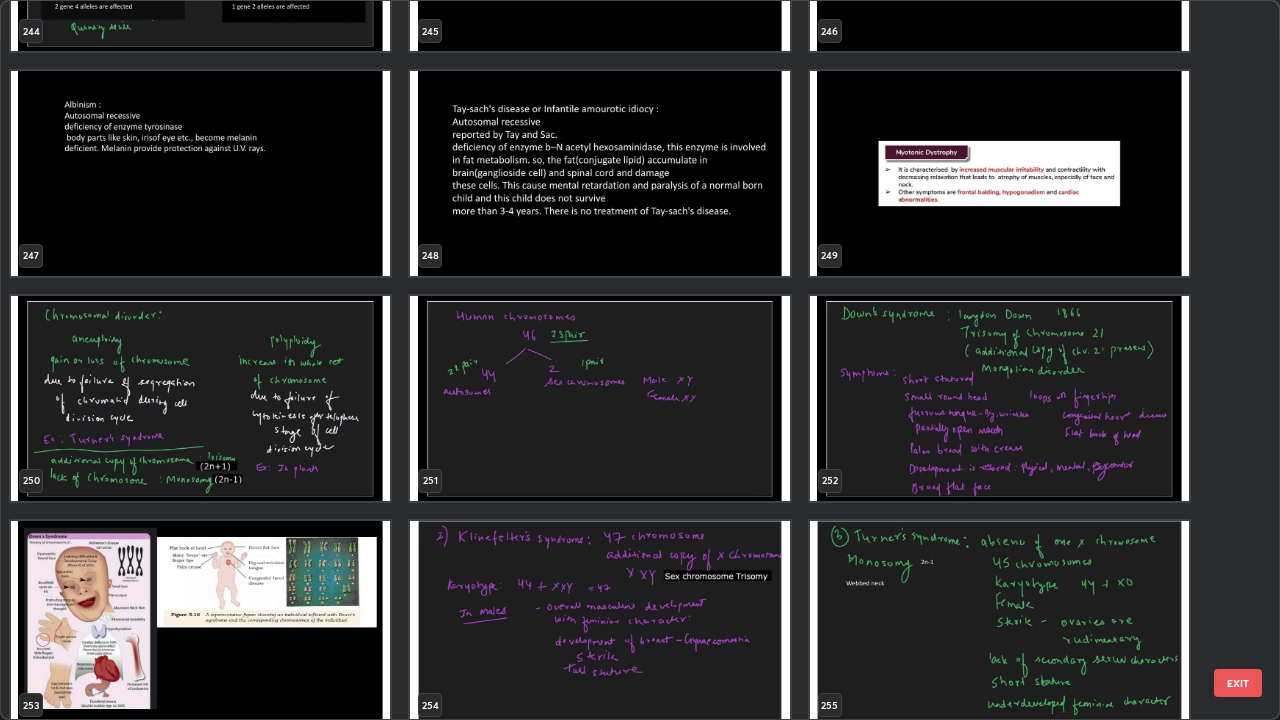 click at bounding box center (999, 398) 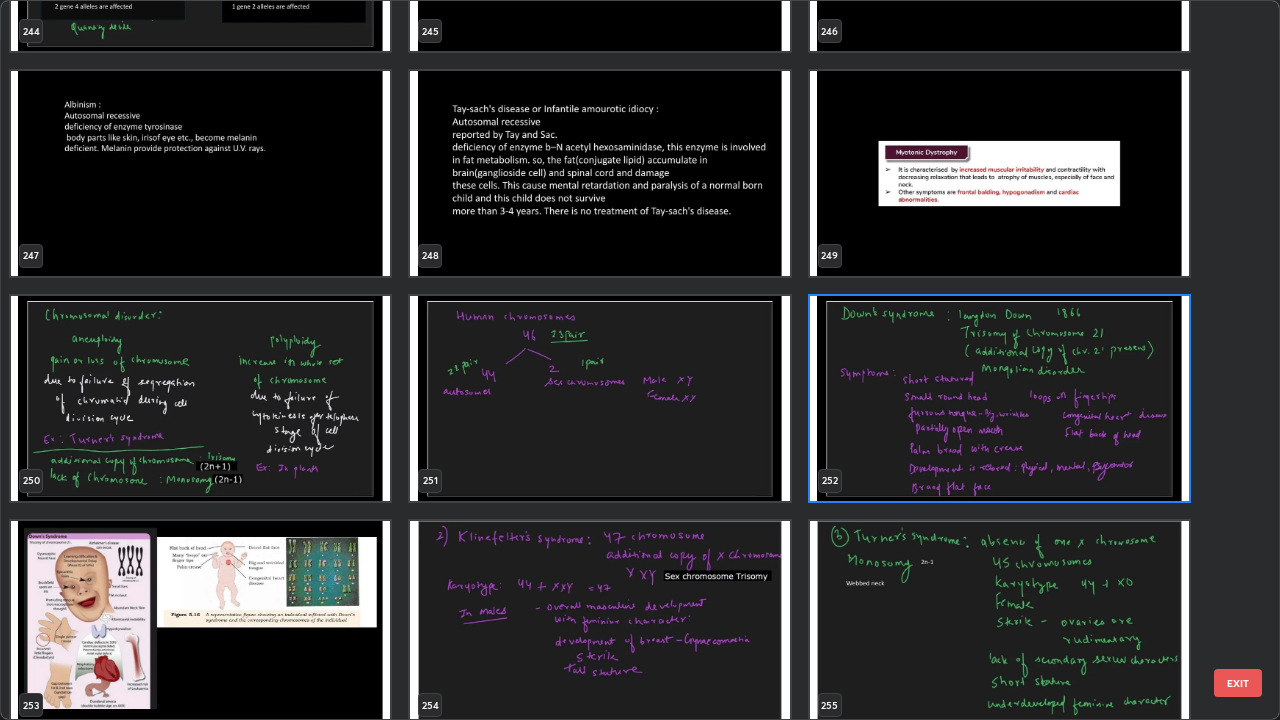 click at bounding box center (999, 398) 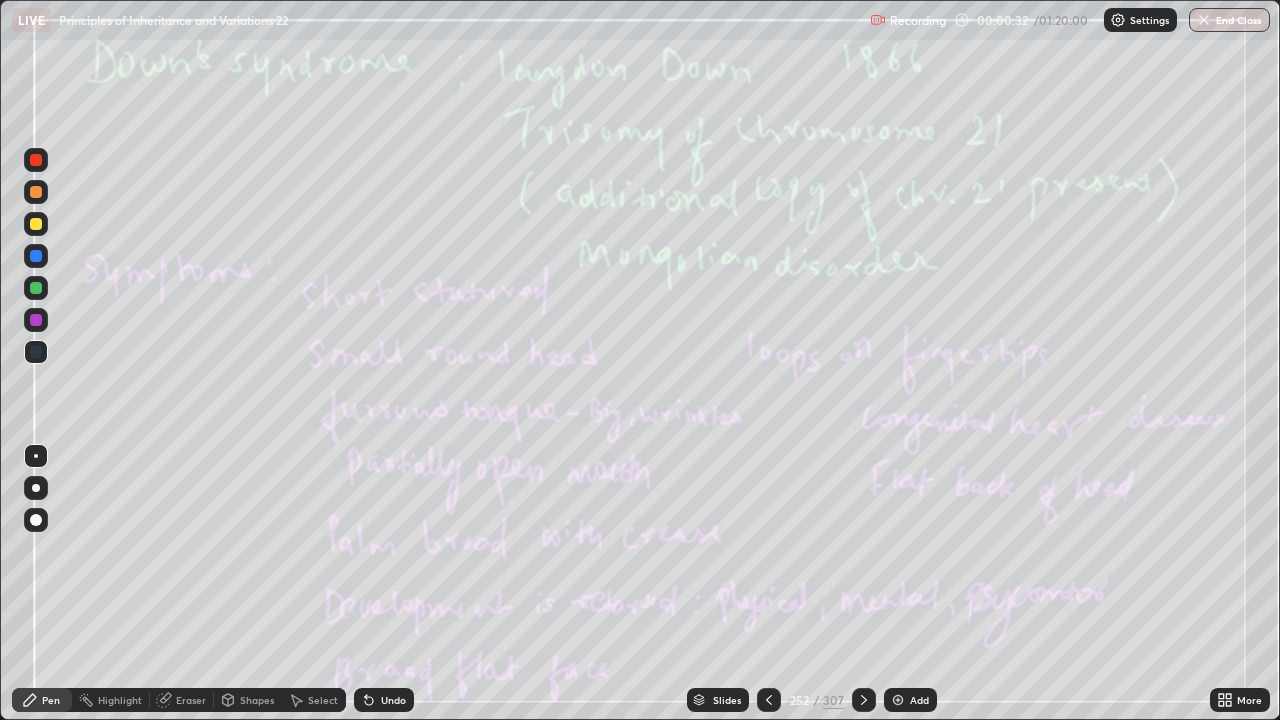 click at bounding box center (999, 398) 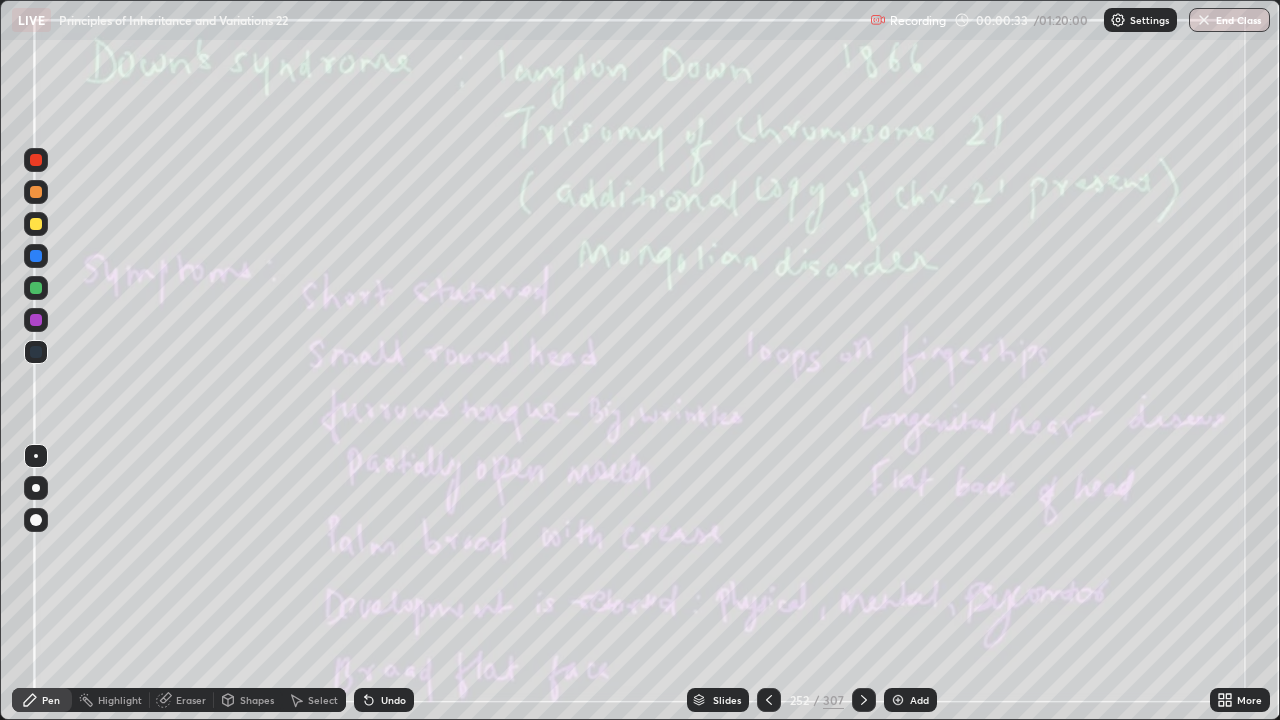 click 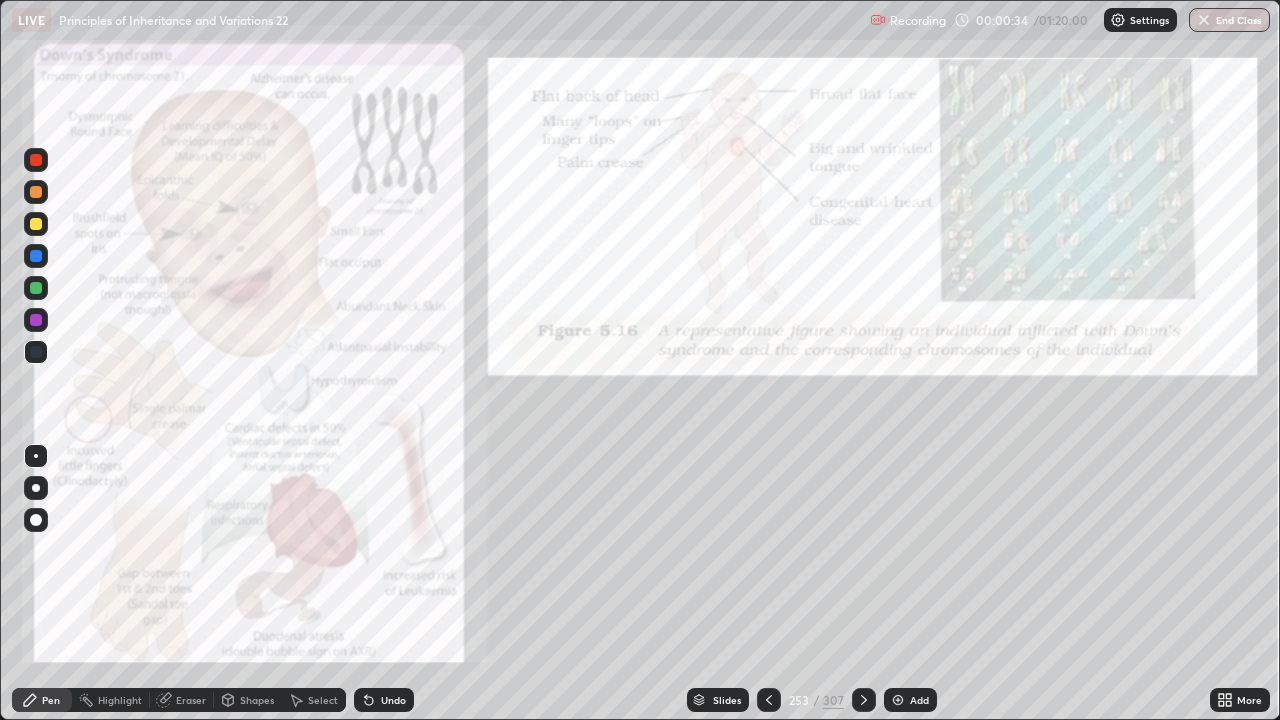 click 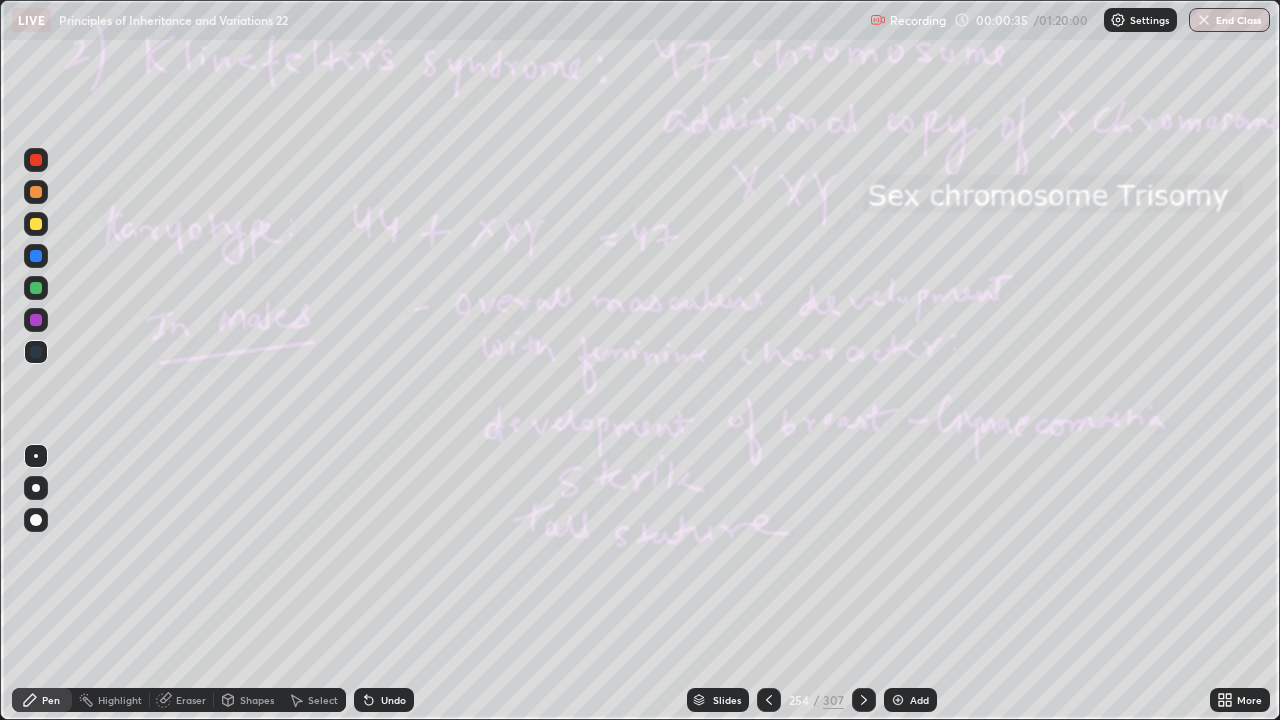 click at bounding box center [864, 700] 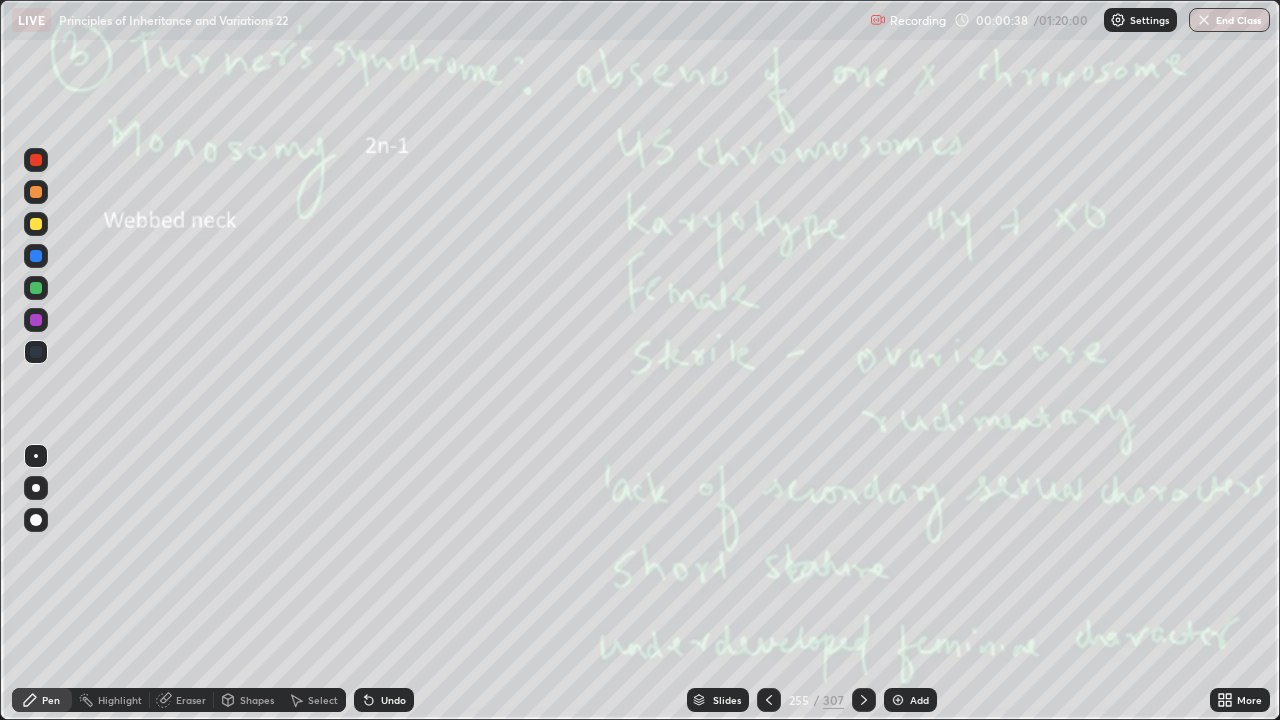 click at bounding box center [36, 288] 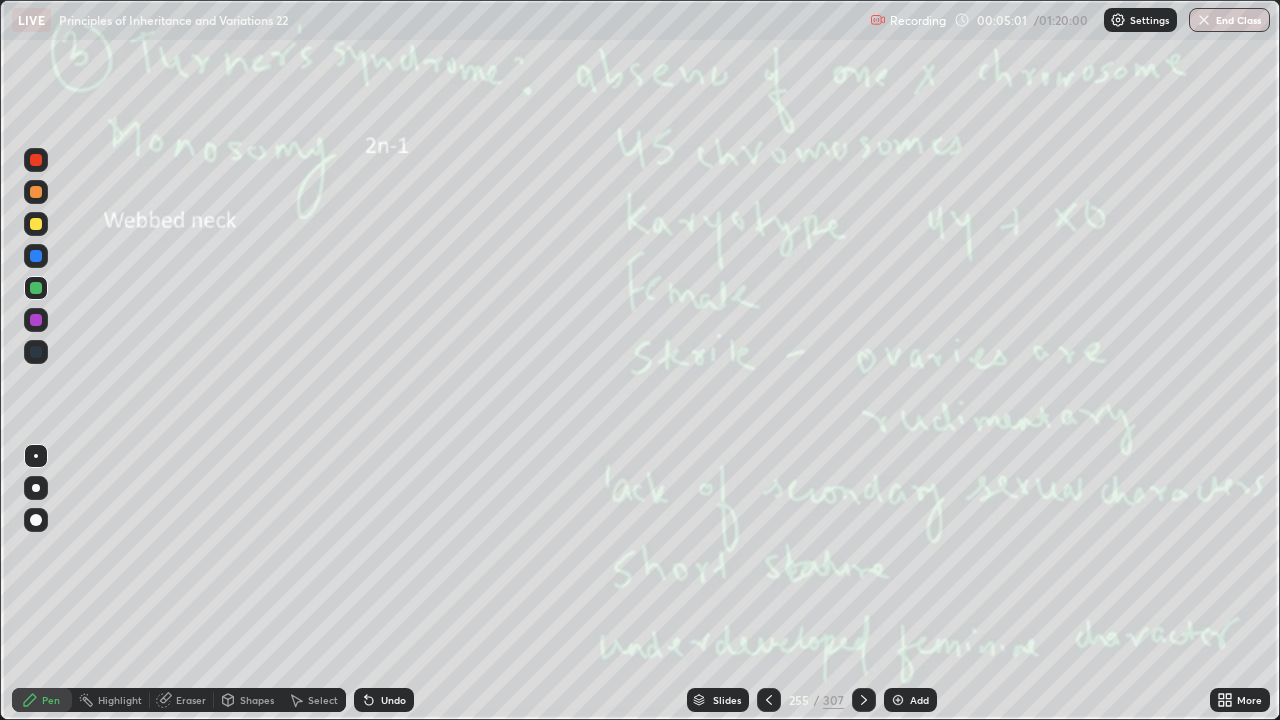 click 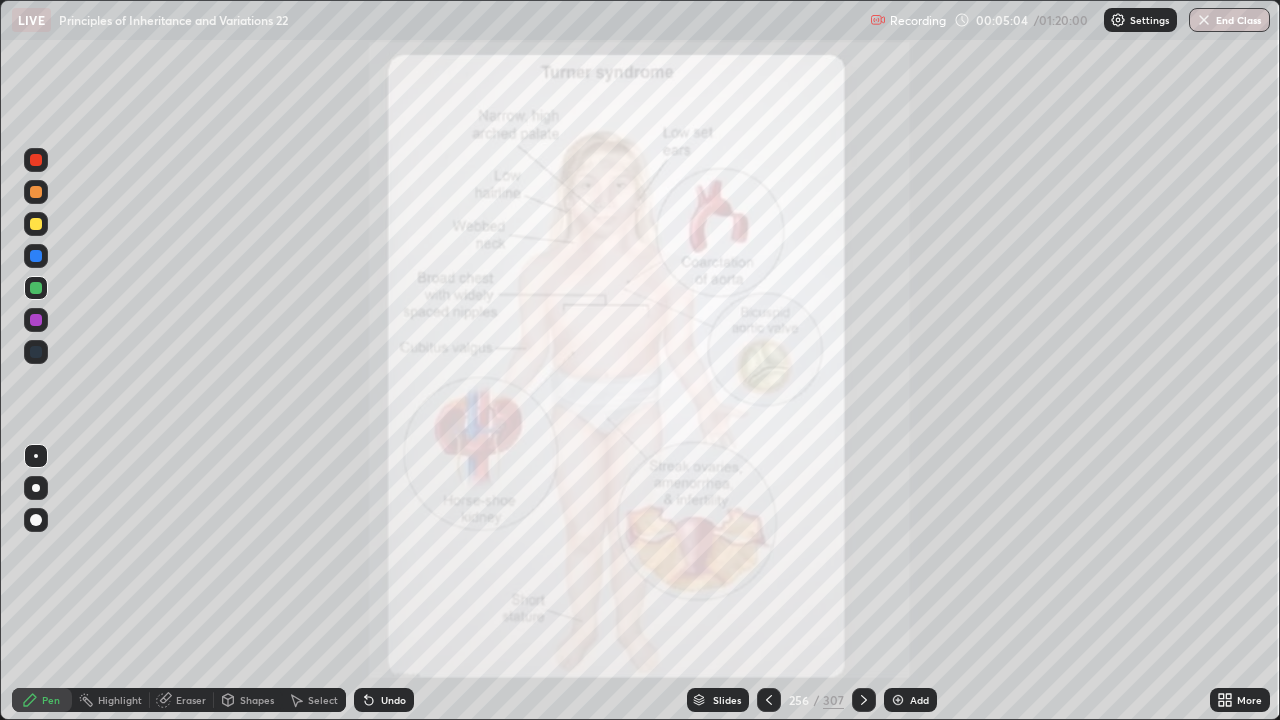 click 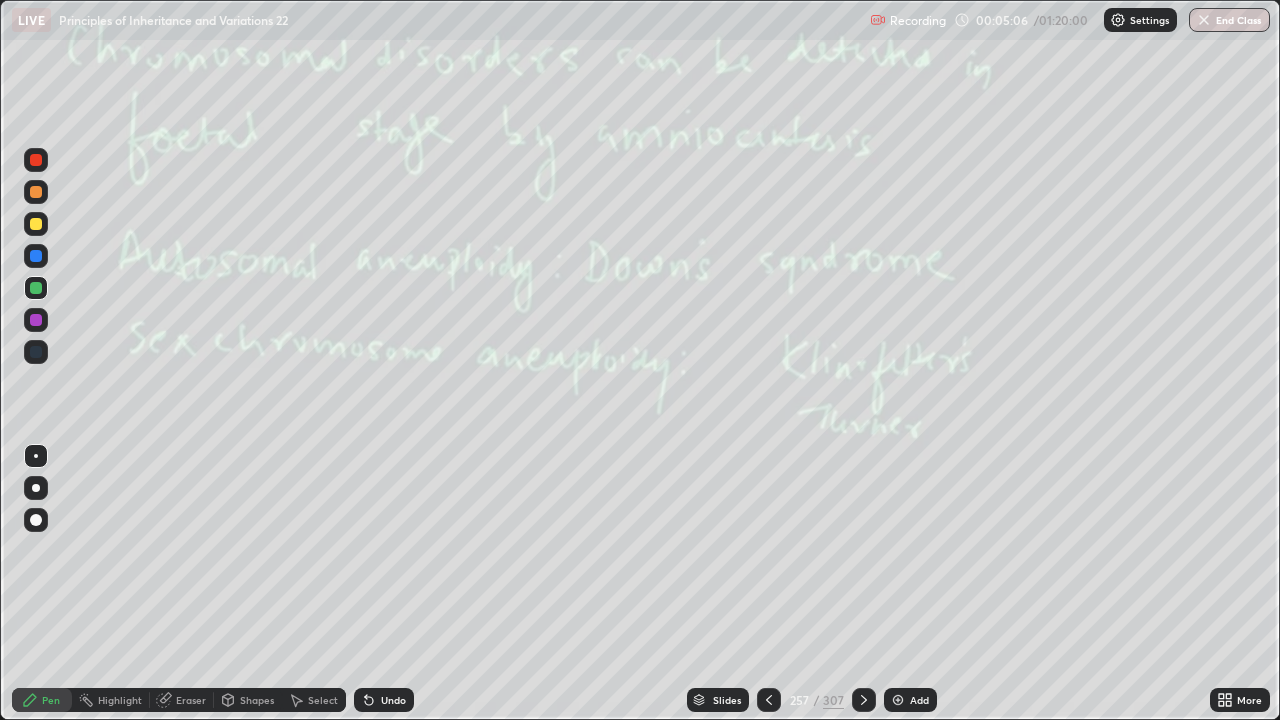 click at bounding box center [769, 700] 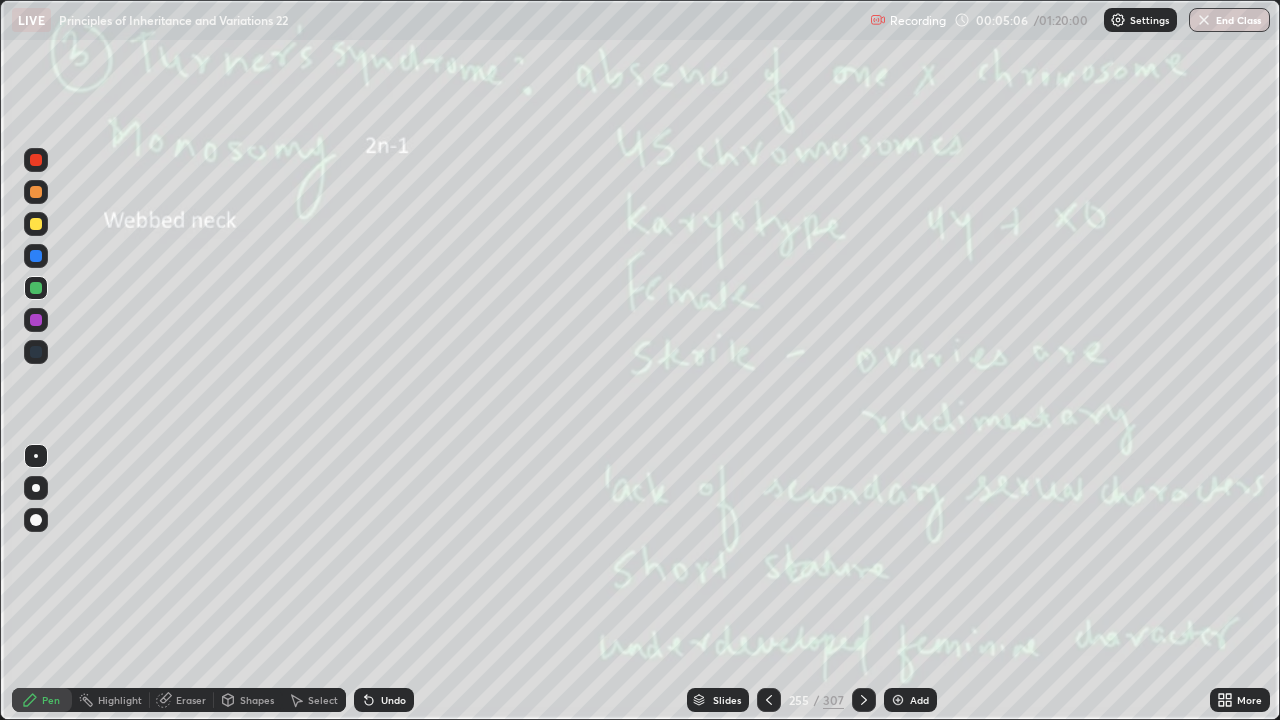 click at bounding box center (769, 700) 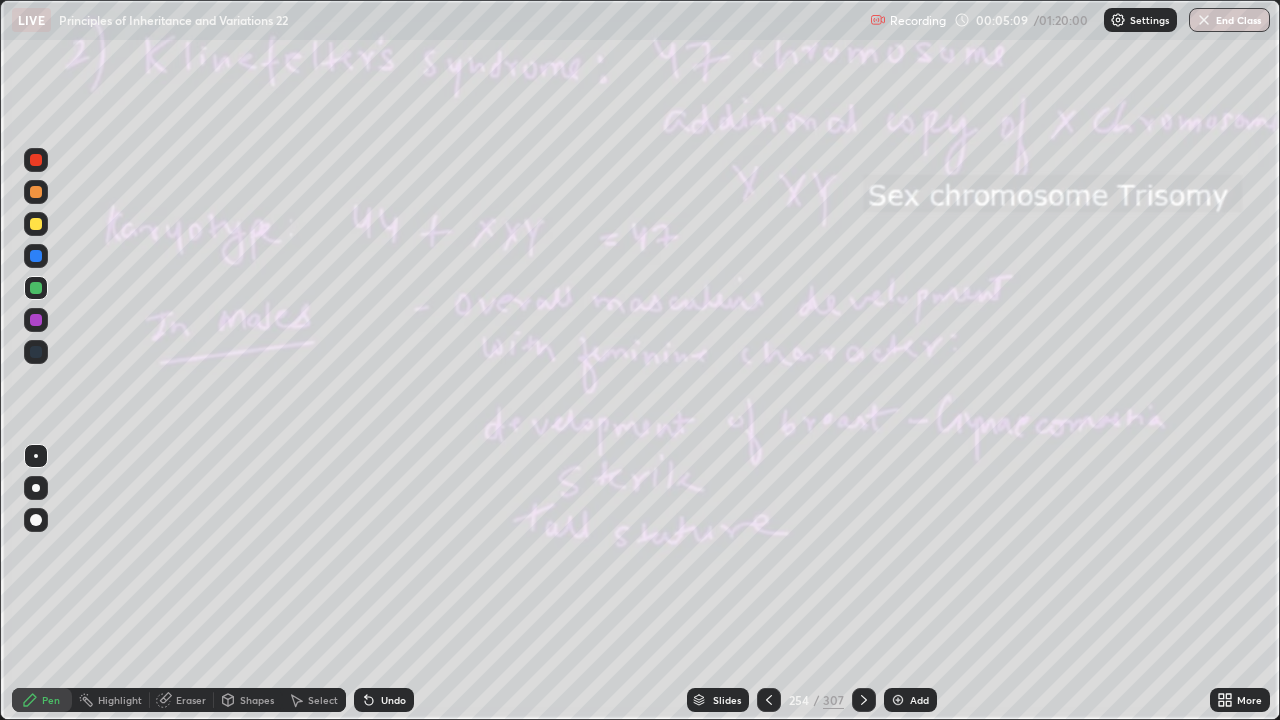 click on "Add" at bounding box center (910, 700) 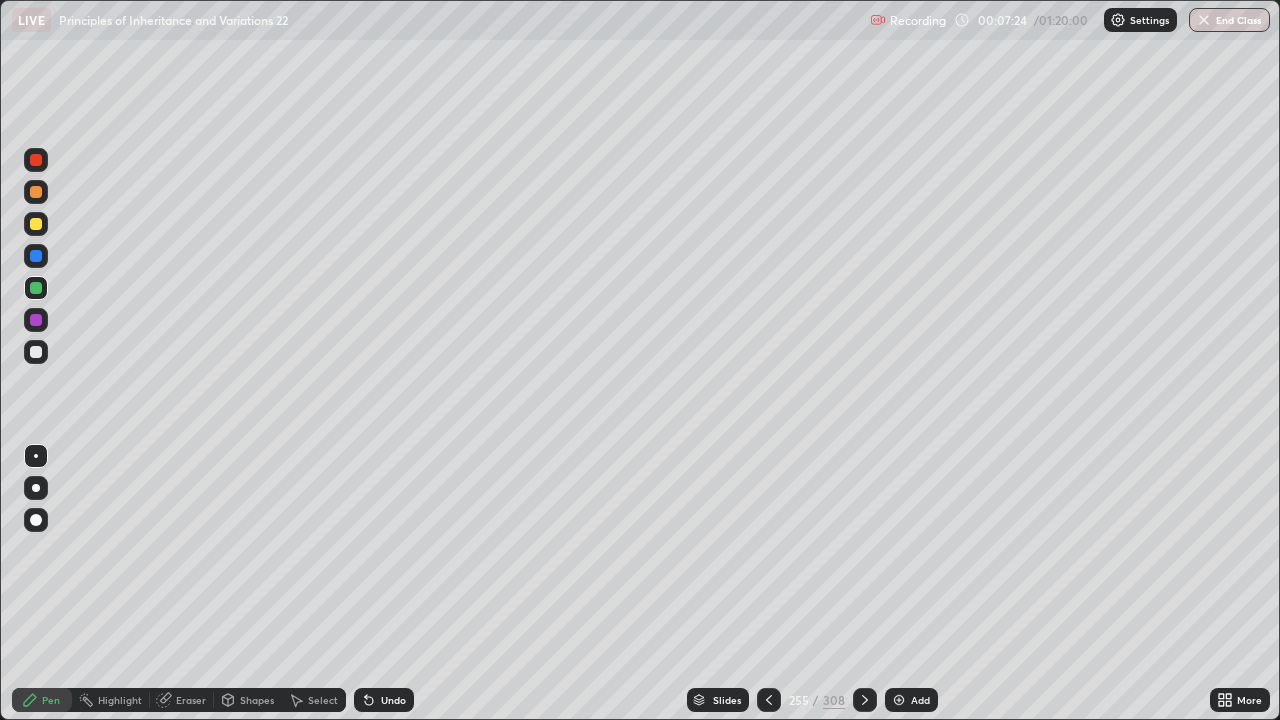click at bounding box center (769, 700) 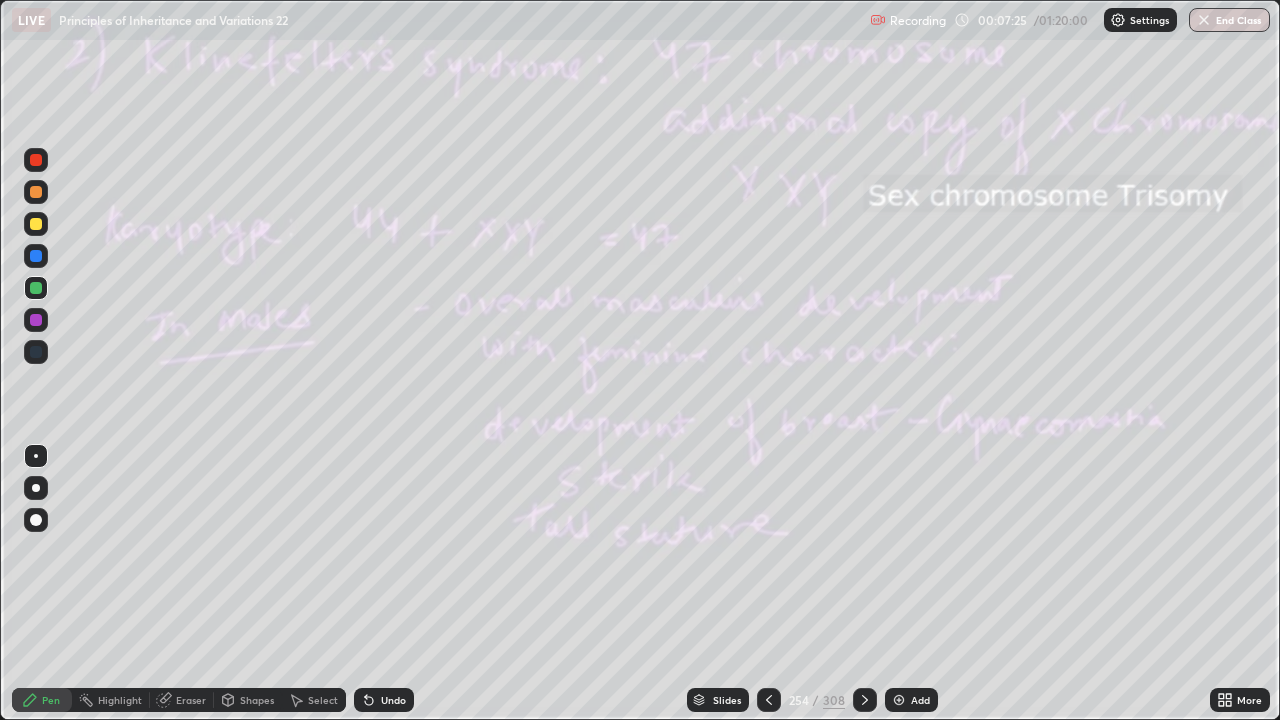 click 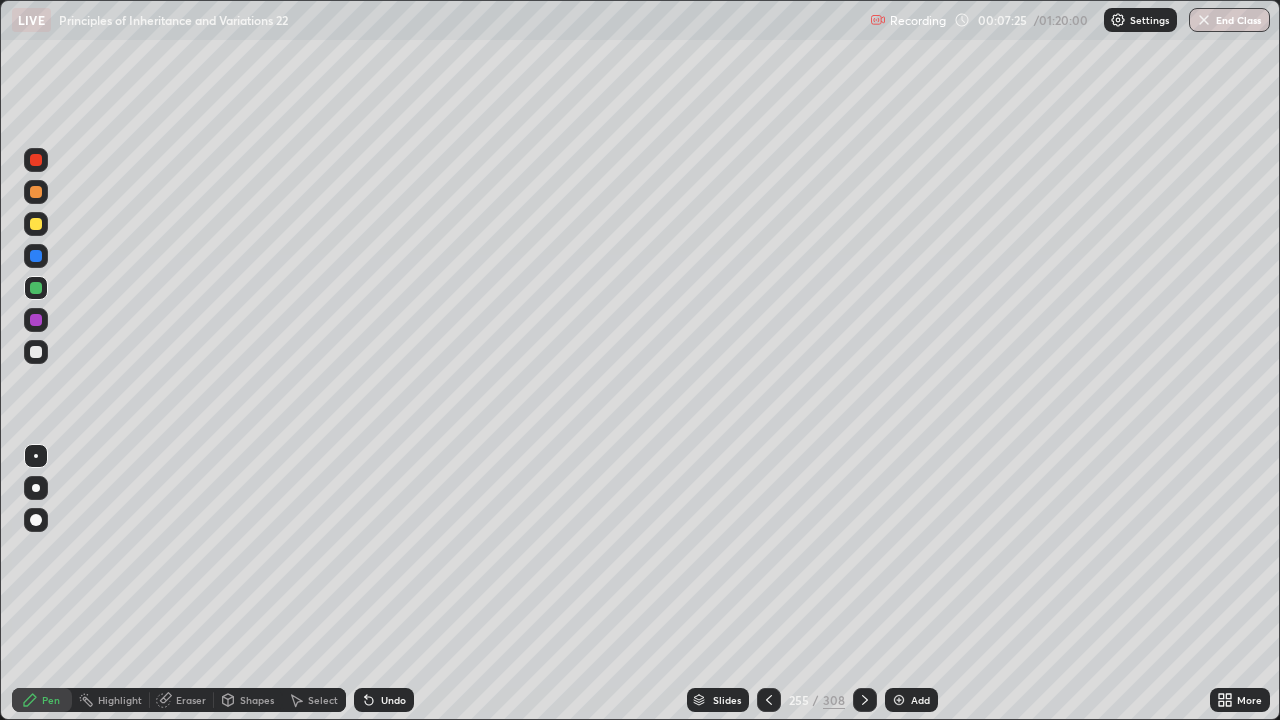 click 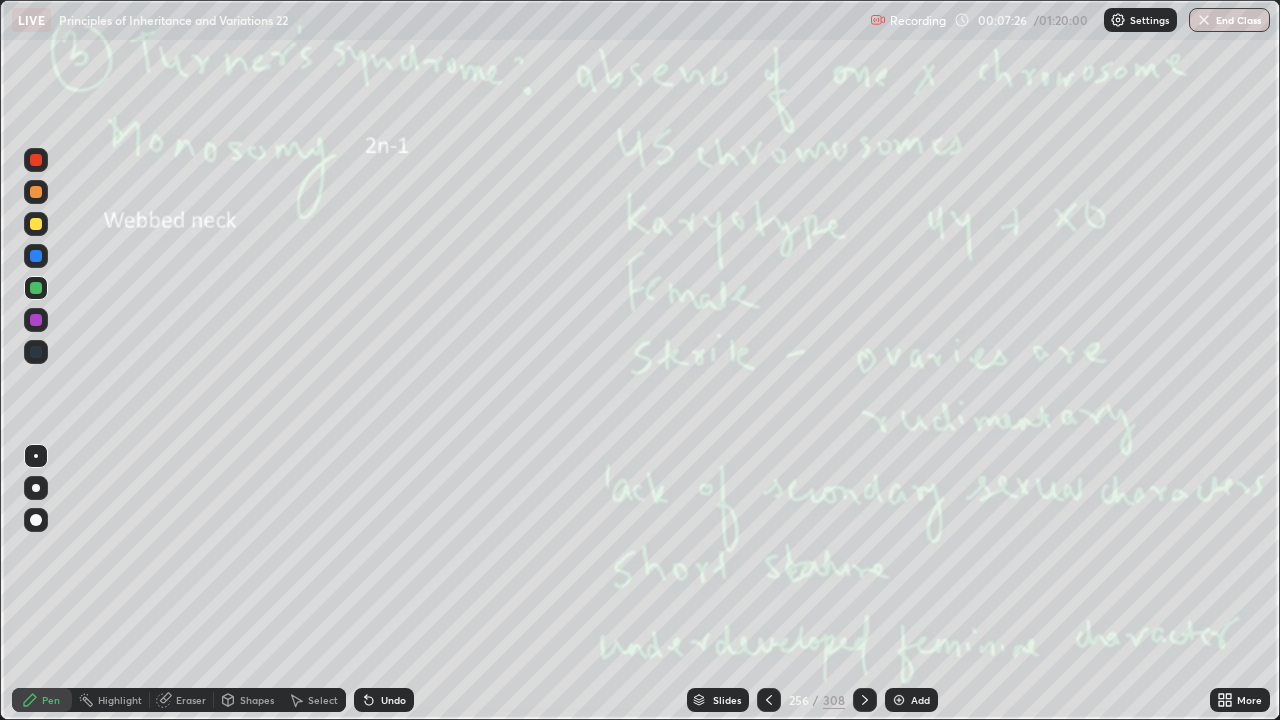 click 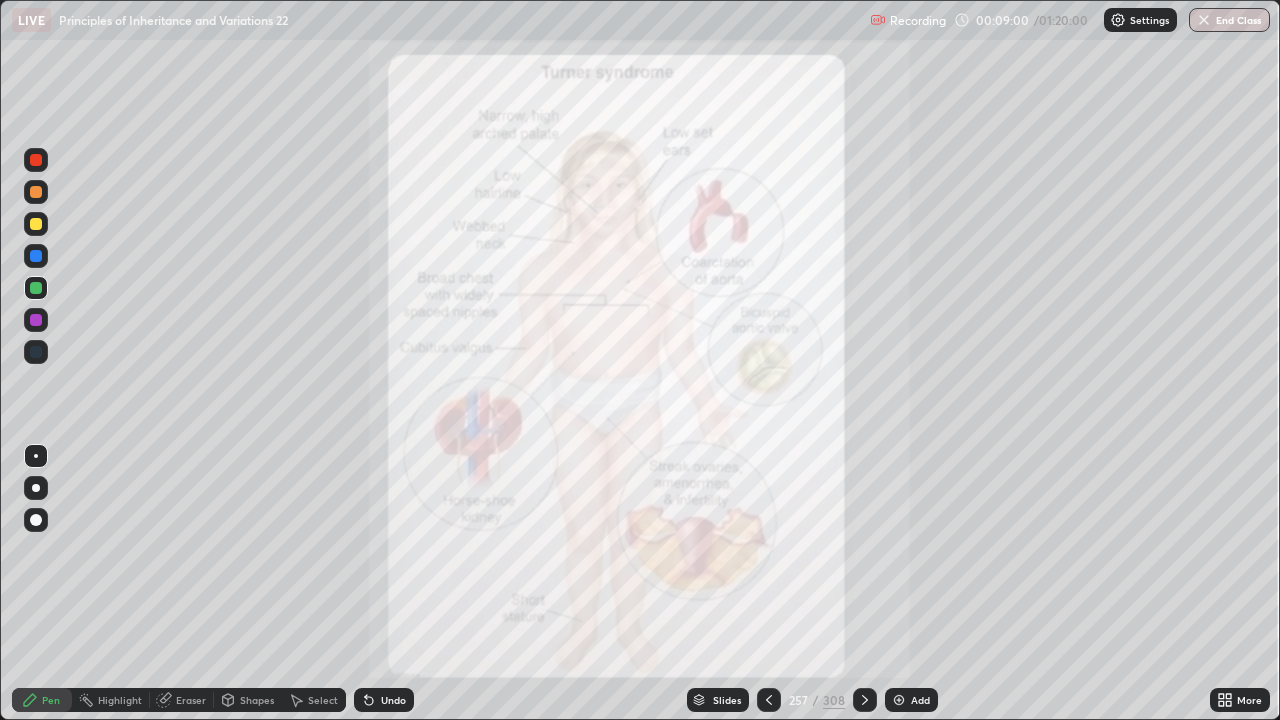 click 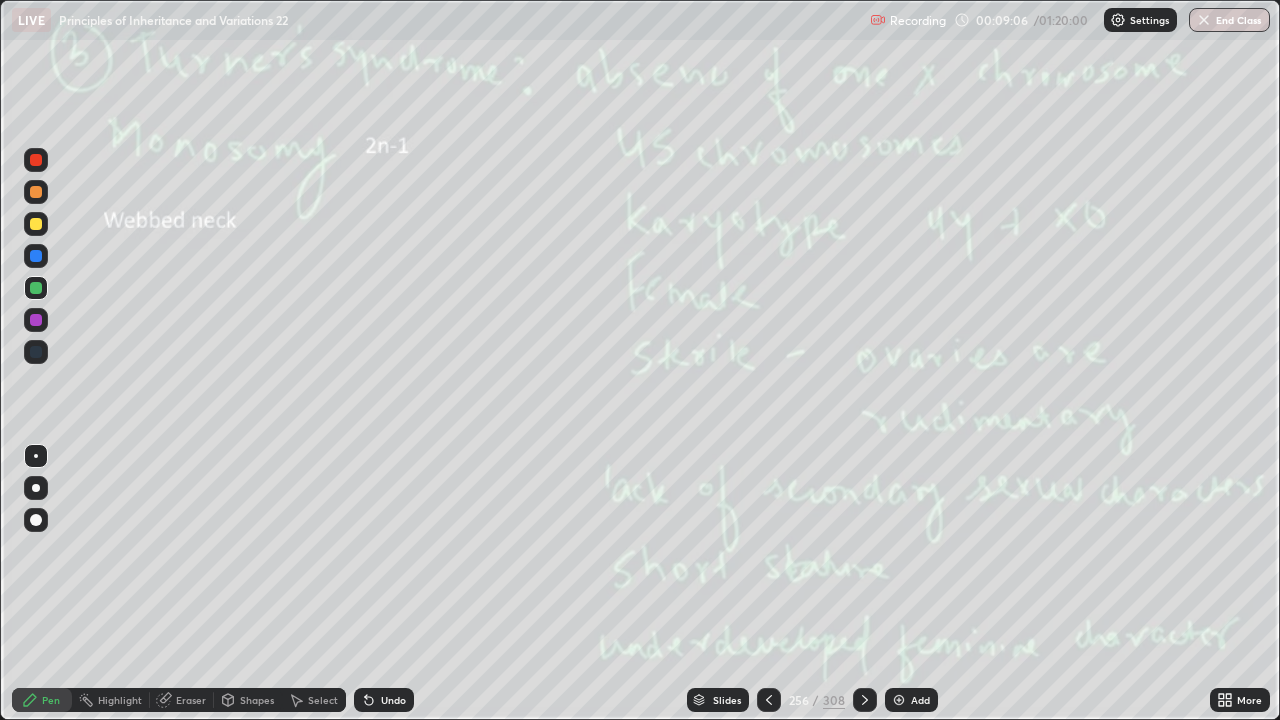 click 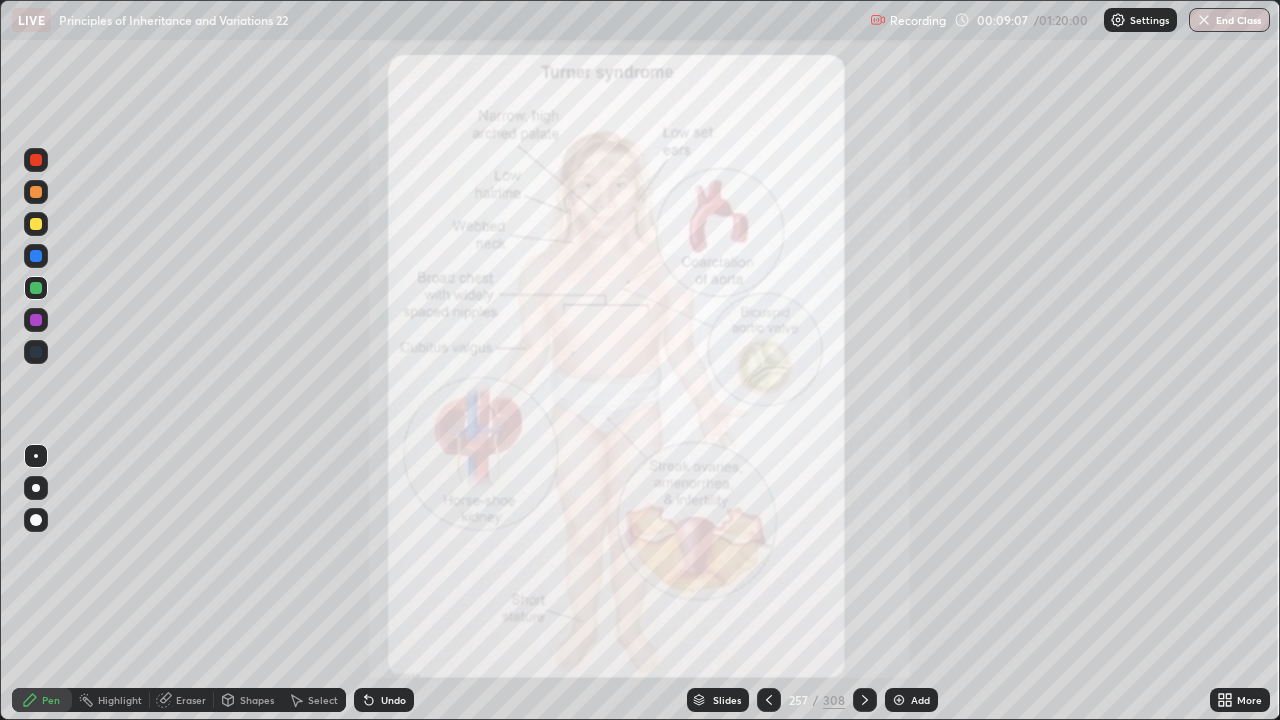 click 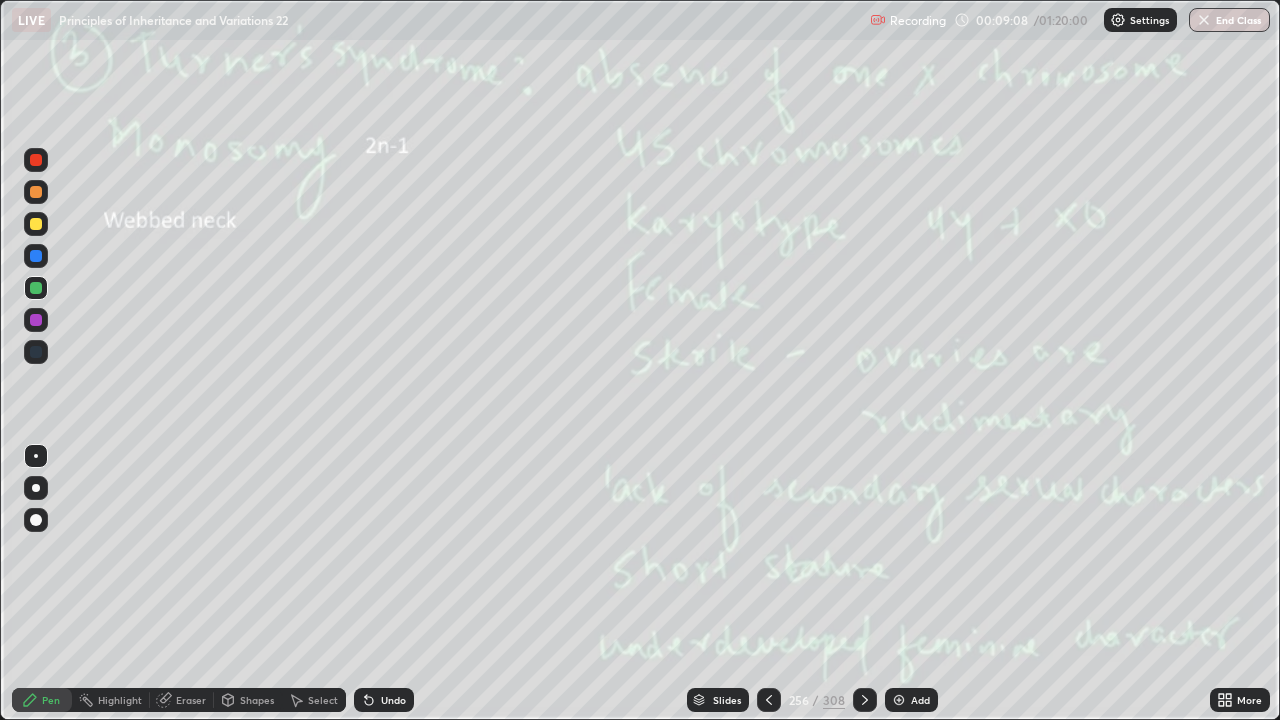 click 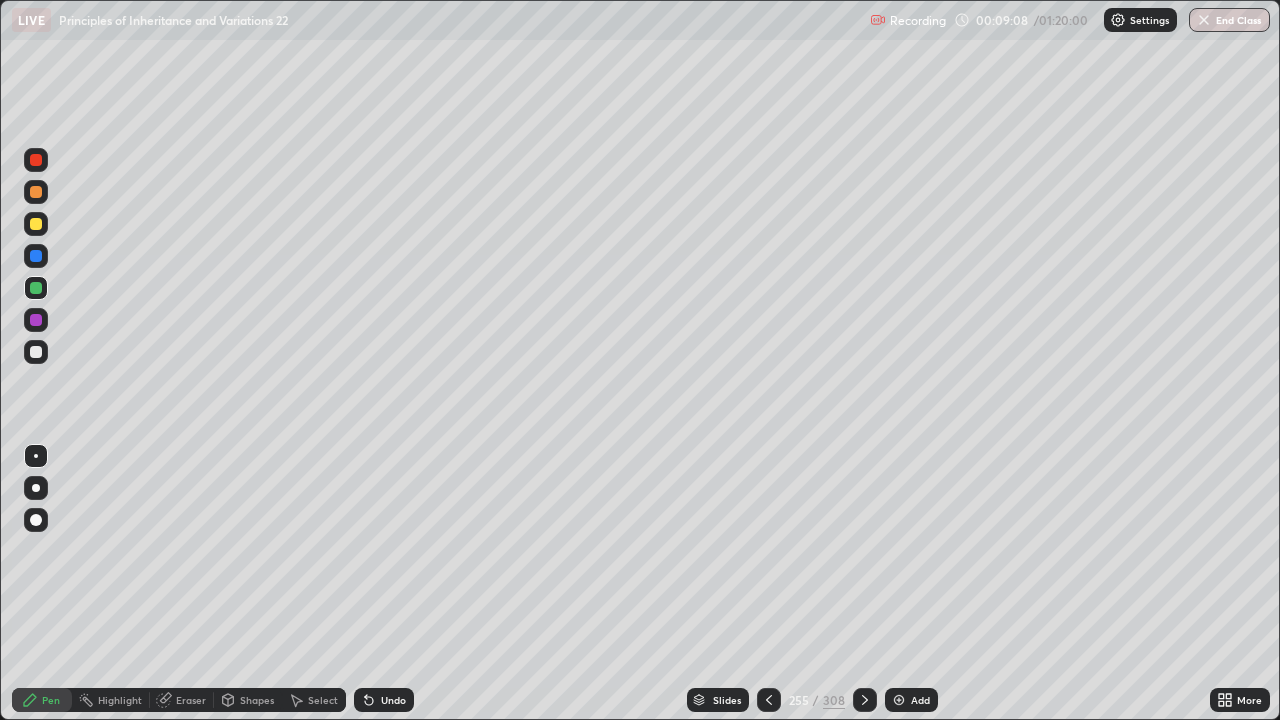 click 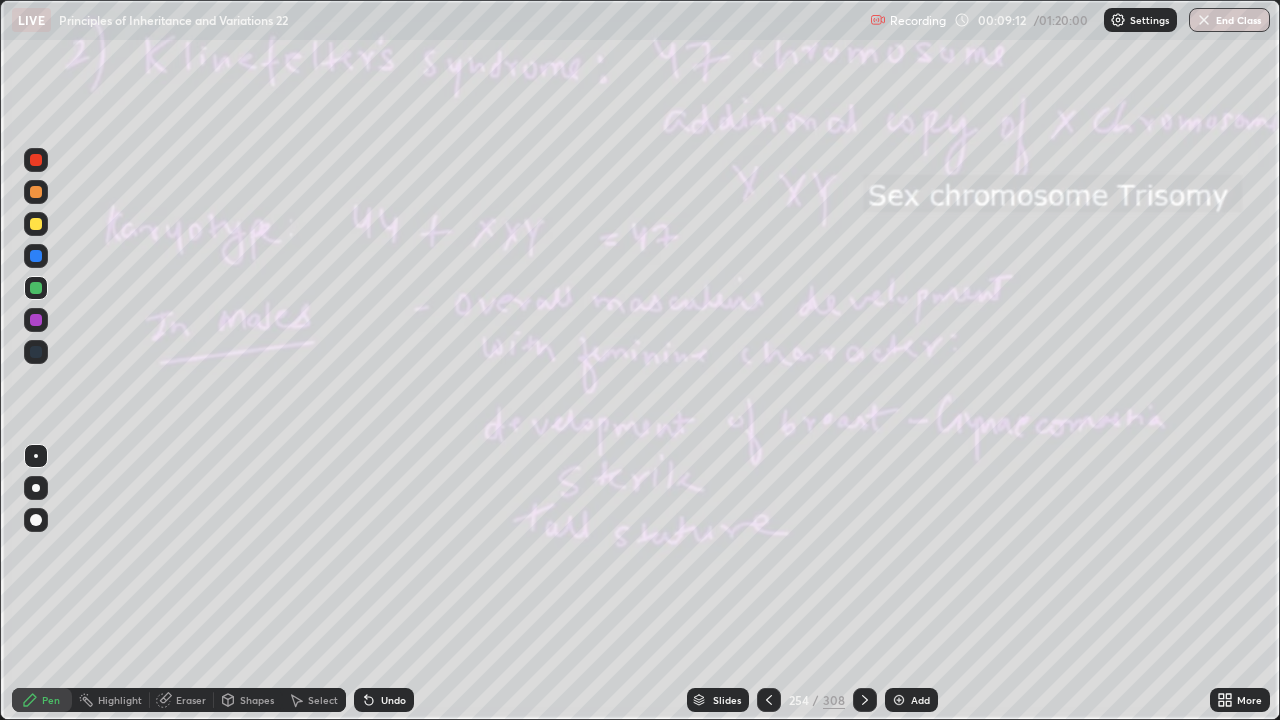 click on "Add" at bounding box center (911, 700) 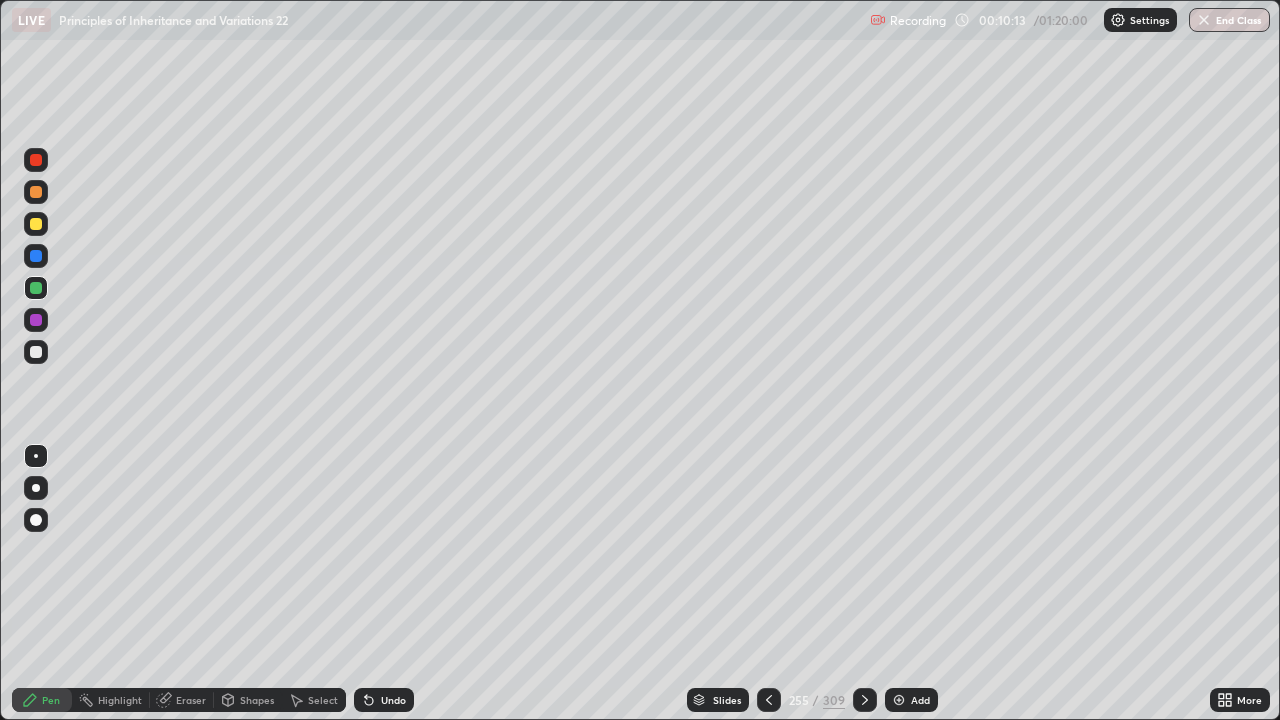 click 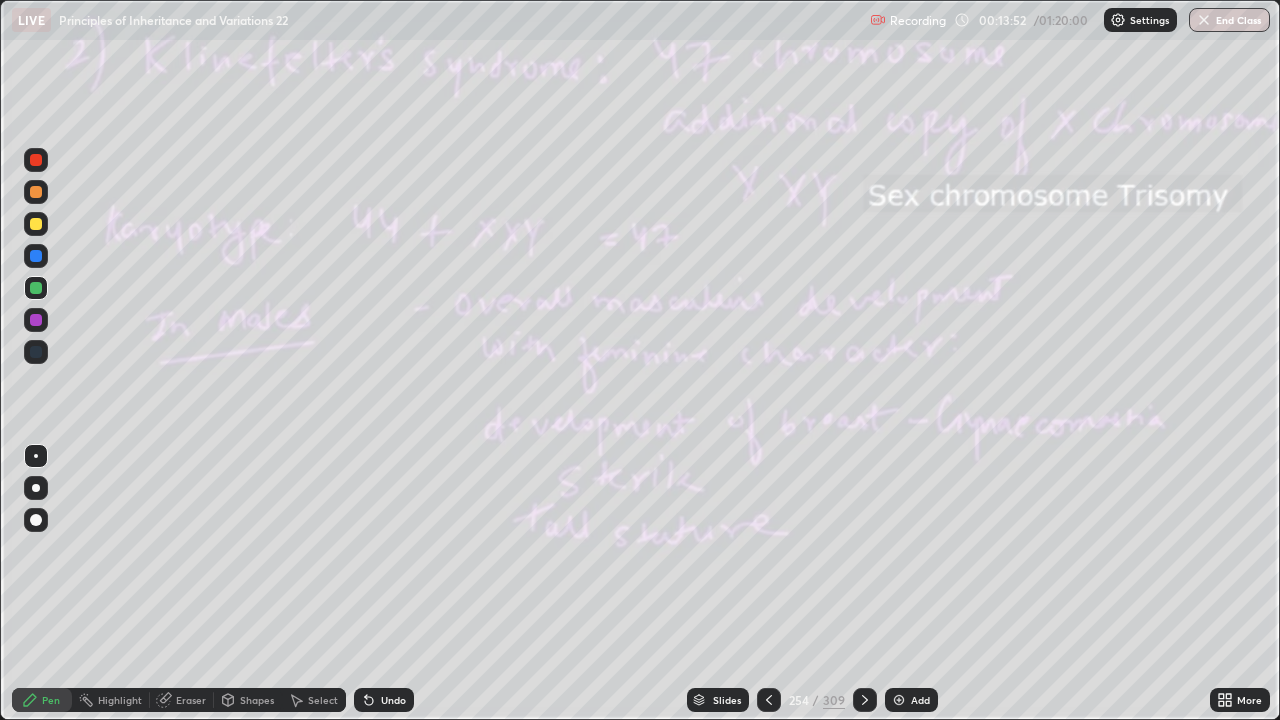 click 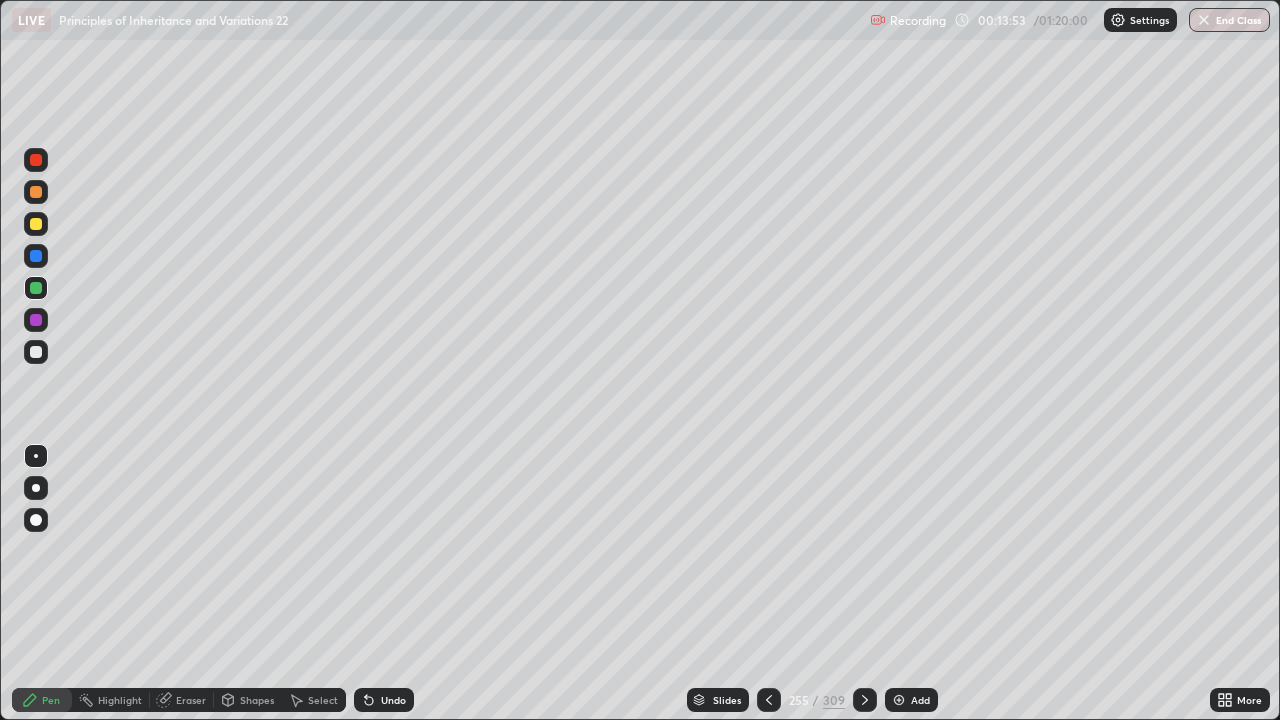 click at bounding box center (865, 700) 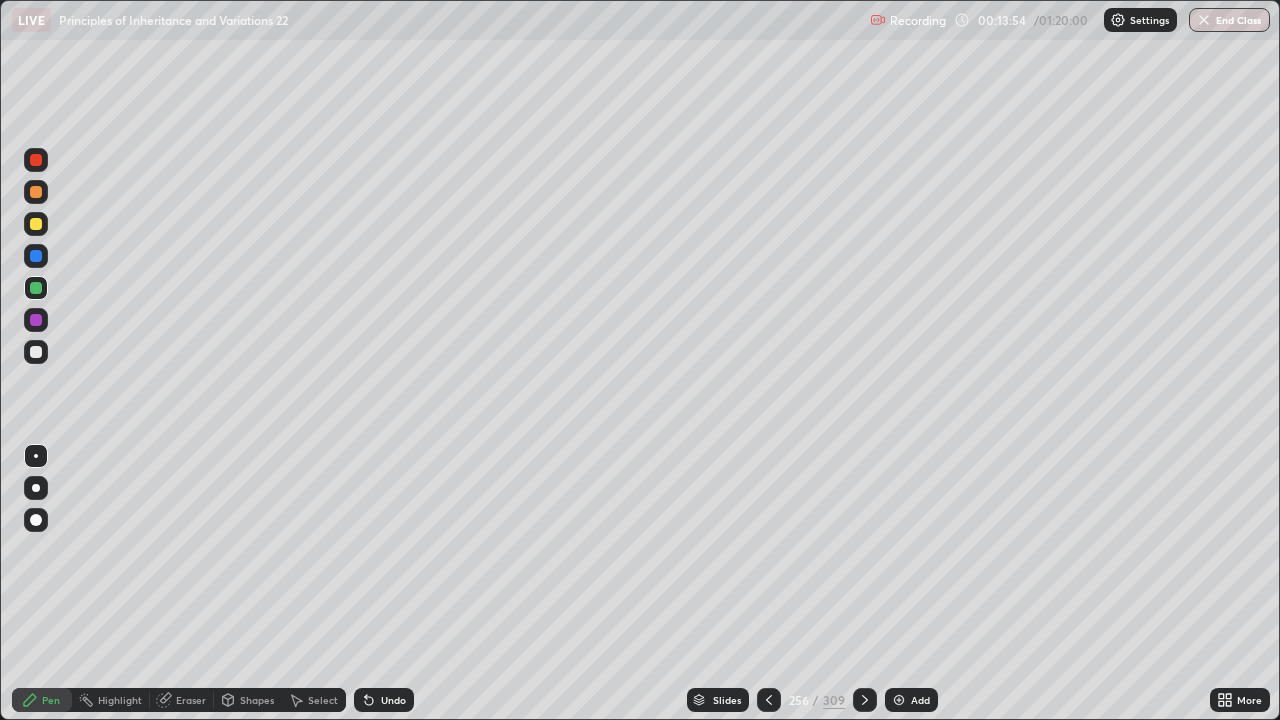 click 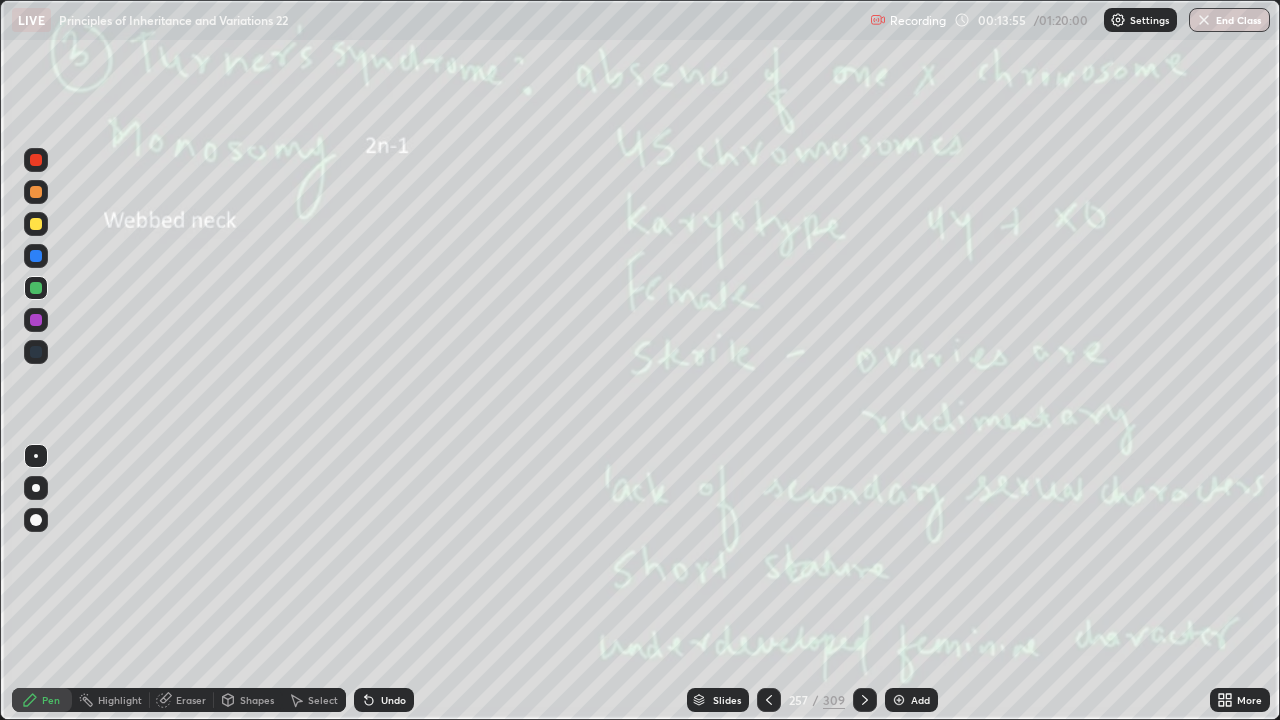click 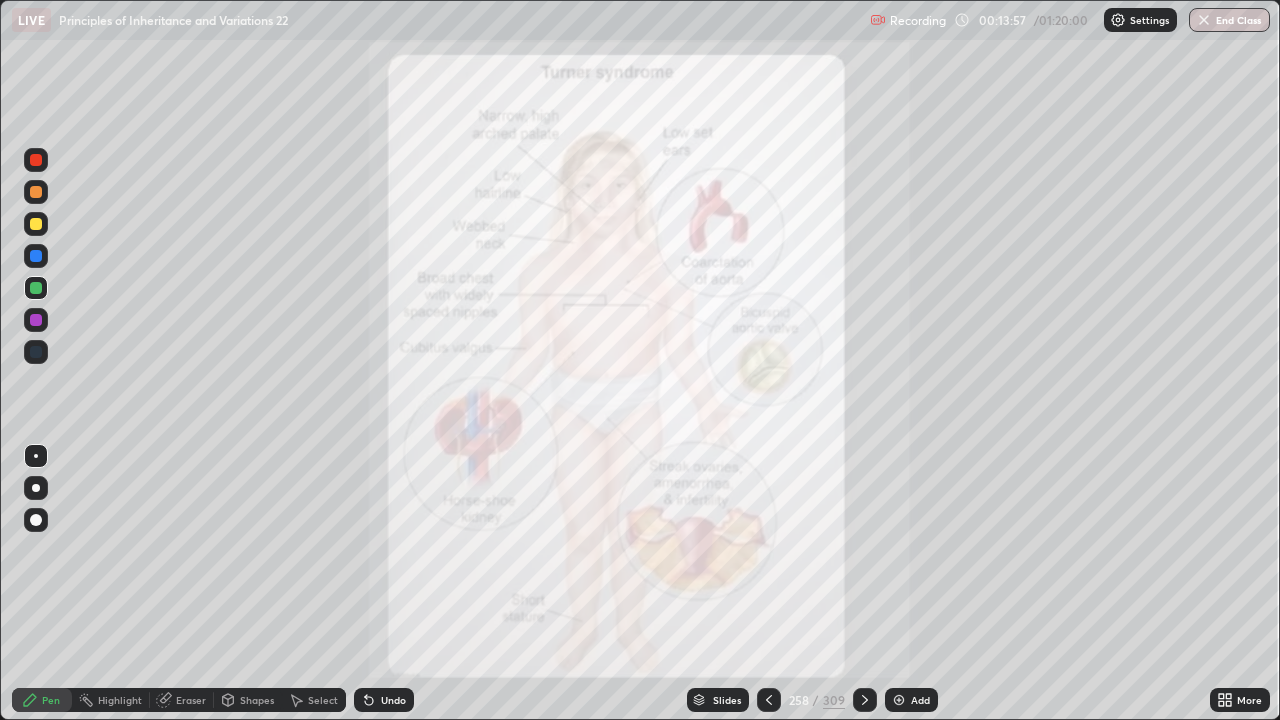 click 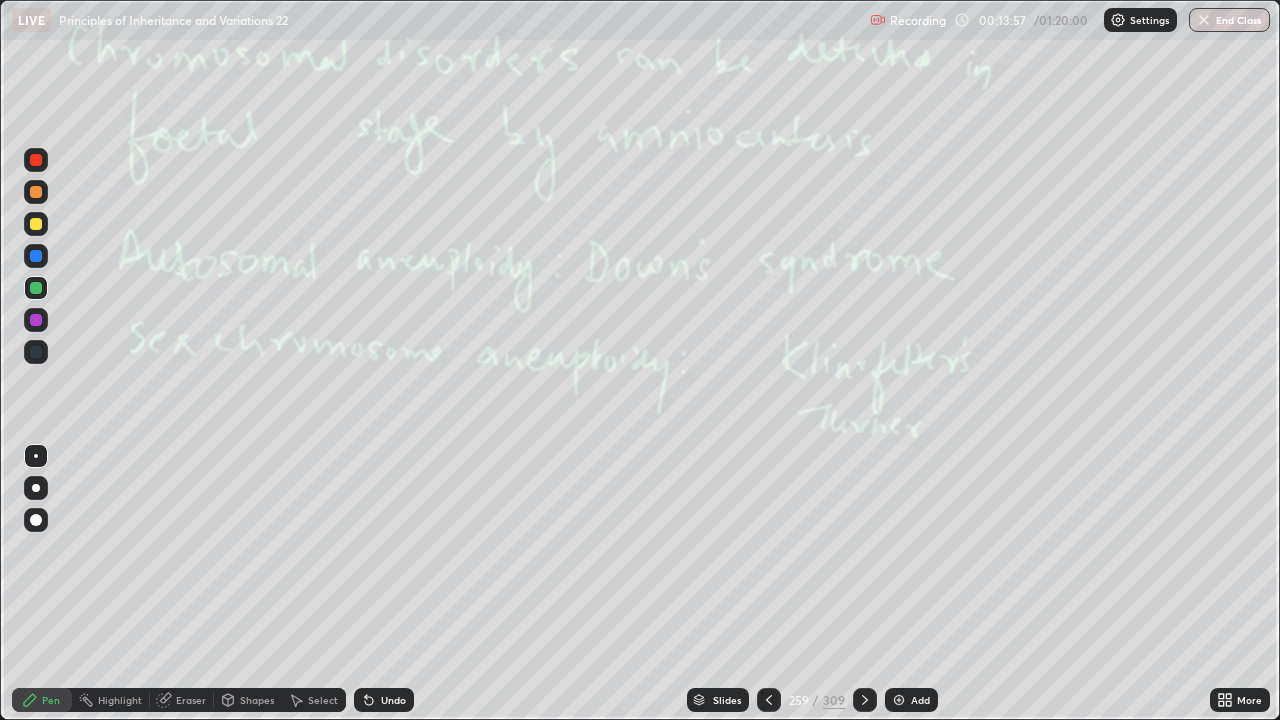 click on "309" at bounding box center [834, 700] 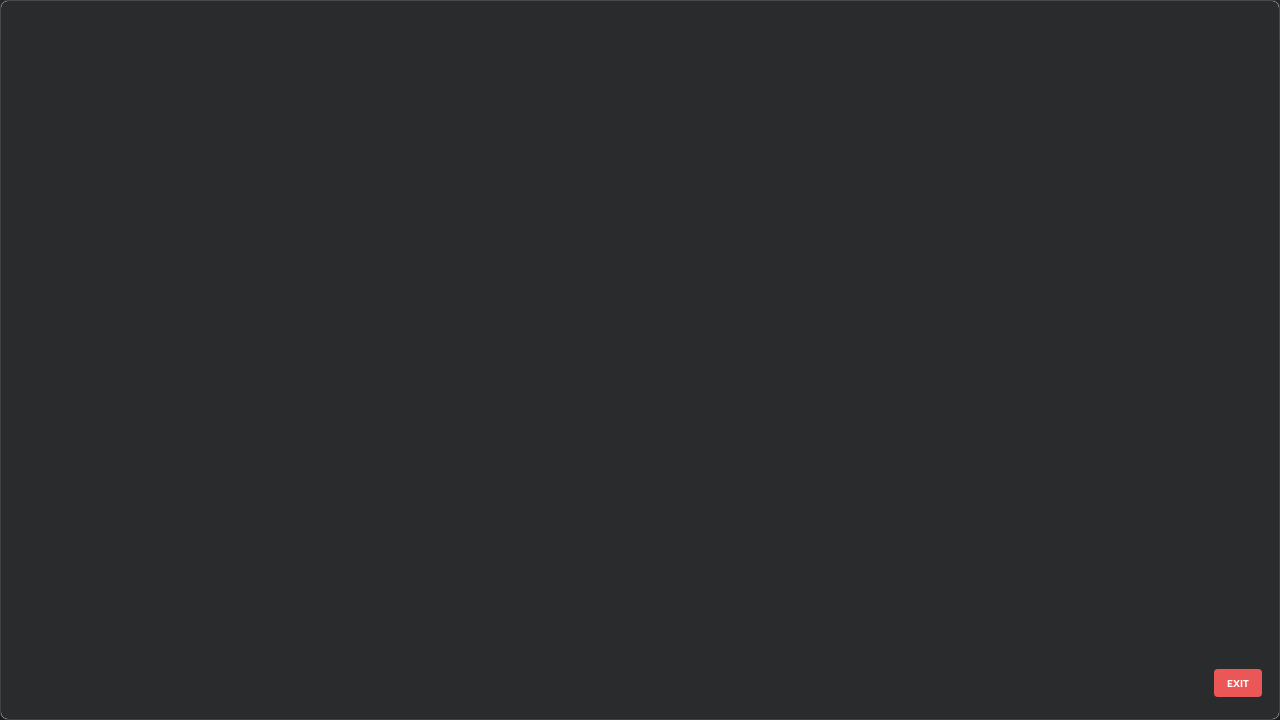 scroll, scrollTop: 18824, scrollLeft: 0, axis: vertical 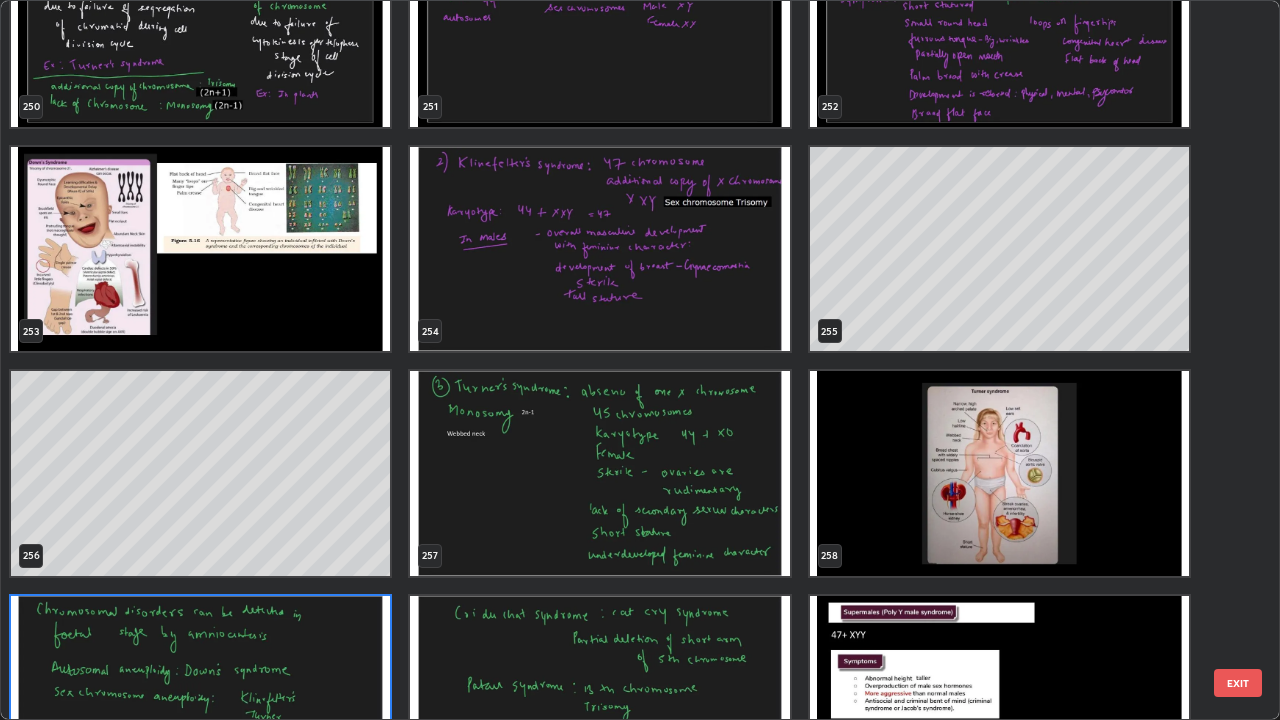 click at bounding box center [599, 249] 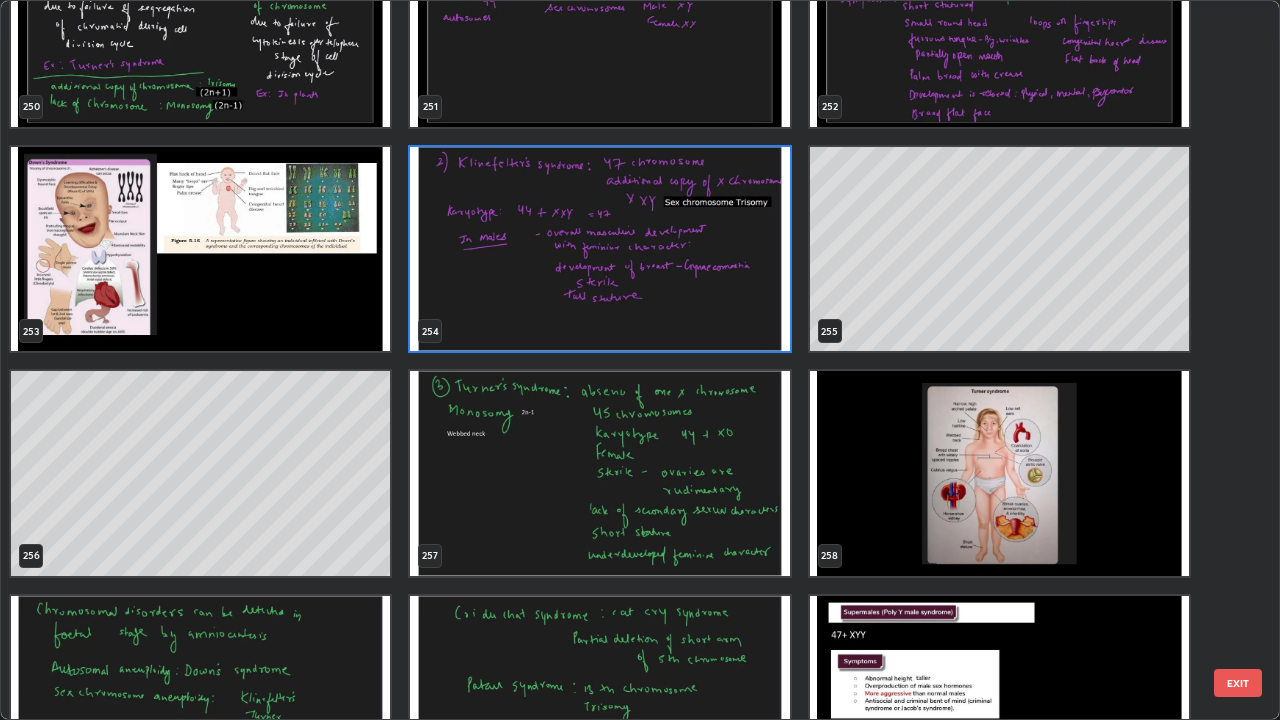 click at bounding box center [599, 249] 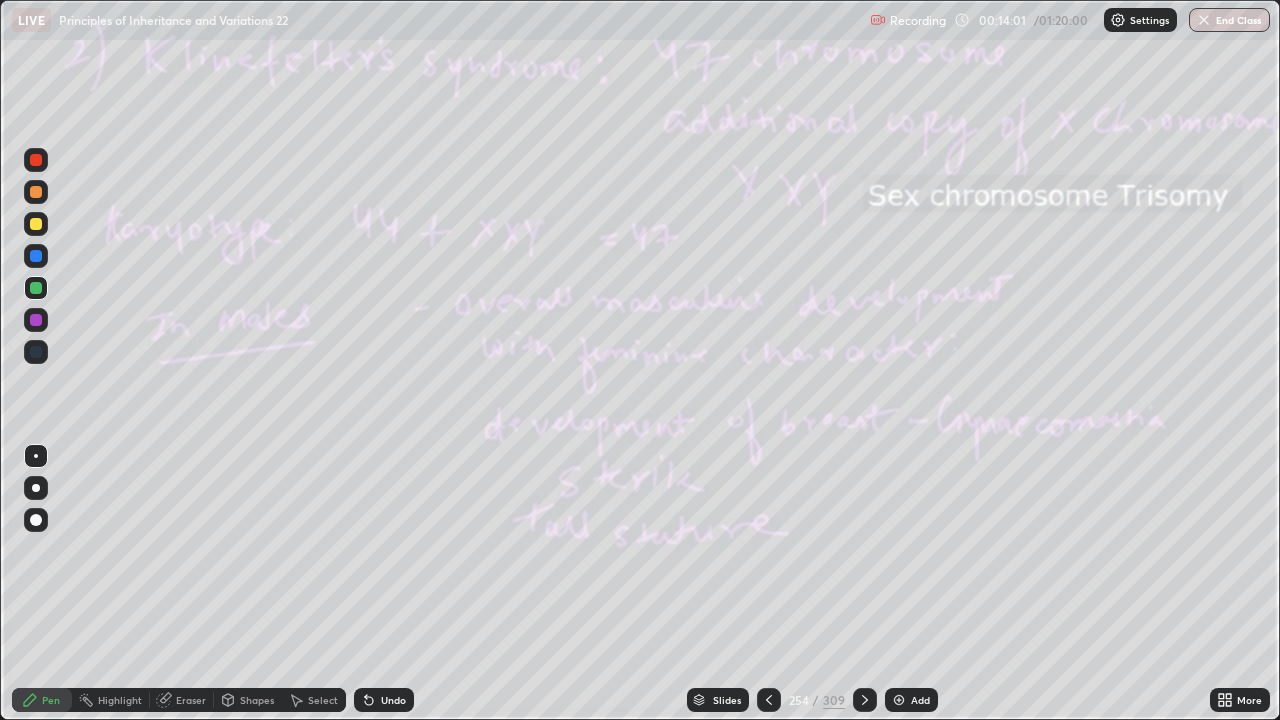 click at bounding box center [599, 249] 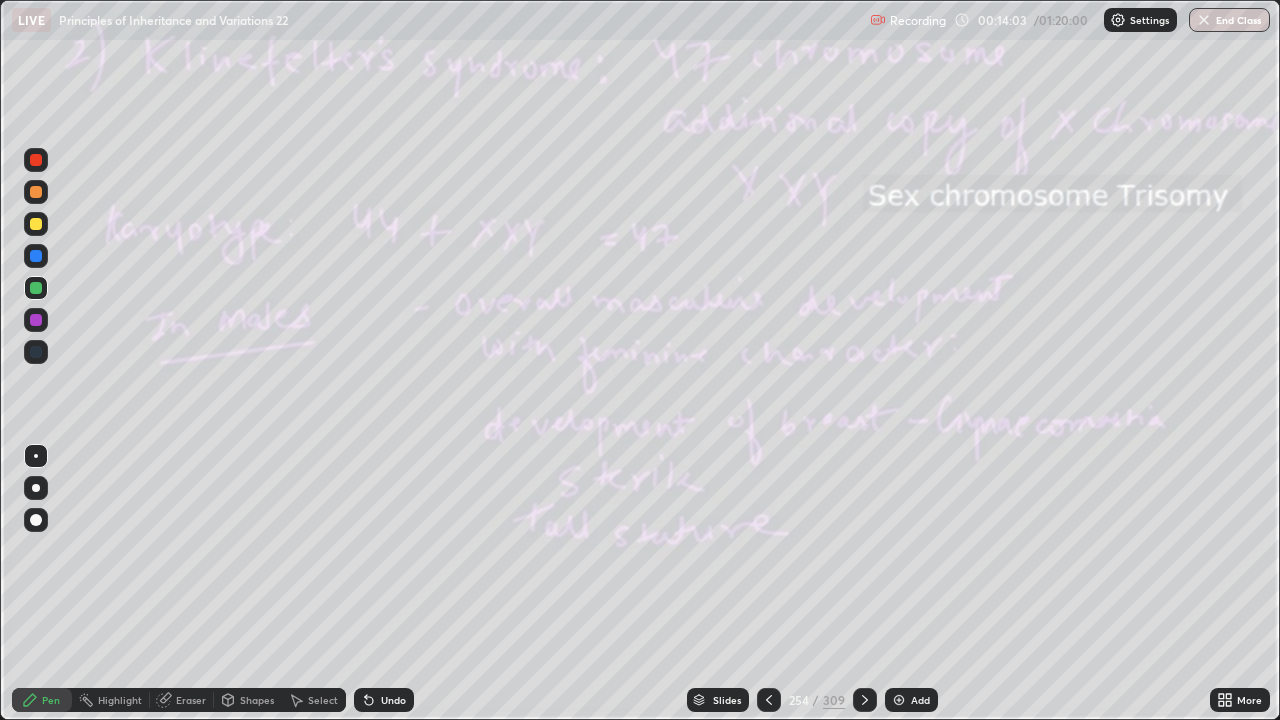 click at bounding box center [36, 288] 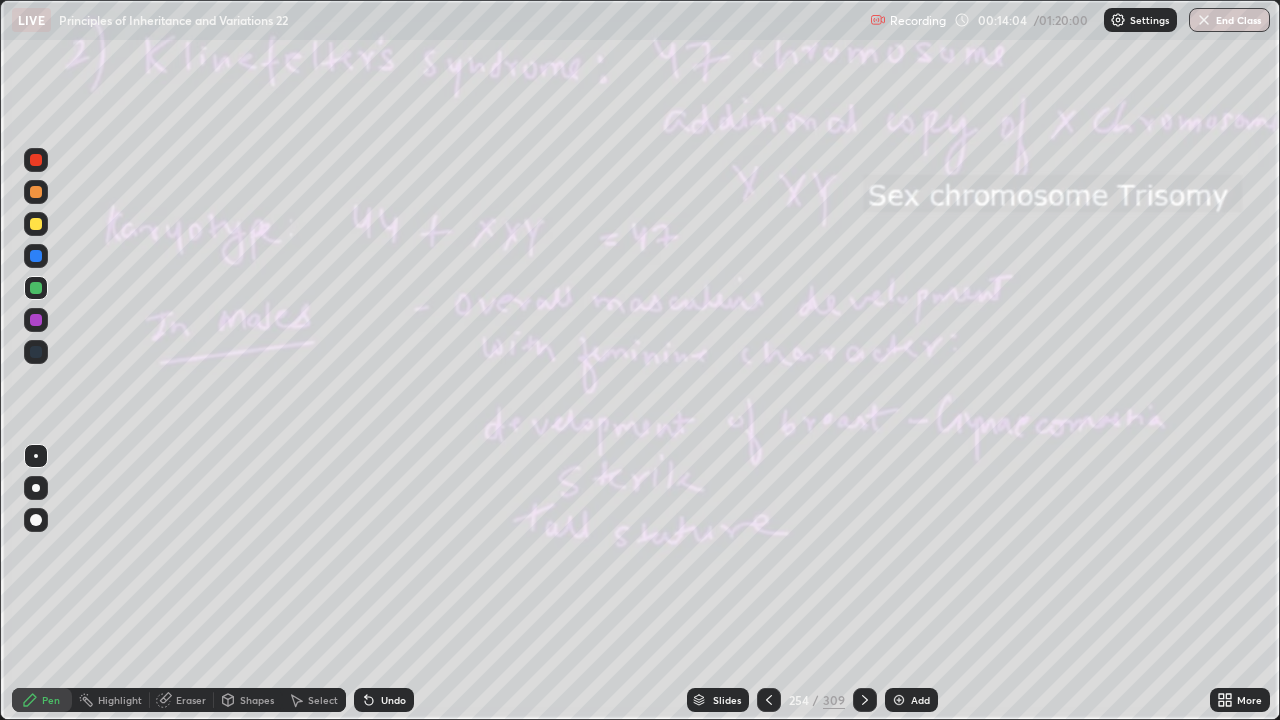 click at bounding box center (36, 224) 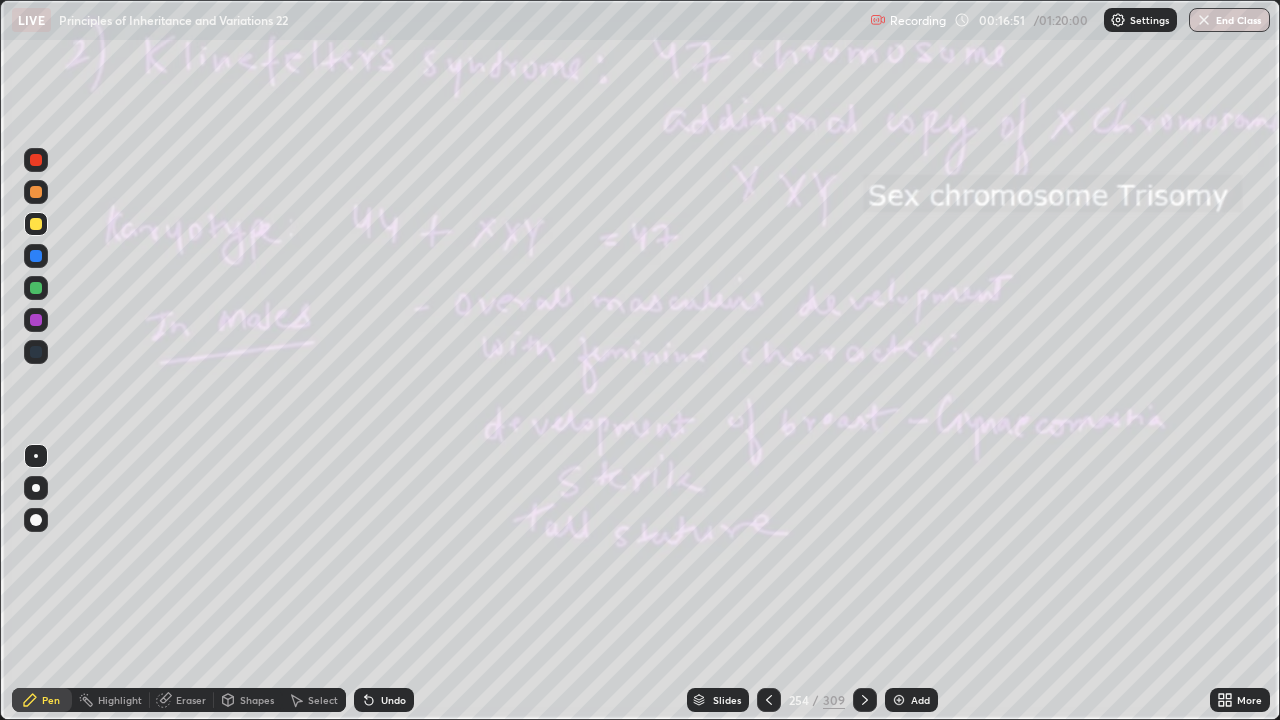 click on "Add" at bounding box center [920, 700] 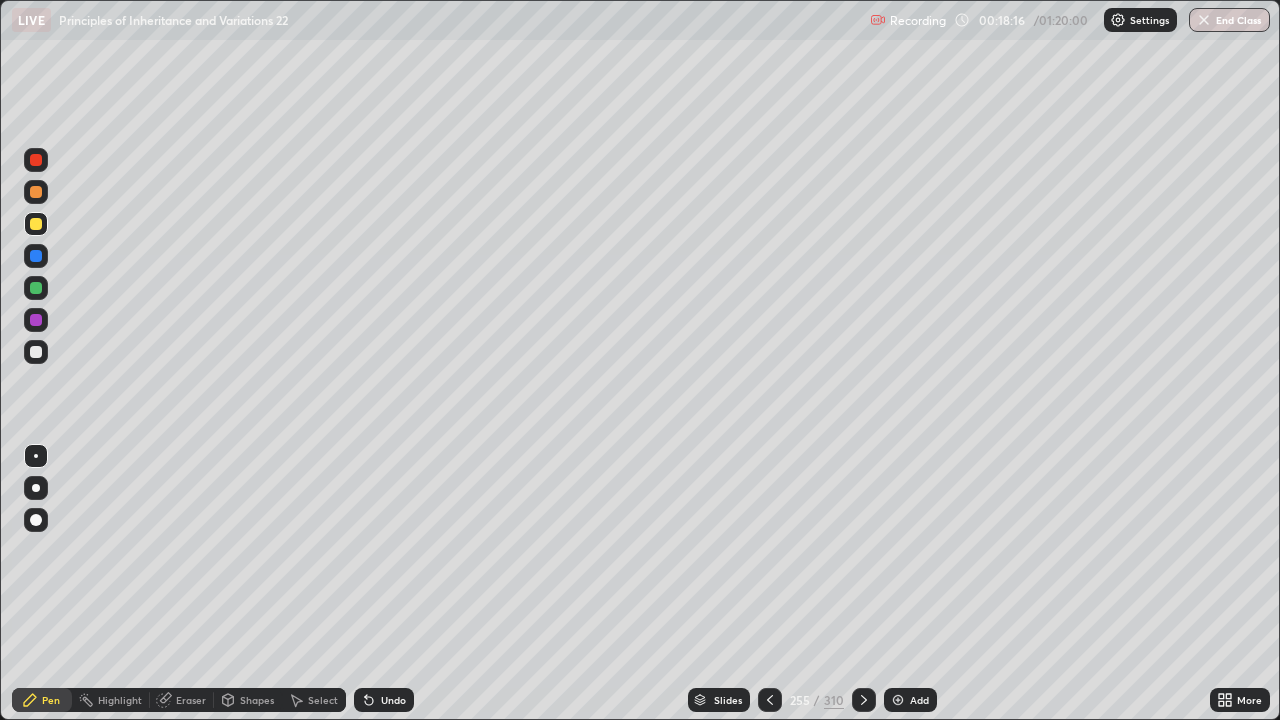 click on "Eraser" at bounding box center [191, 700] 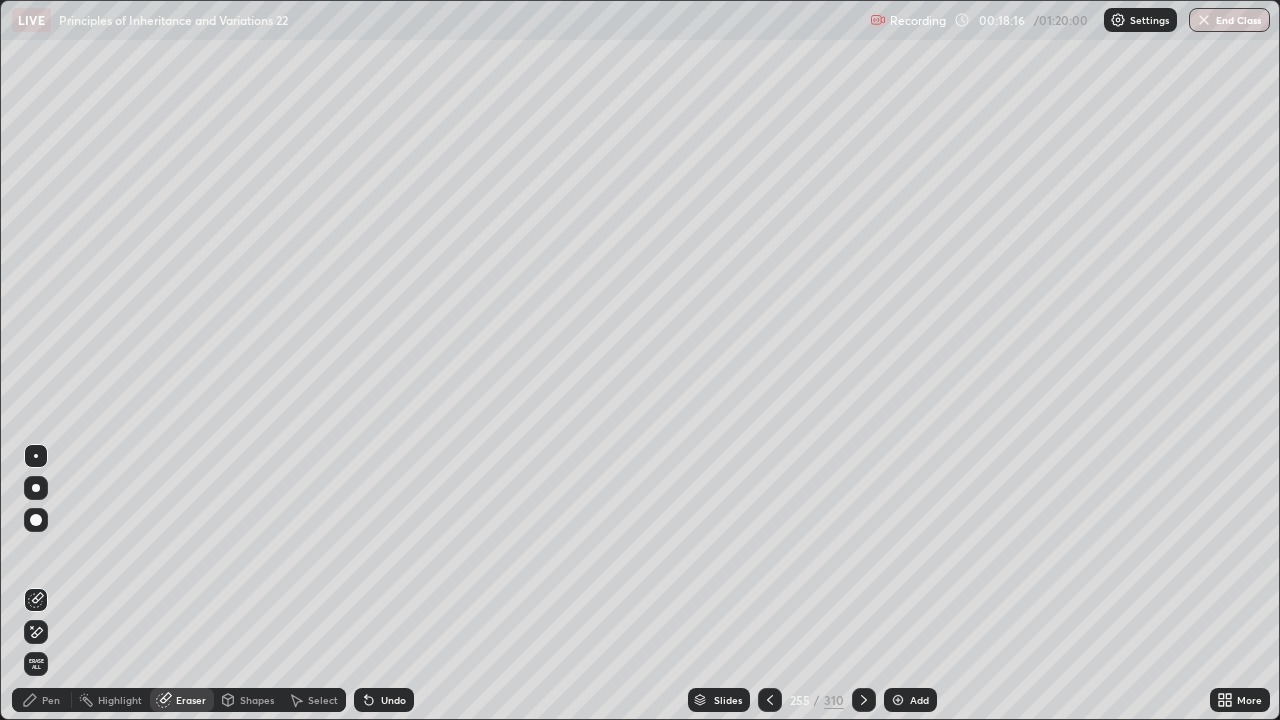 click on "Erase all" at bounding box center (36, 664) 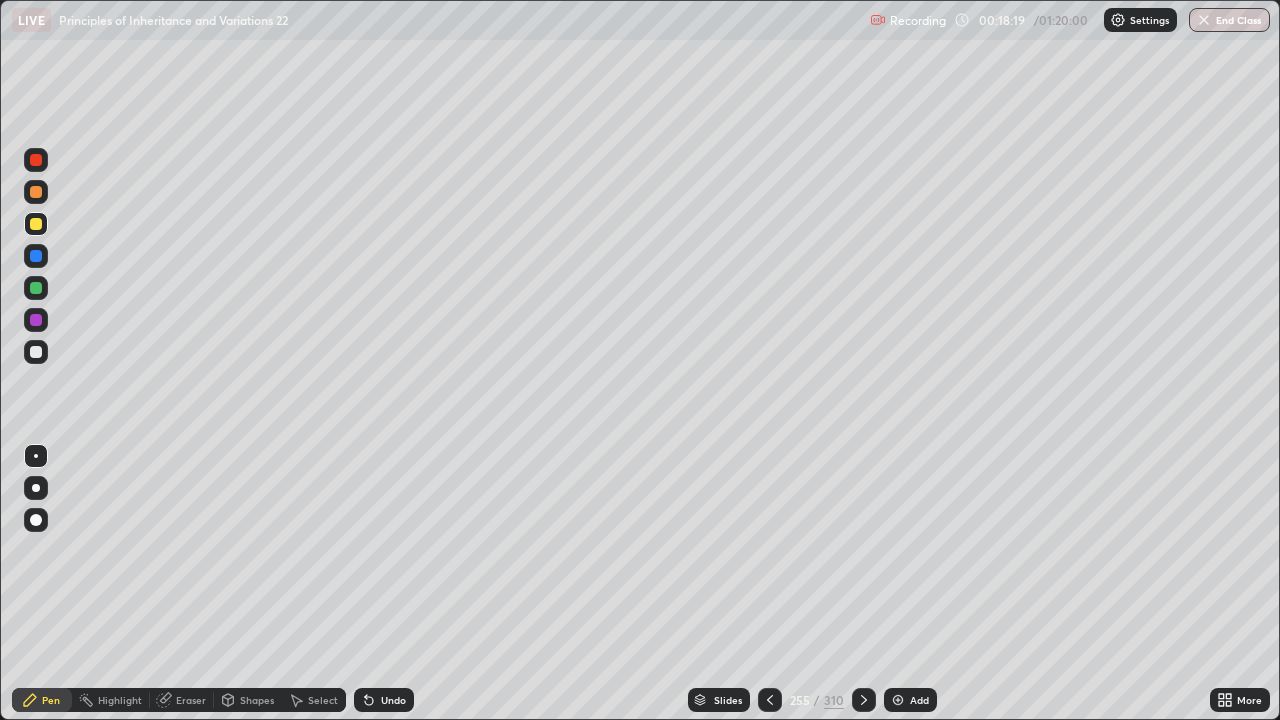 click 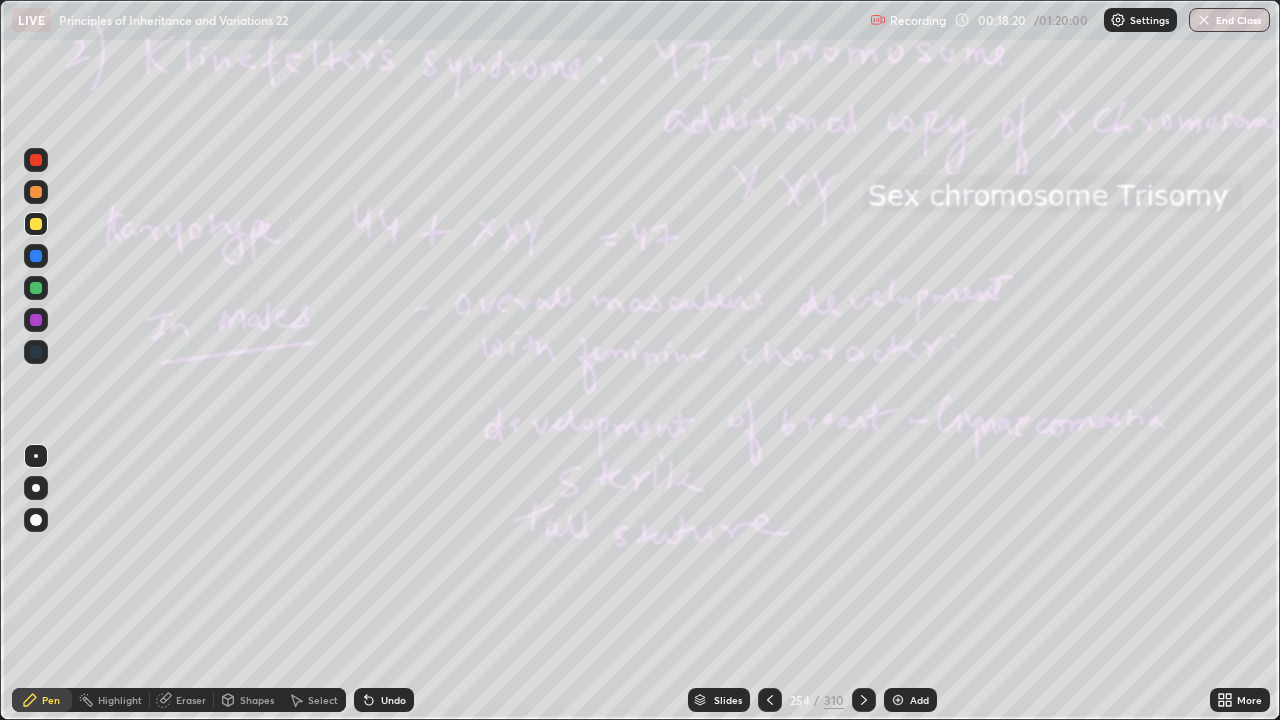 click 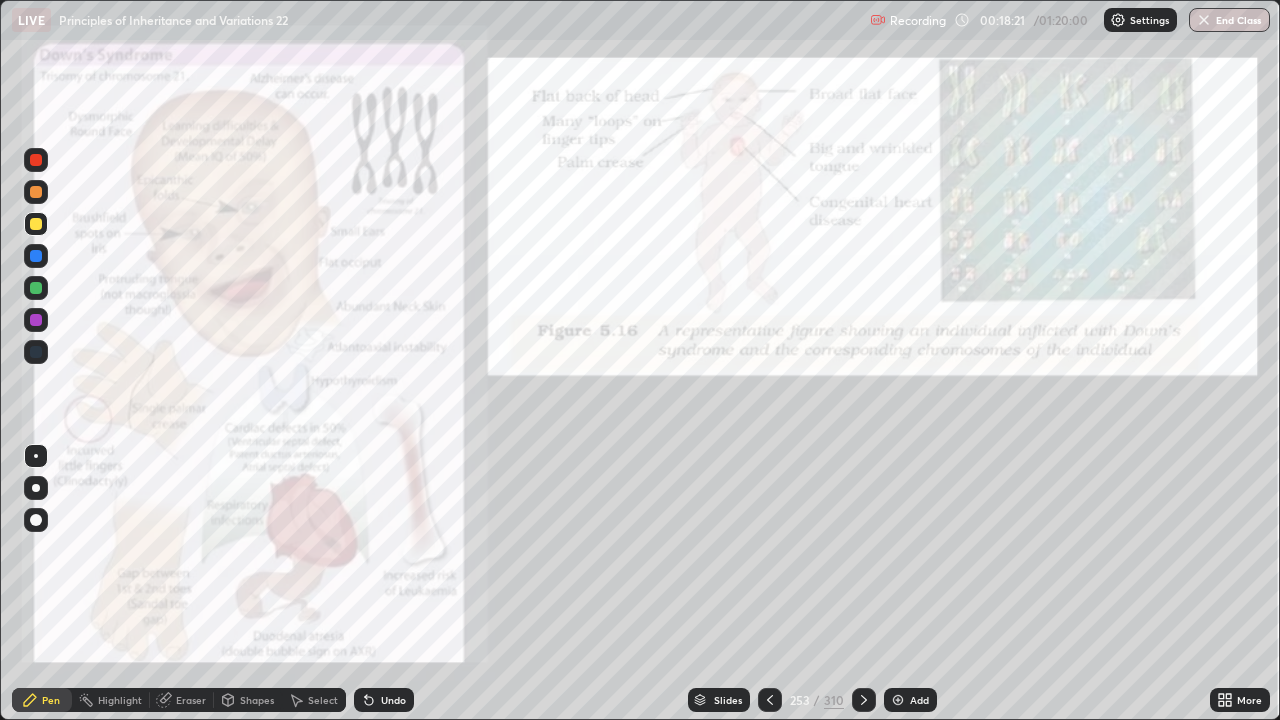 click 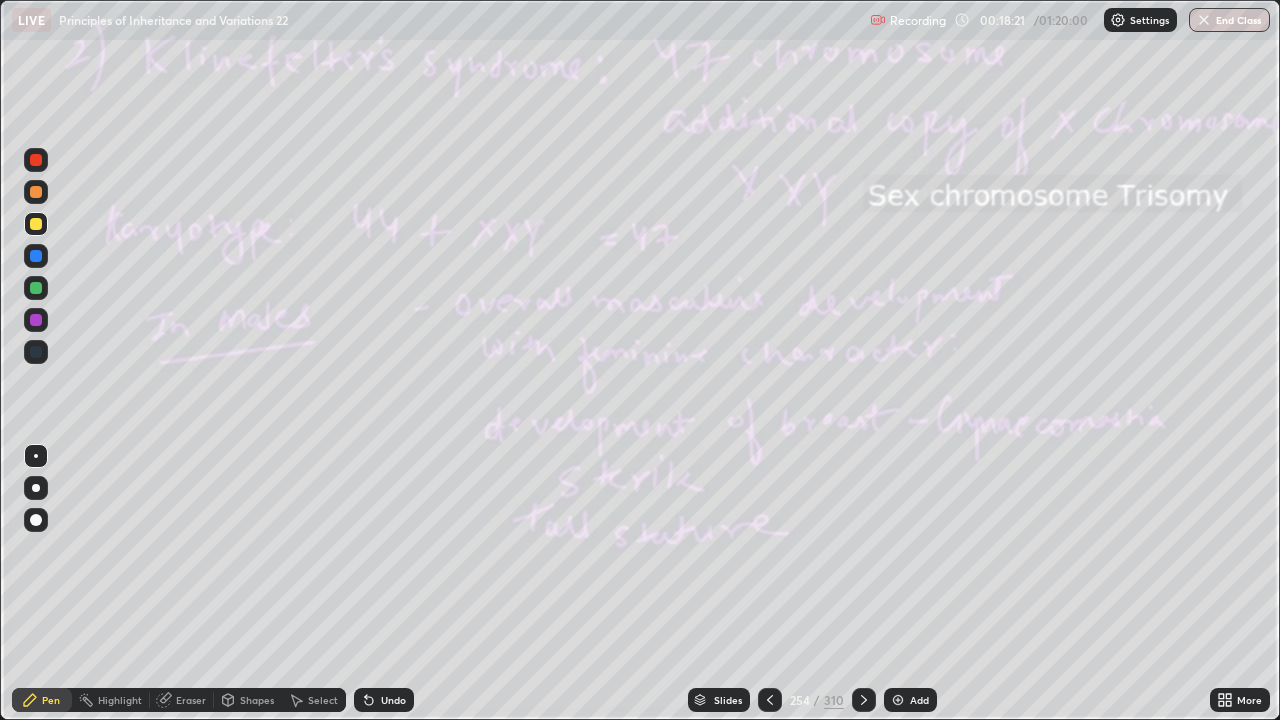 click 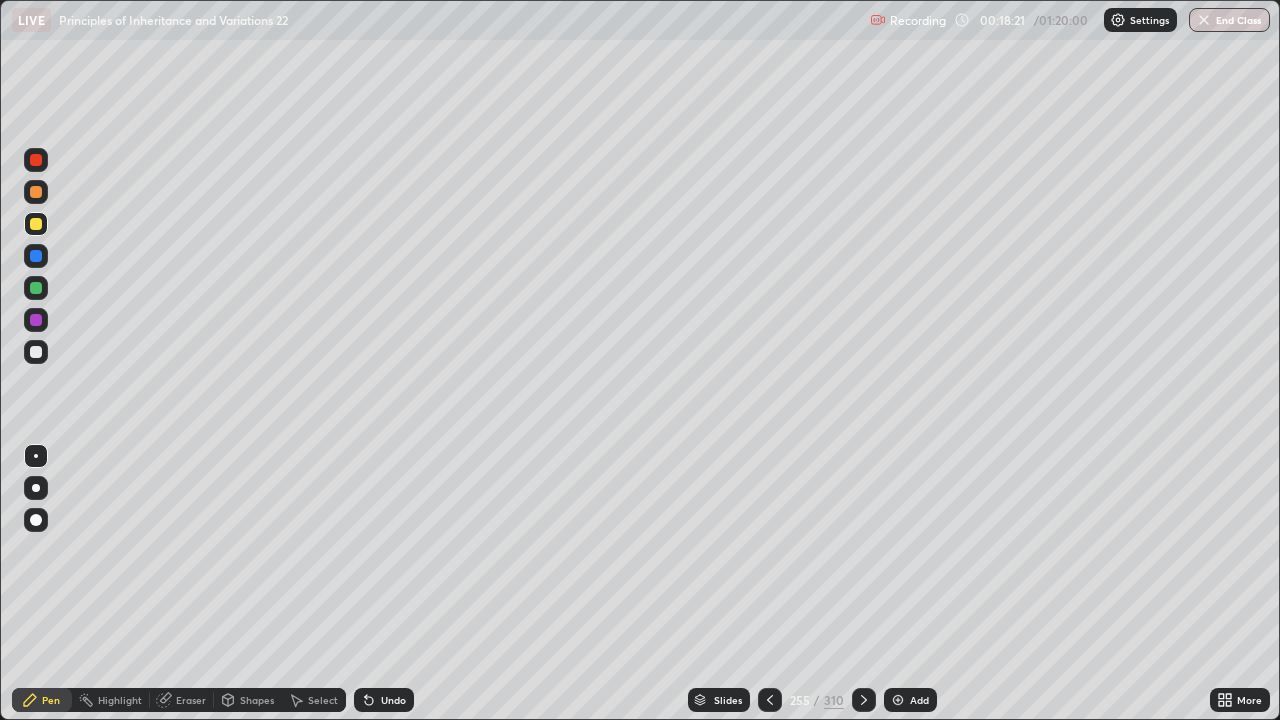 click 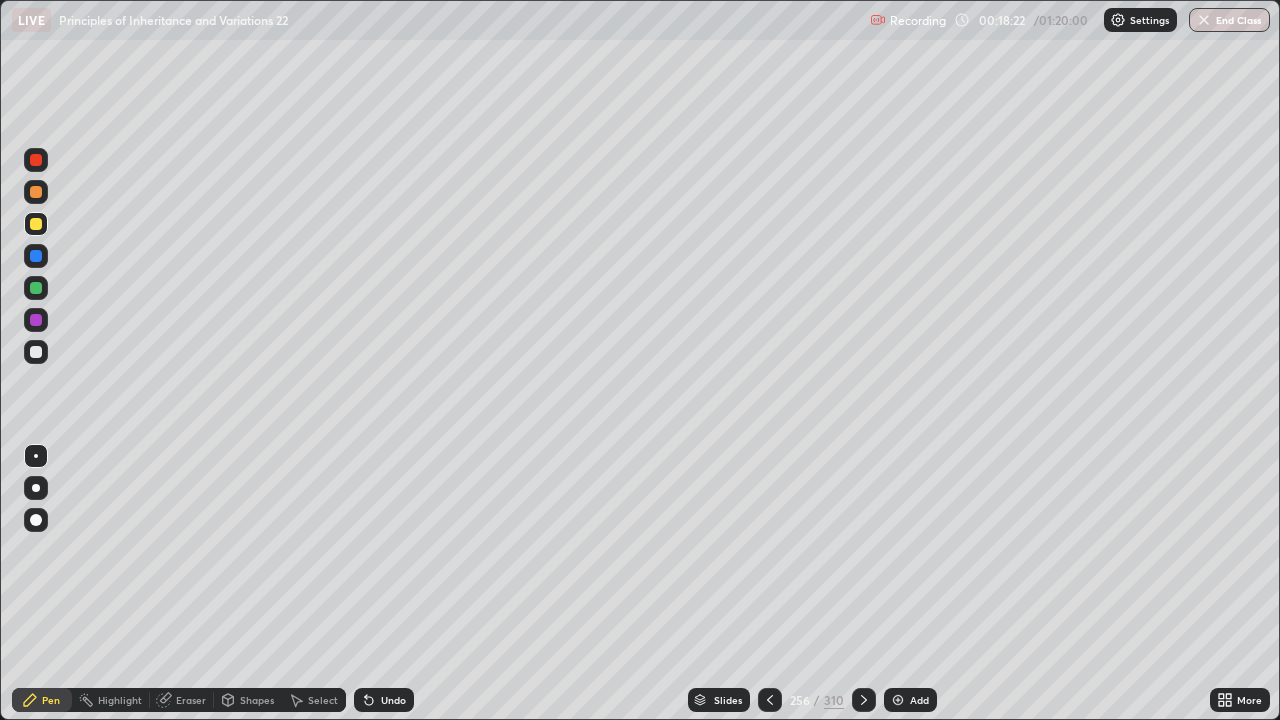click 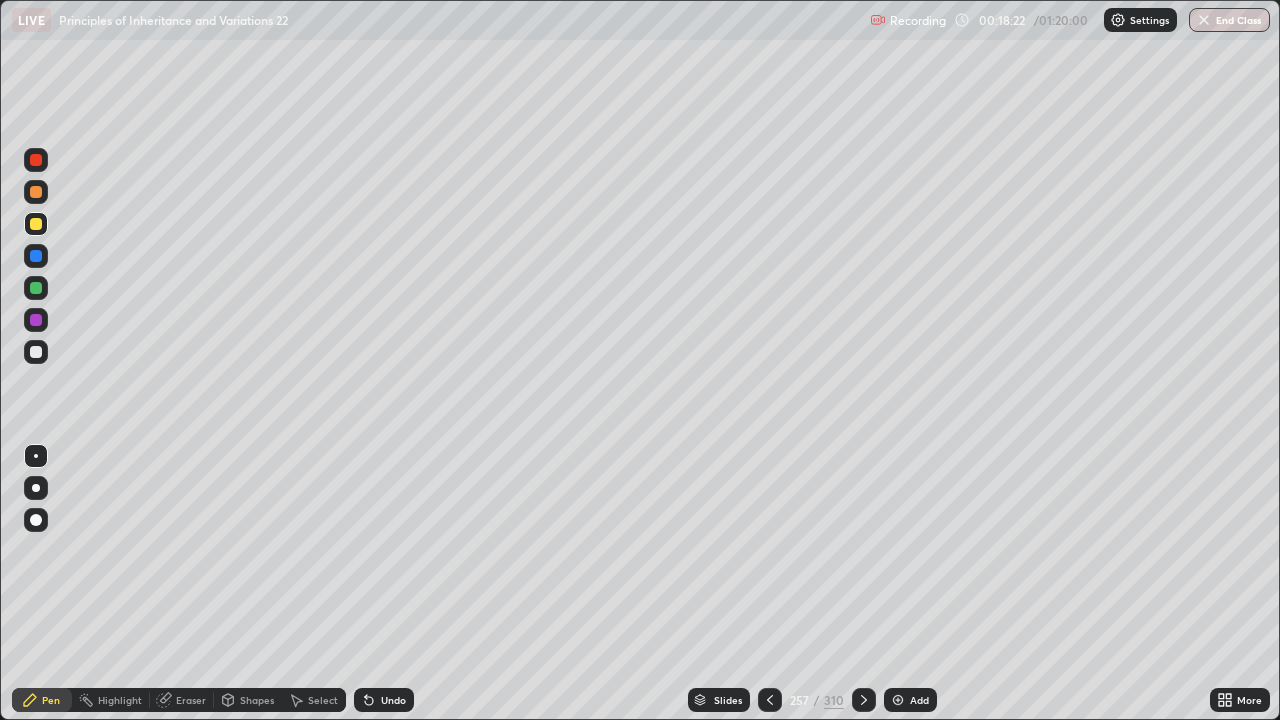 click 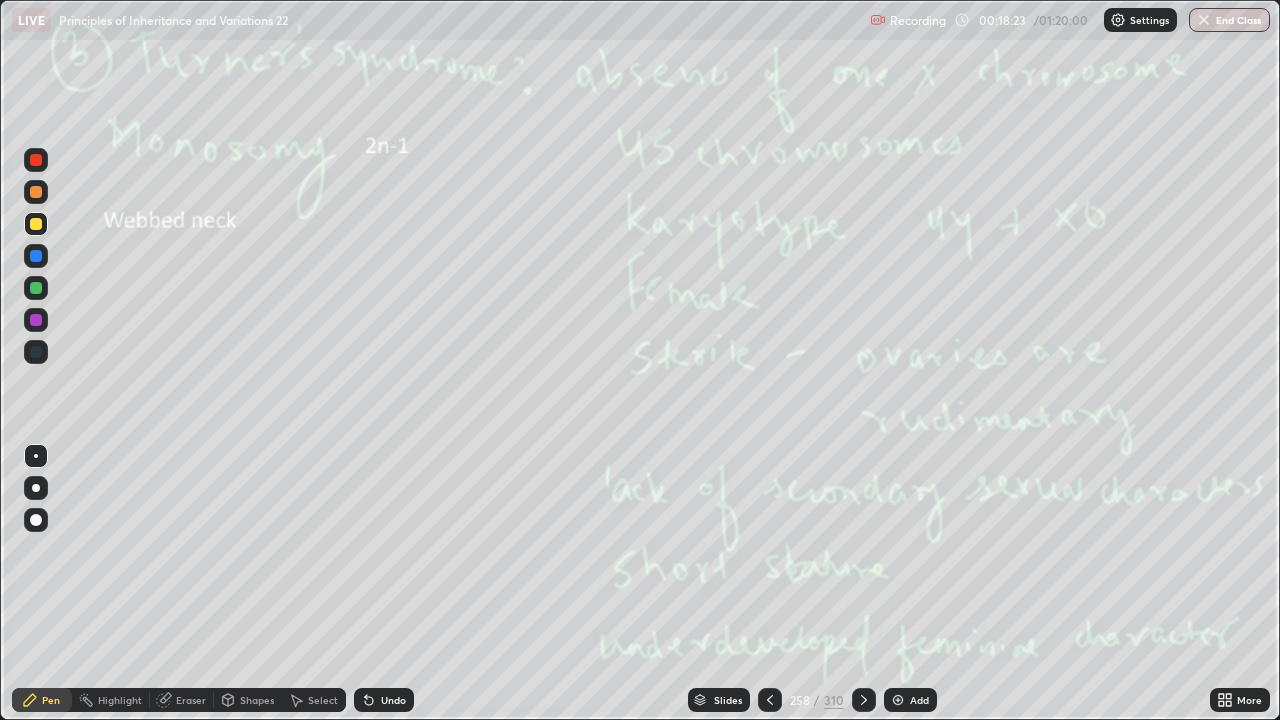 click 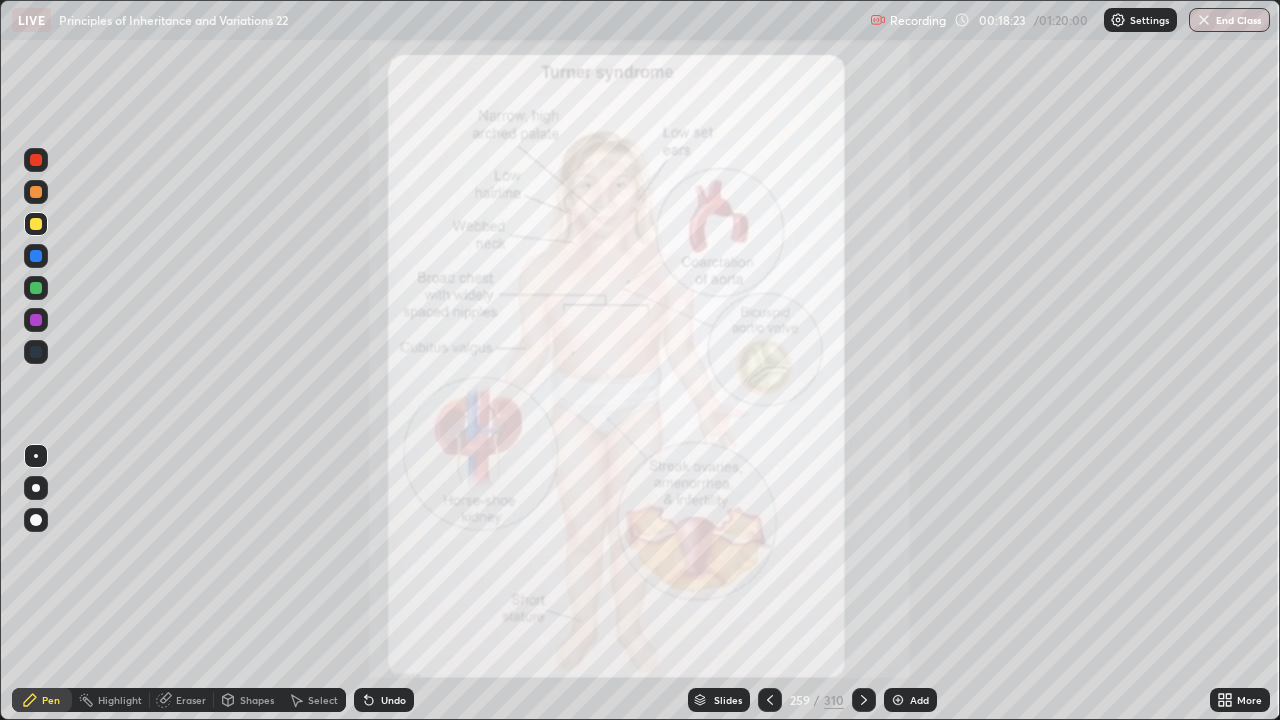 click 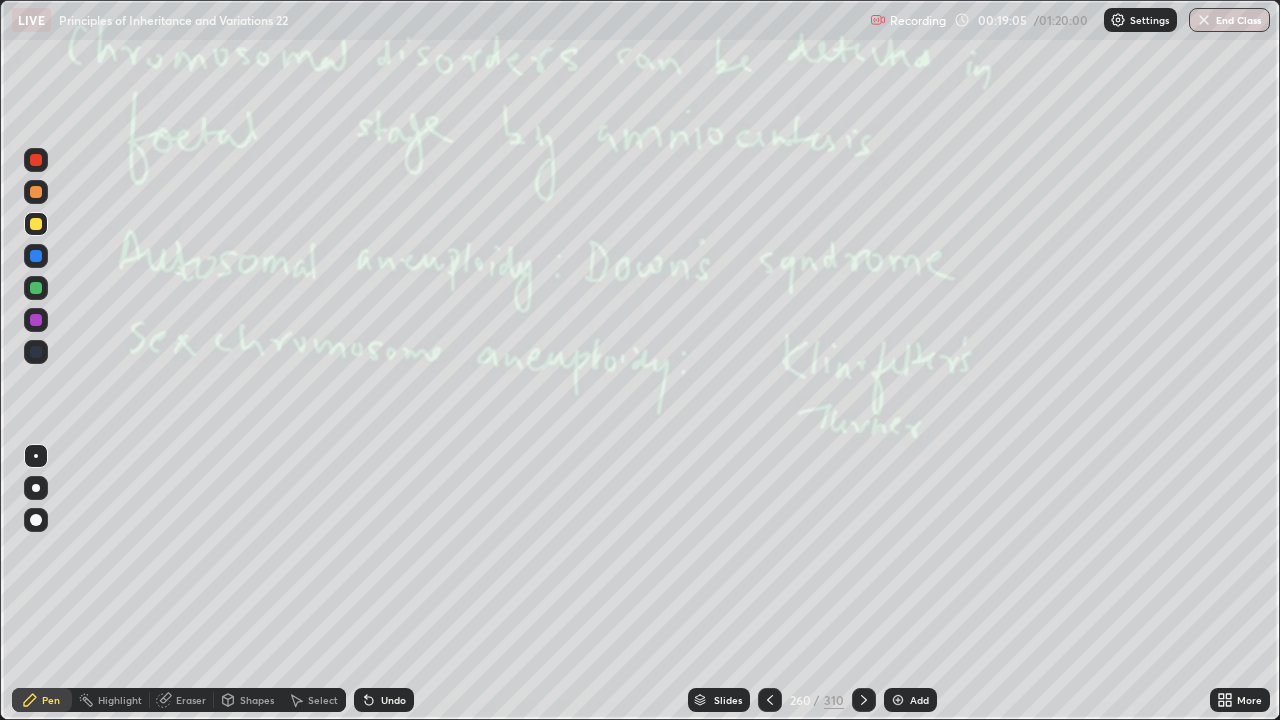 click on "310" at bounding box center (834, 700) 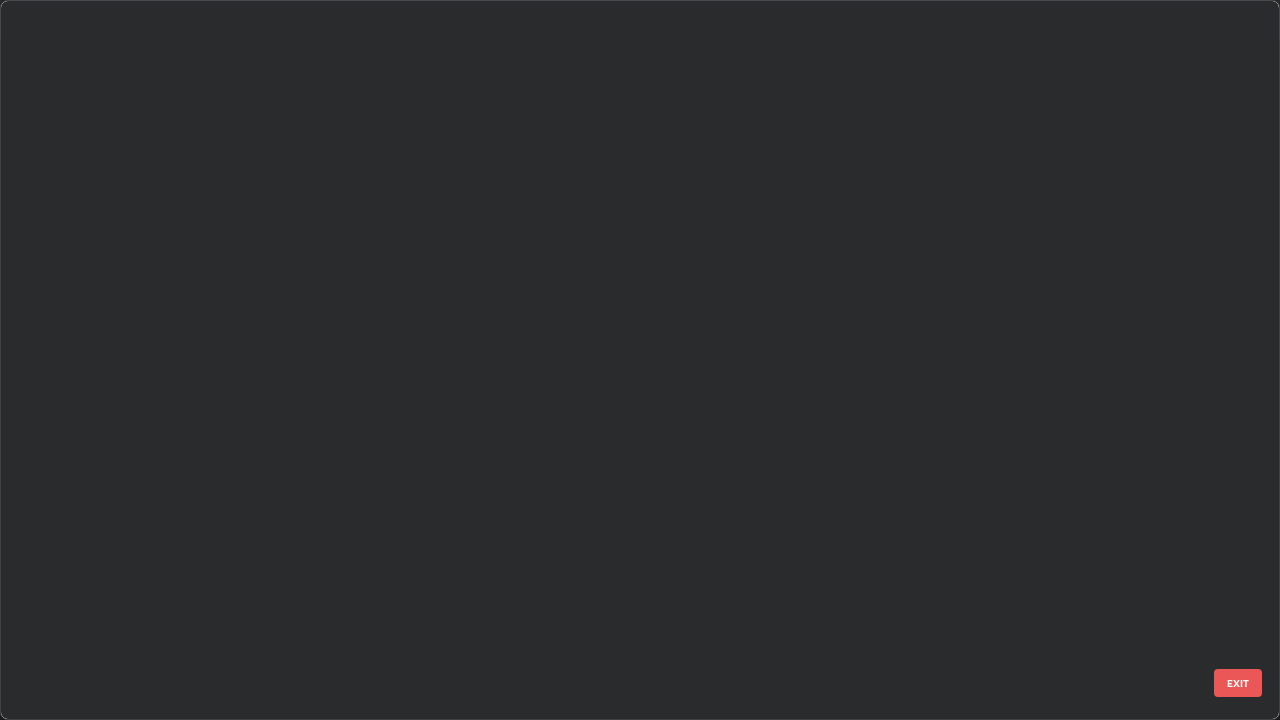 scroll, scrollTop: 18824, scrollLeft: 0, axis: vertical 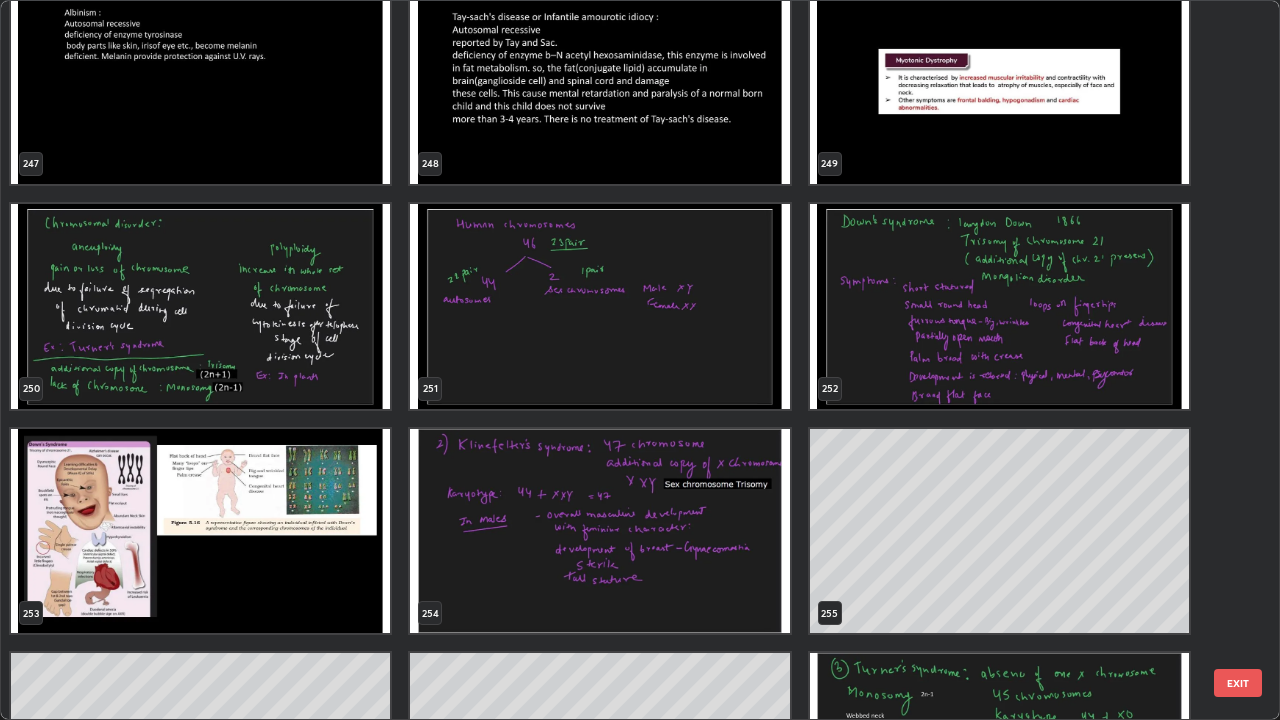 click at bounding box center (999, 306) 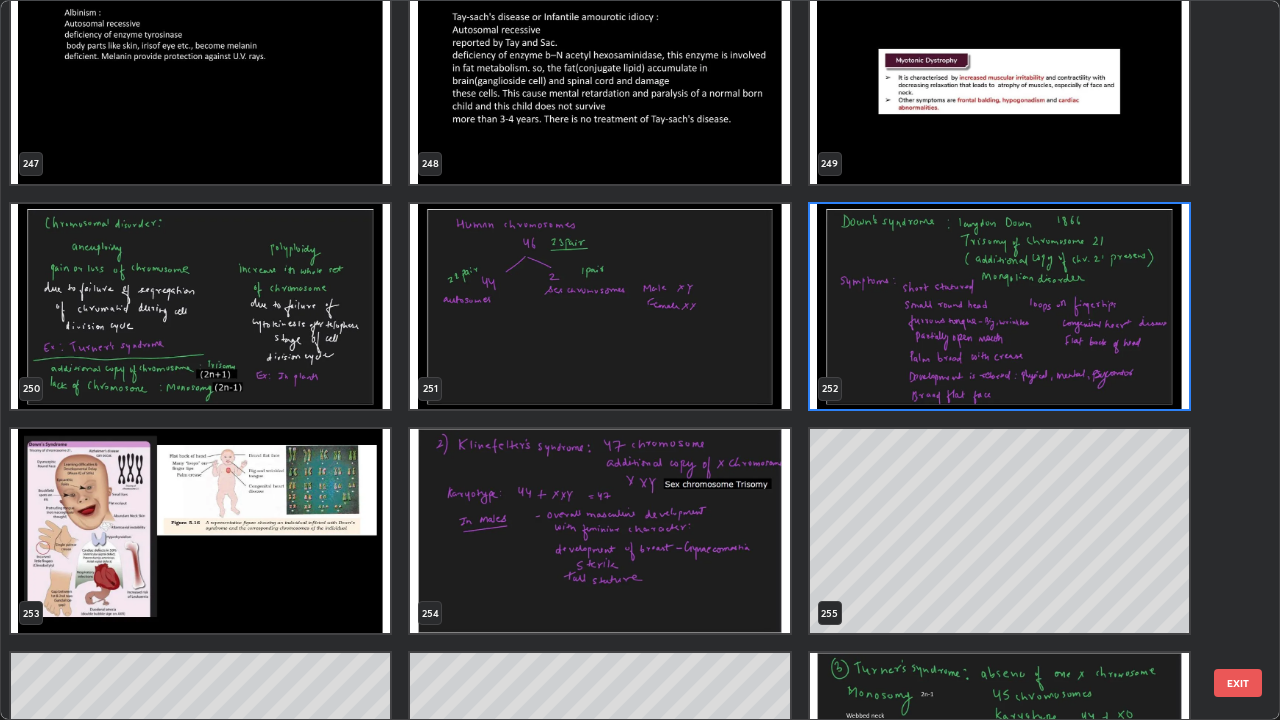 click at bounding box center (999, 306) 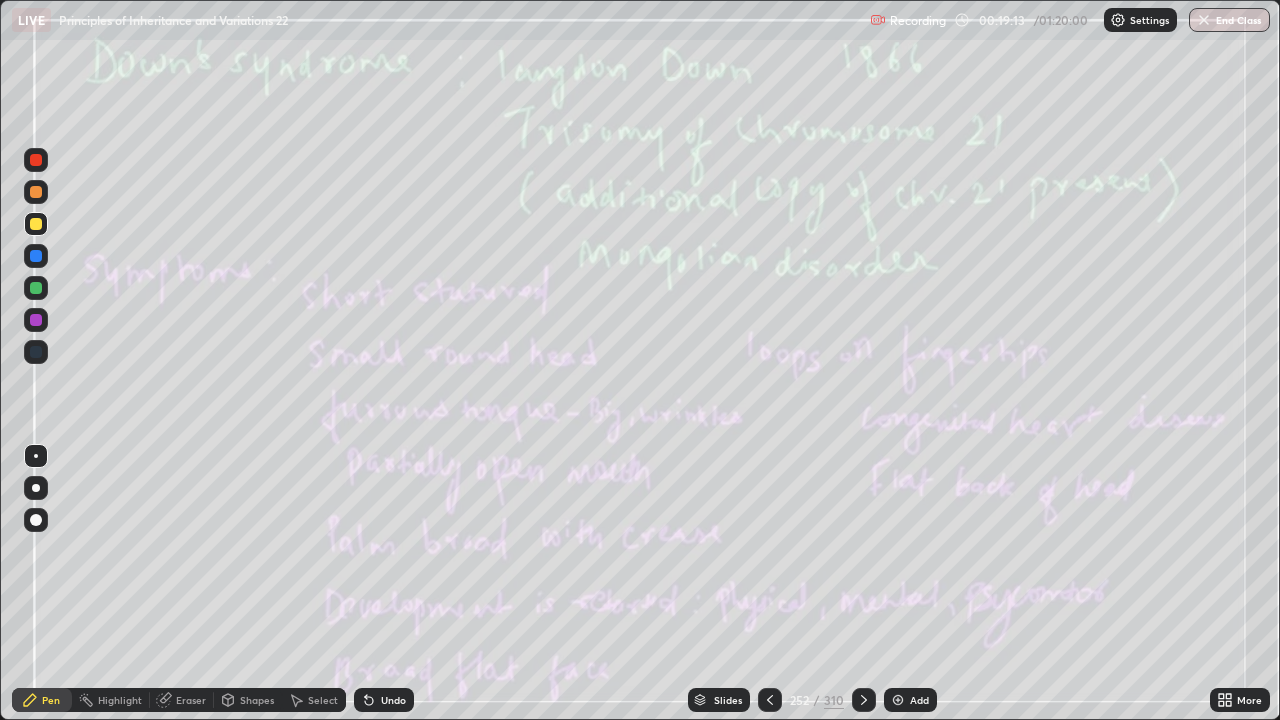 click at bounding box center [999, 306] 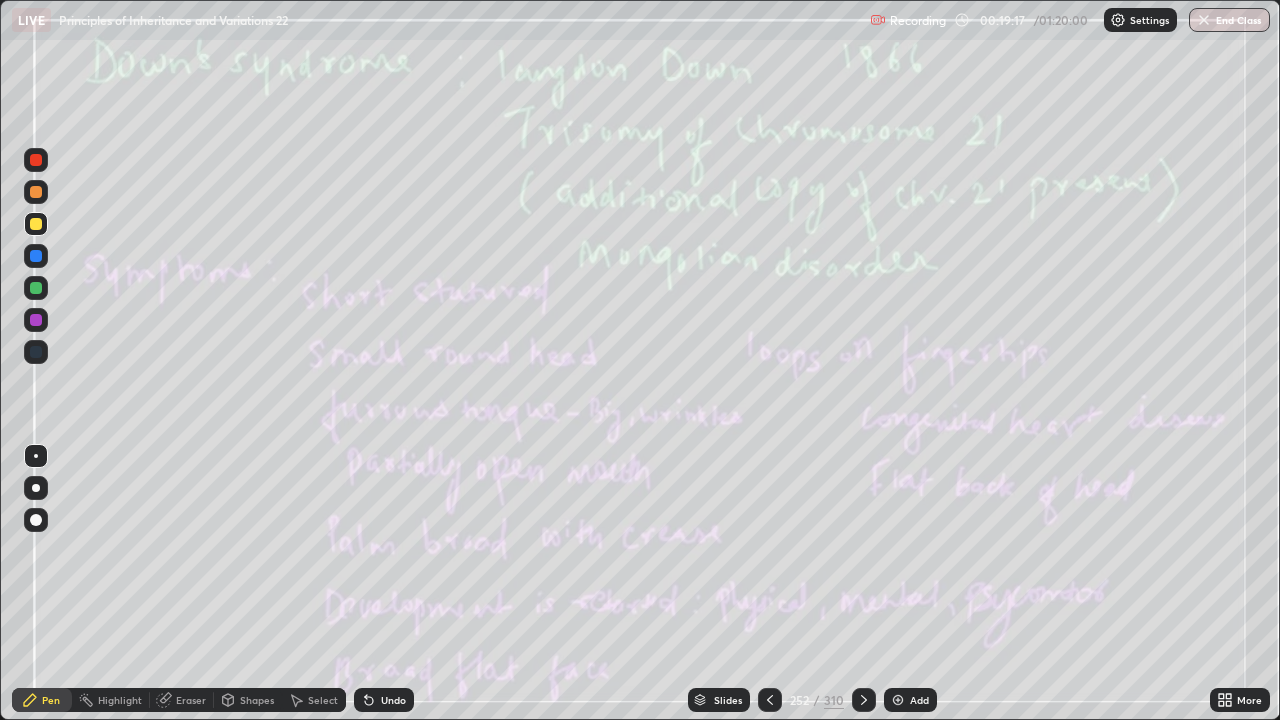 click 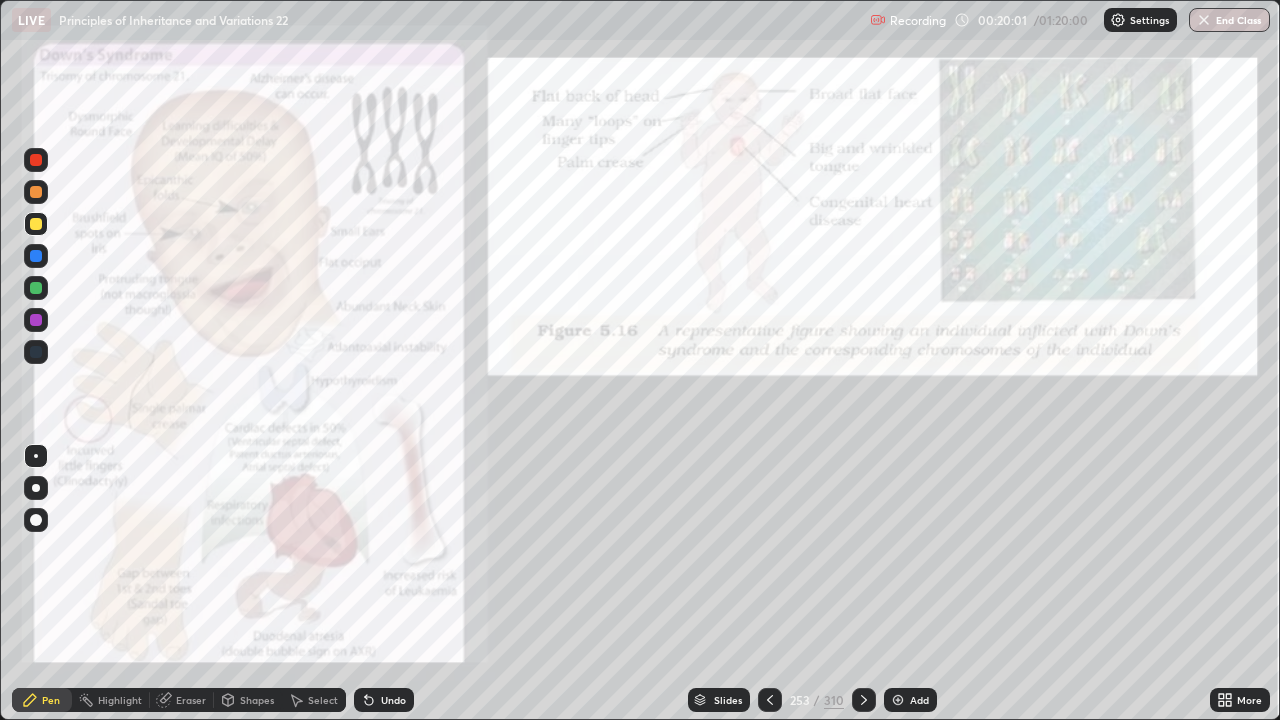 click 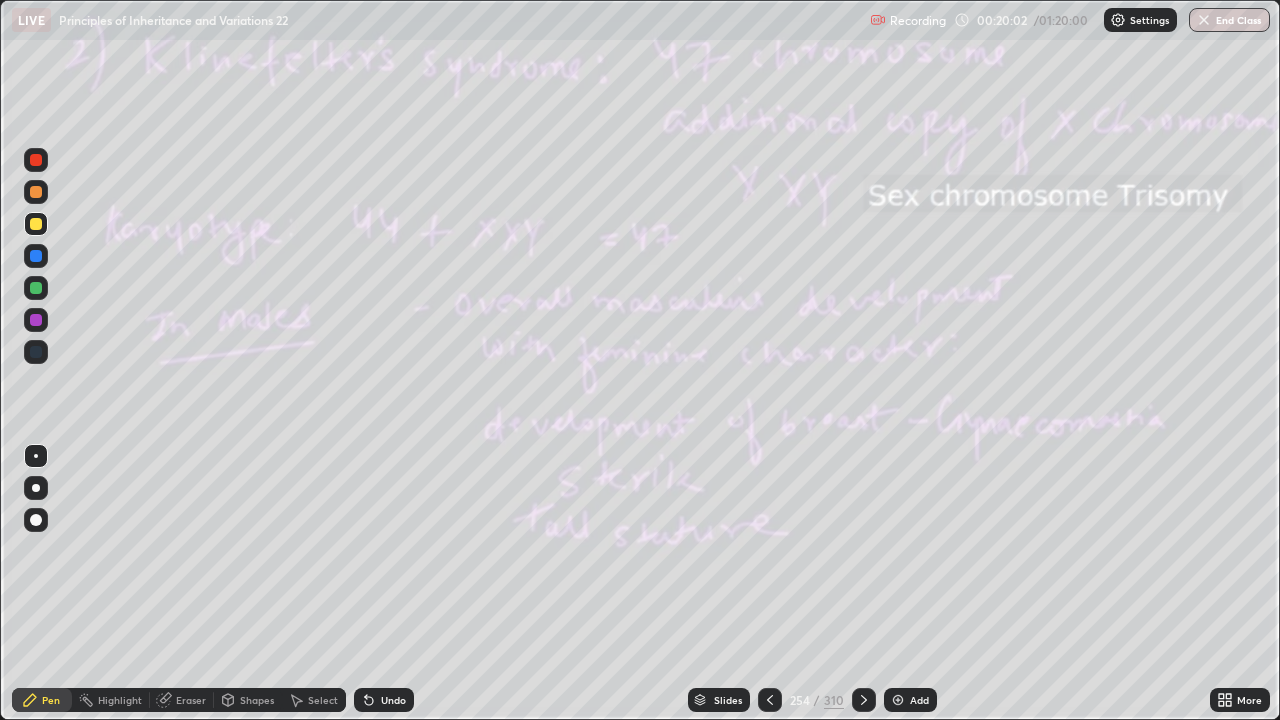 click at bounding box center (864, 700) 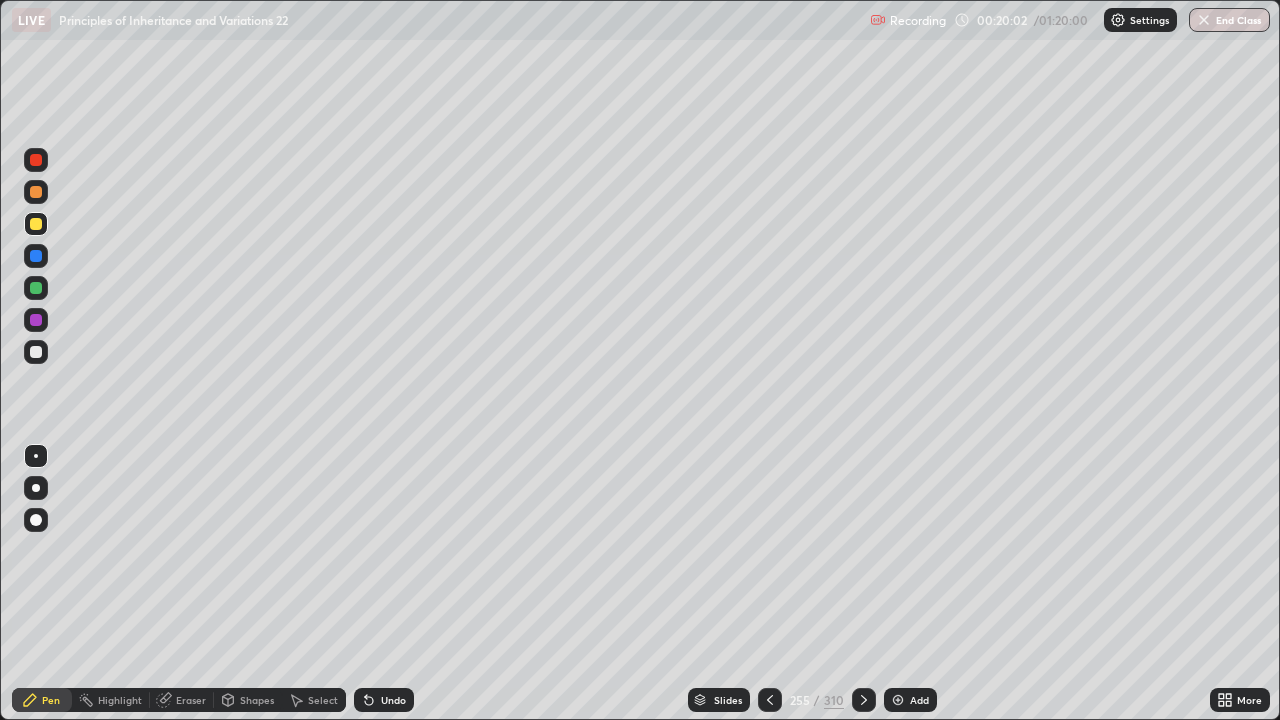 click 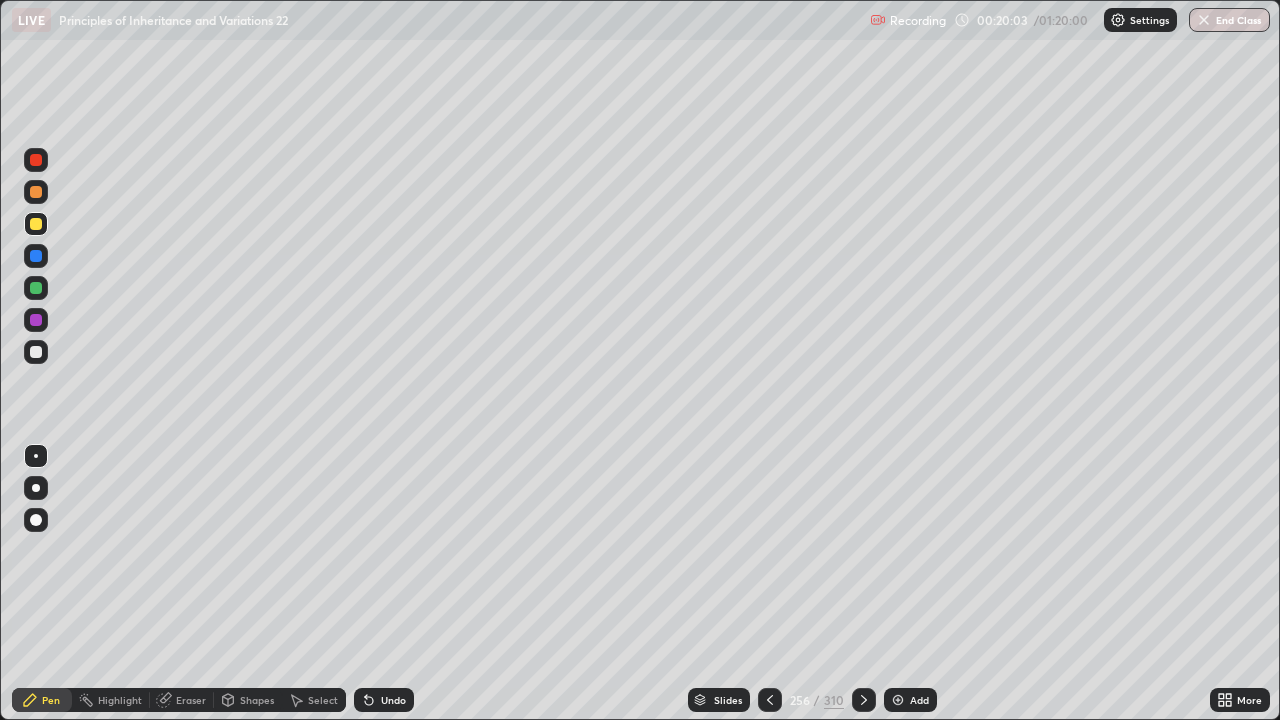 click 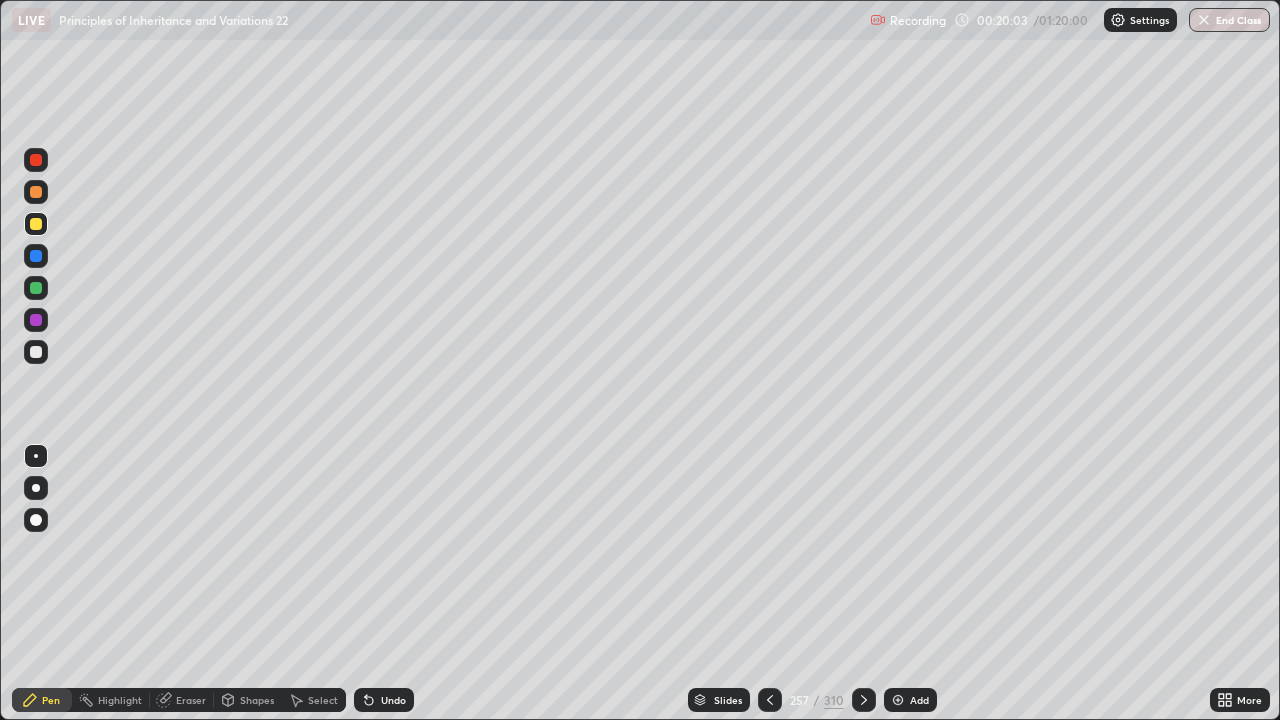 click at bounding box center [864, 700] 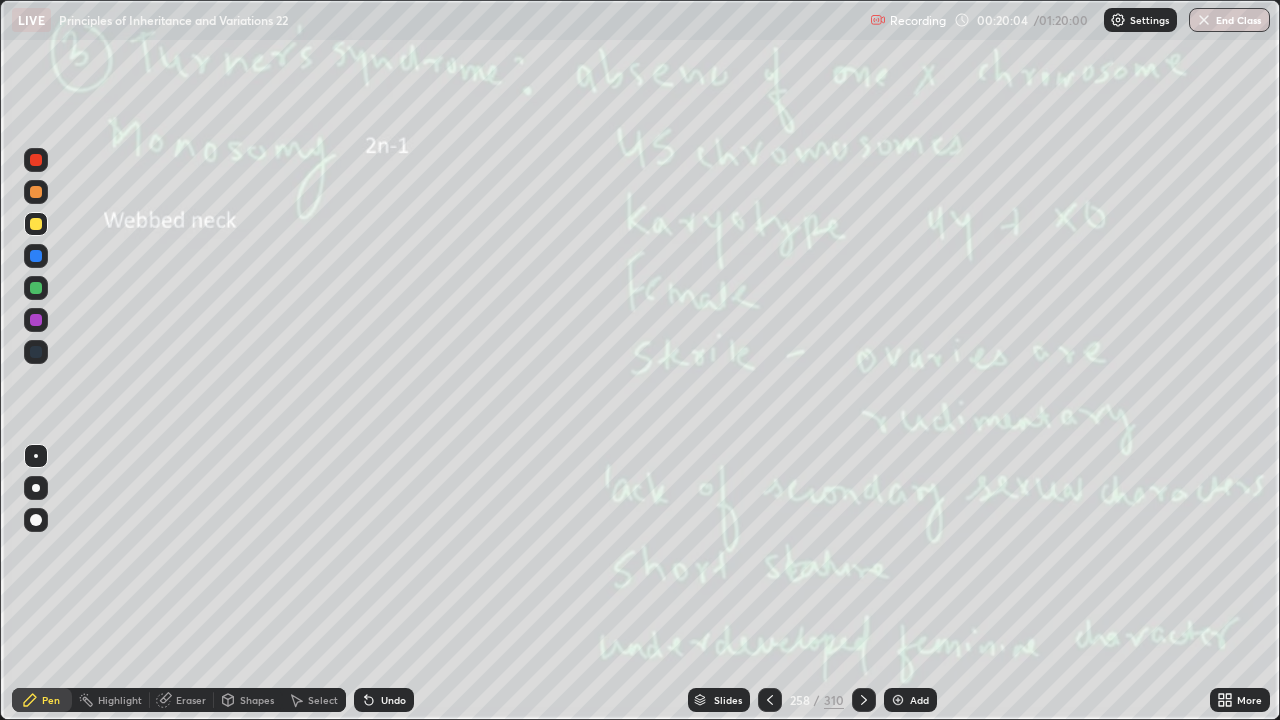 click on "310" at bounding box center [834, 700] 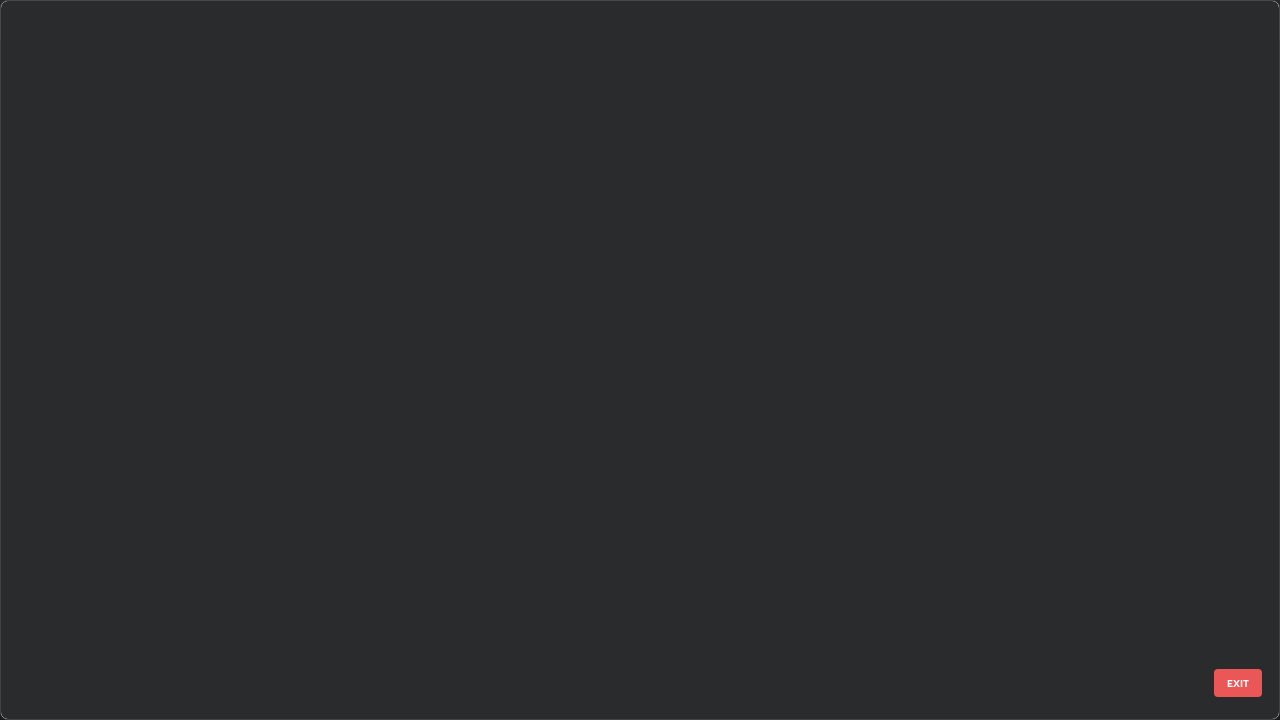 scroll, scrollTop: 18599, scrollLeft: 0, axis: vertical 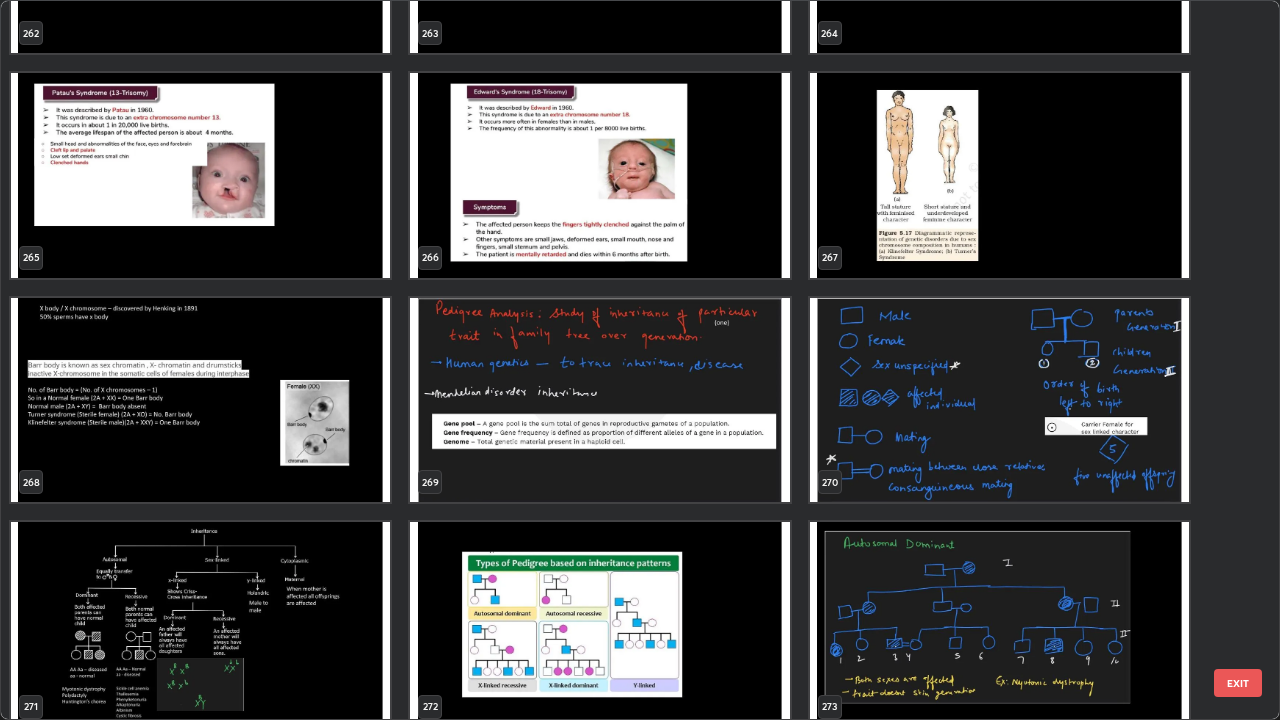 click at bounding box center [999, 175] 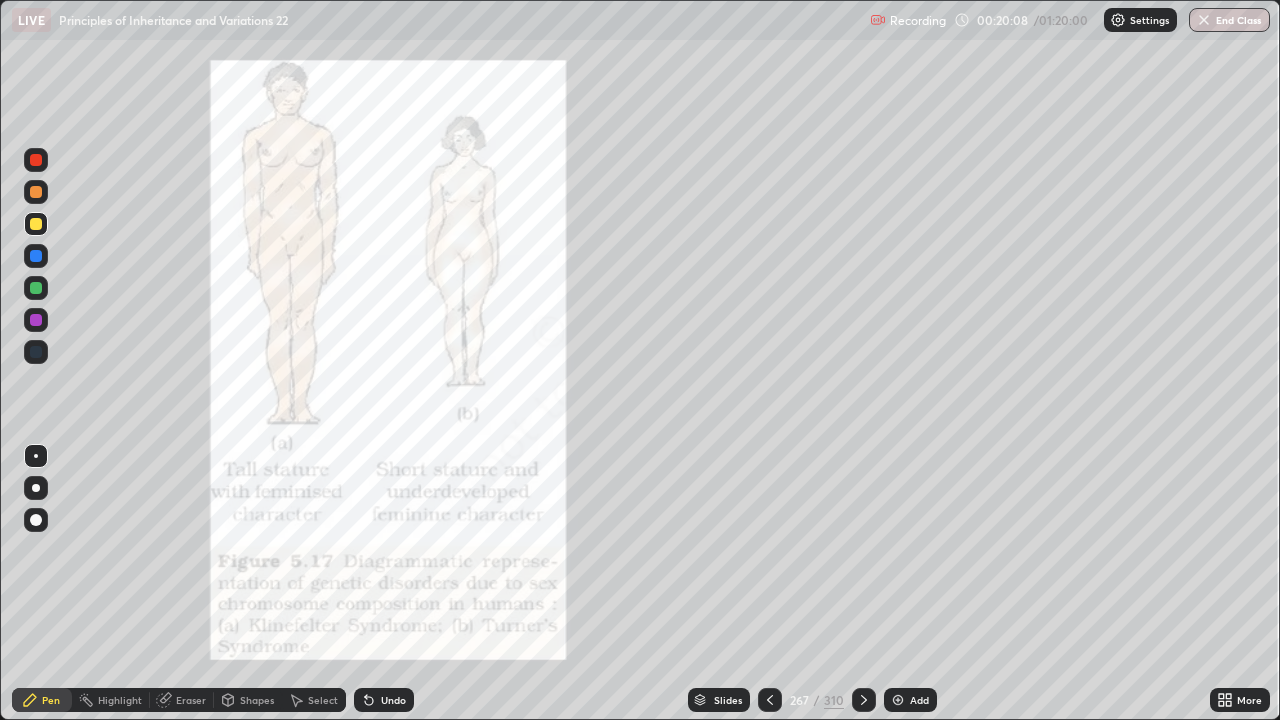 click at bounding box center [999, 175] 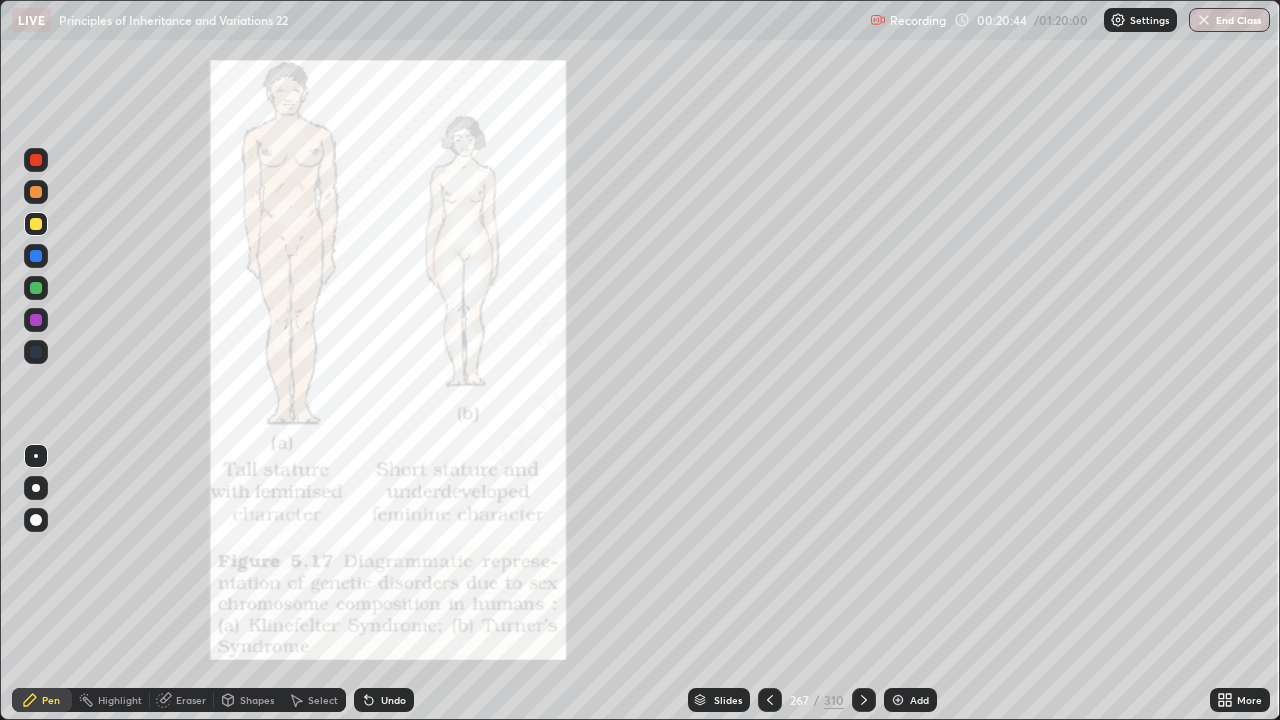 click 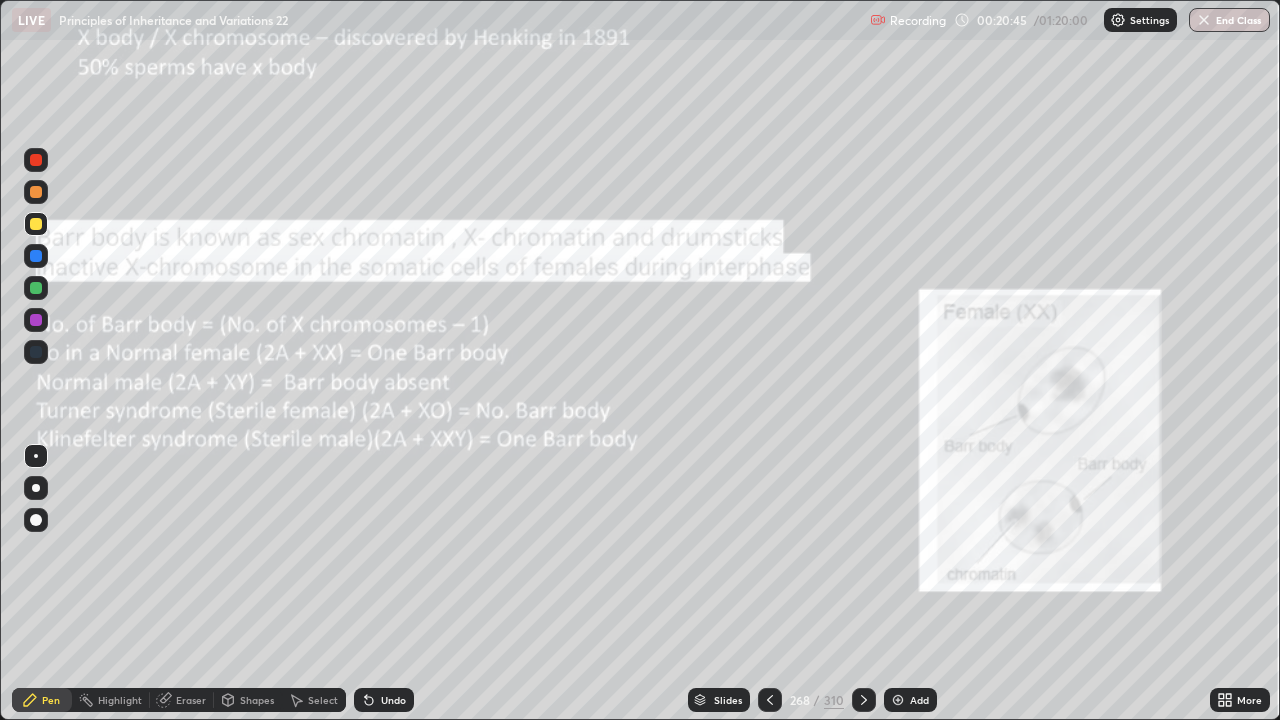 click 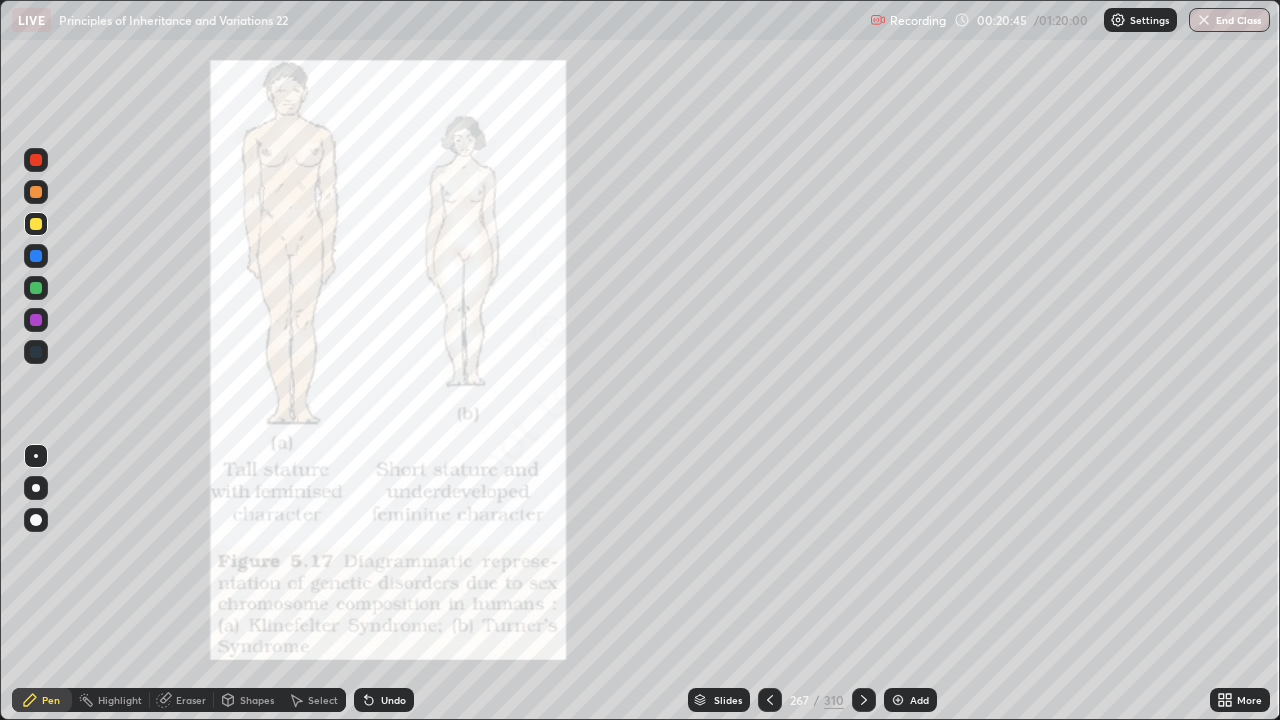 click on "Add" at bounding box center (919, 700) 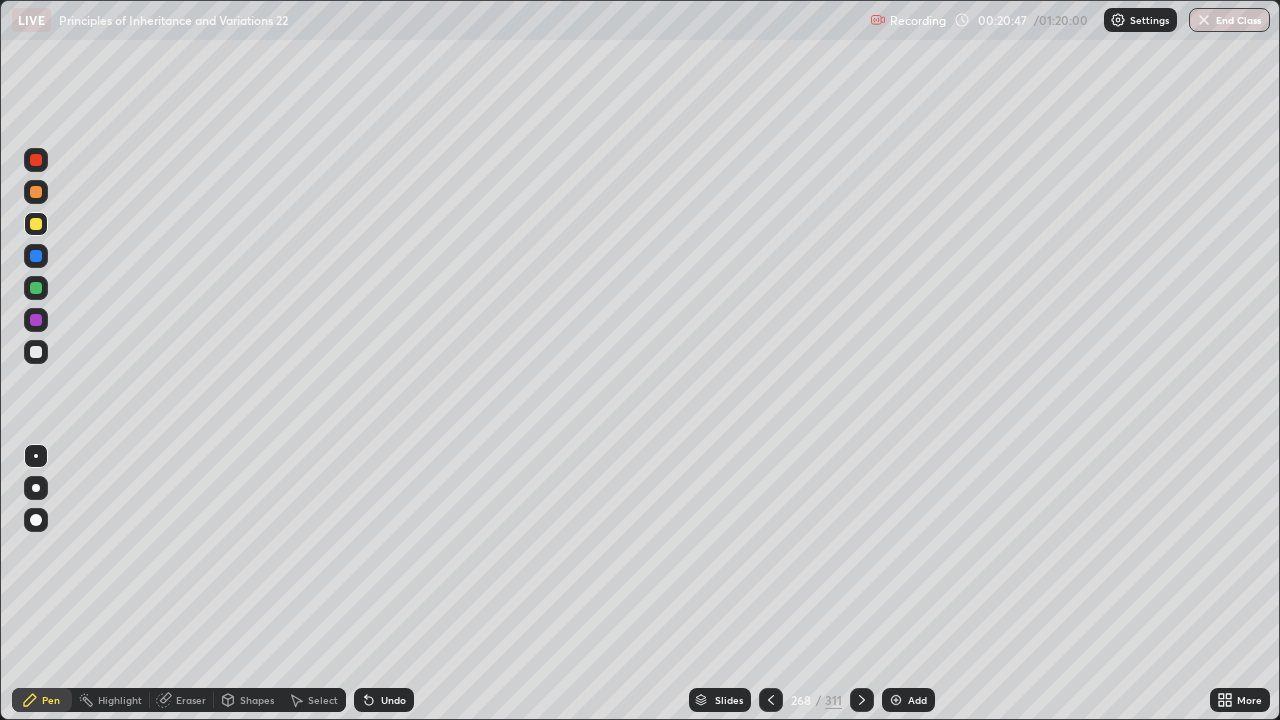 click at bounding box center [36, 288] 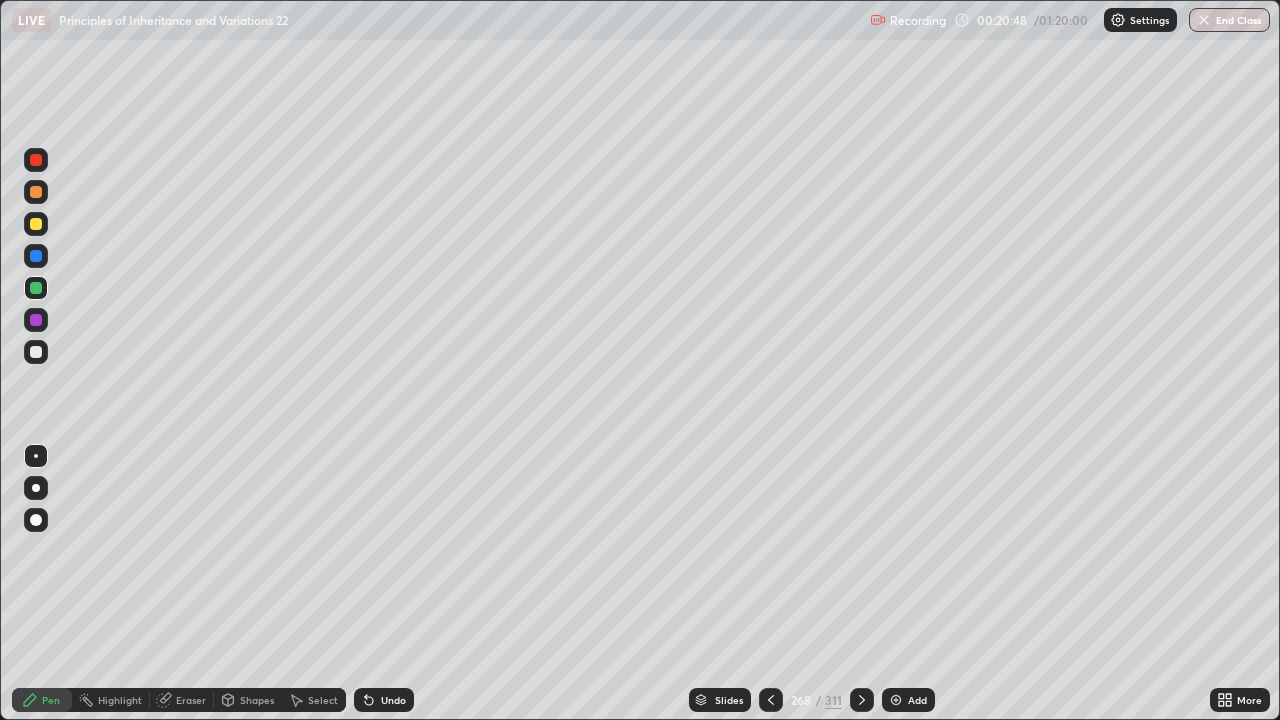click at bounding box center (36, 520) 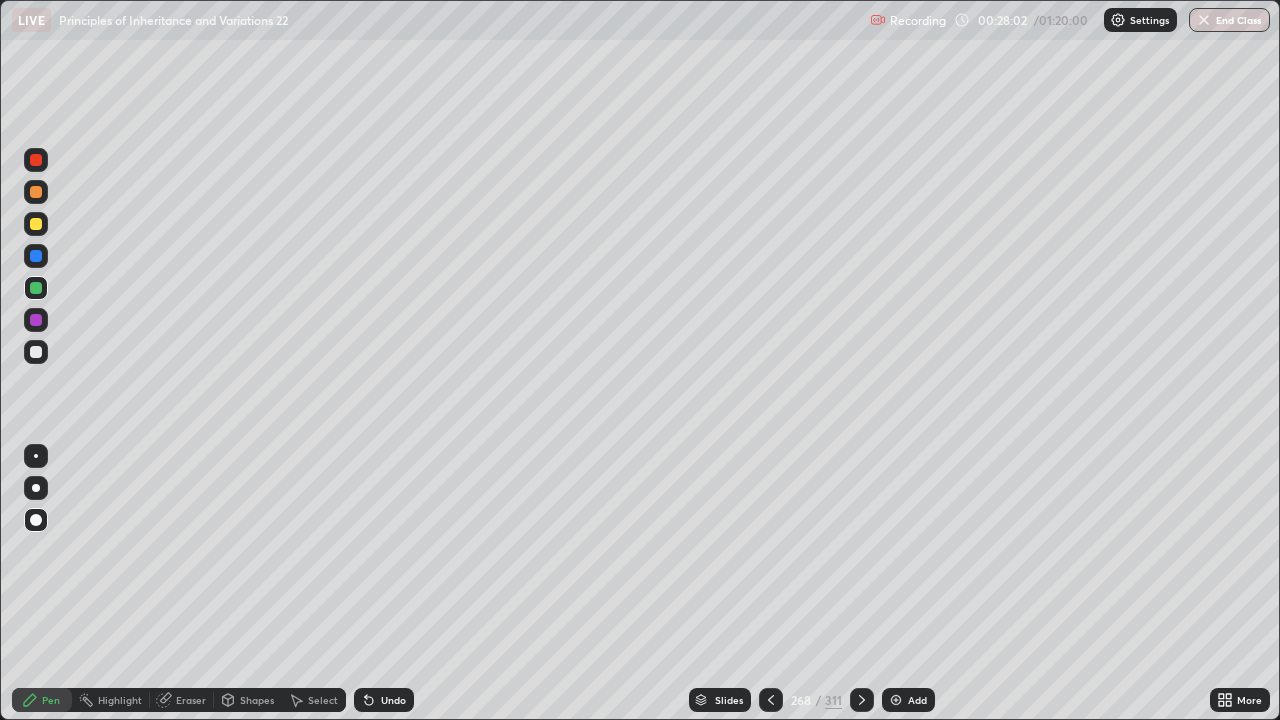 click on "311" at bounding box center (833, 700) 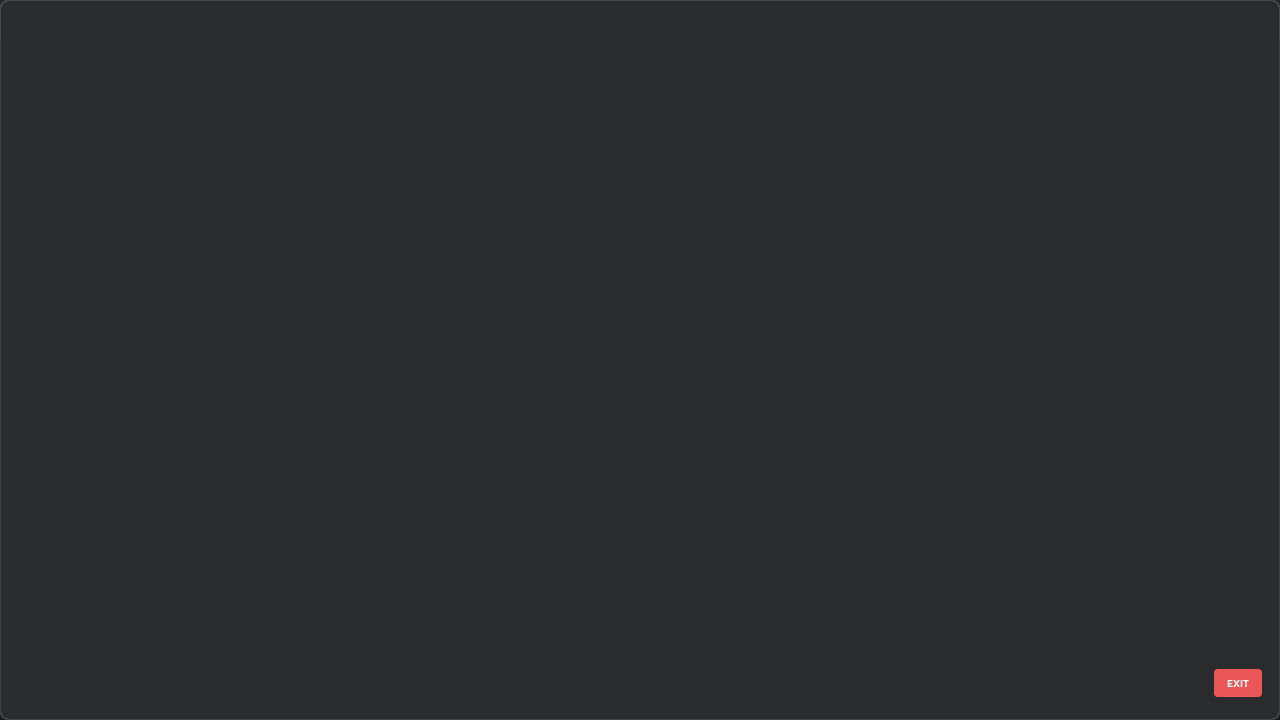 scroll, scrollTop: 19498, scrollLeft: 0, axis: vertical 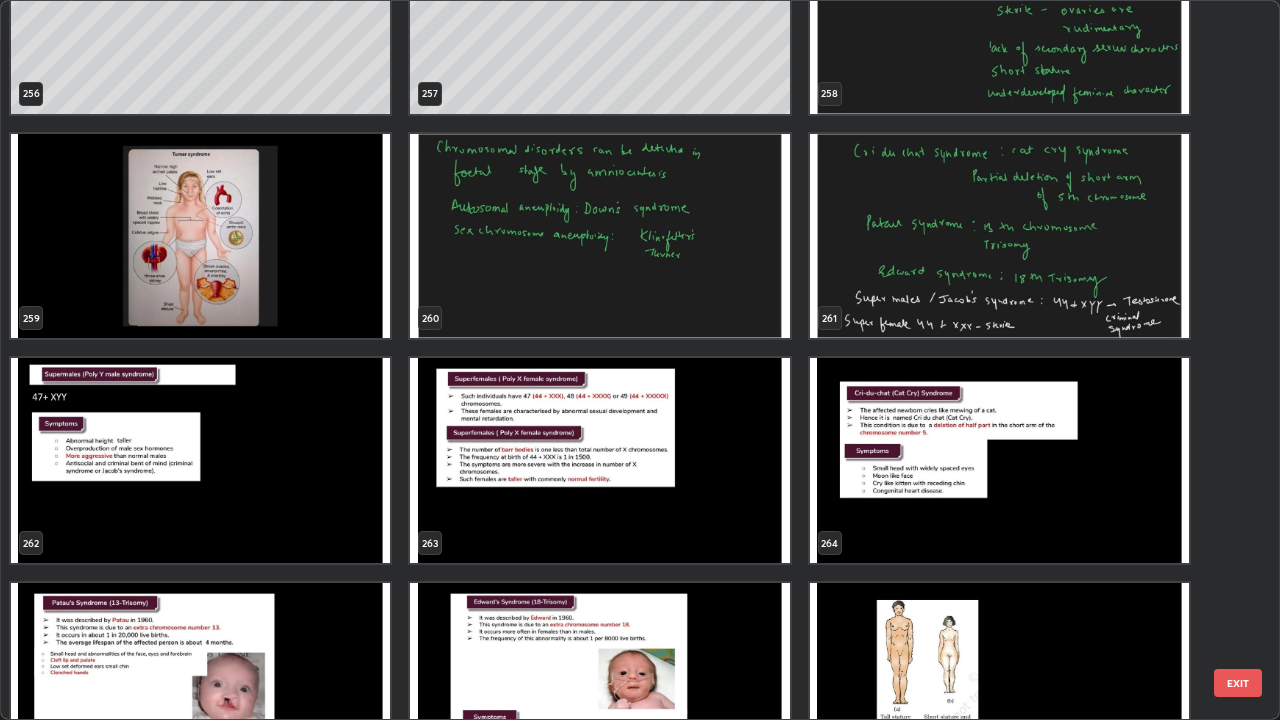 click at bounding box center [200, 460] 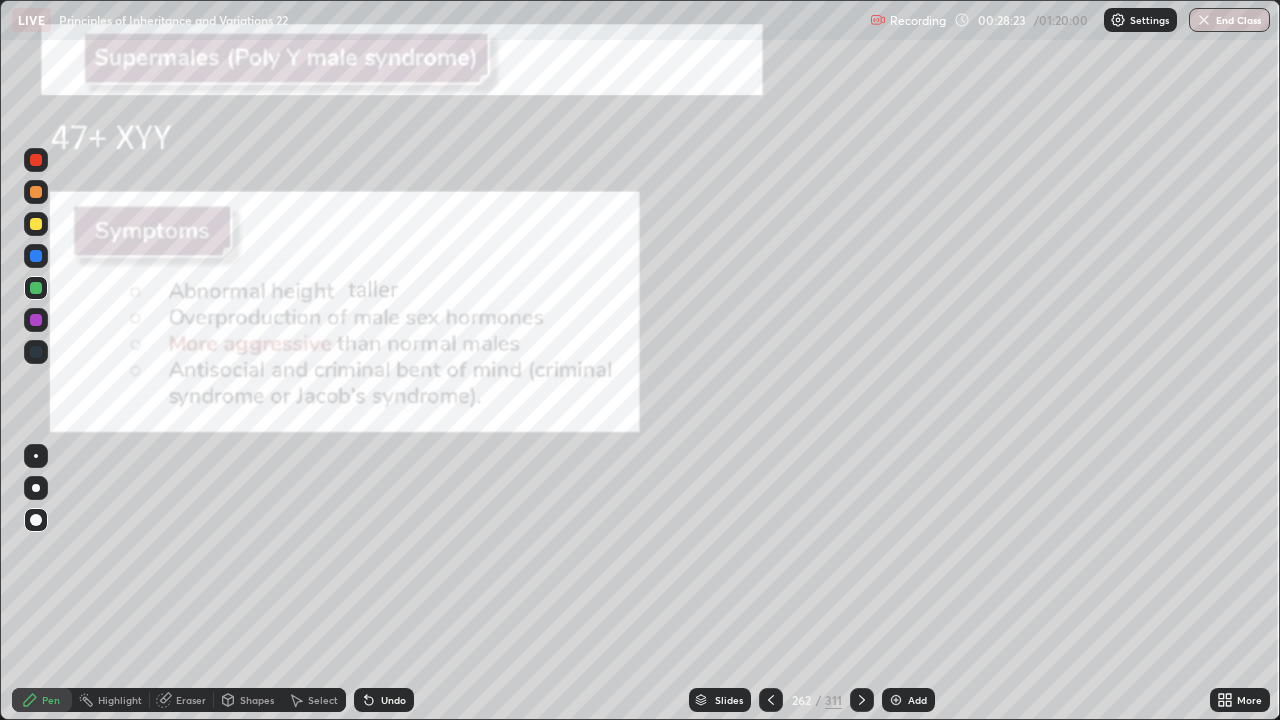 click at bounding box center (200, 460) 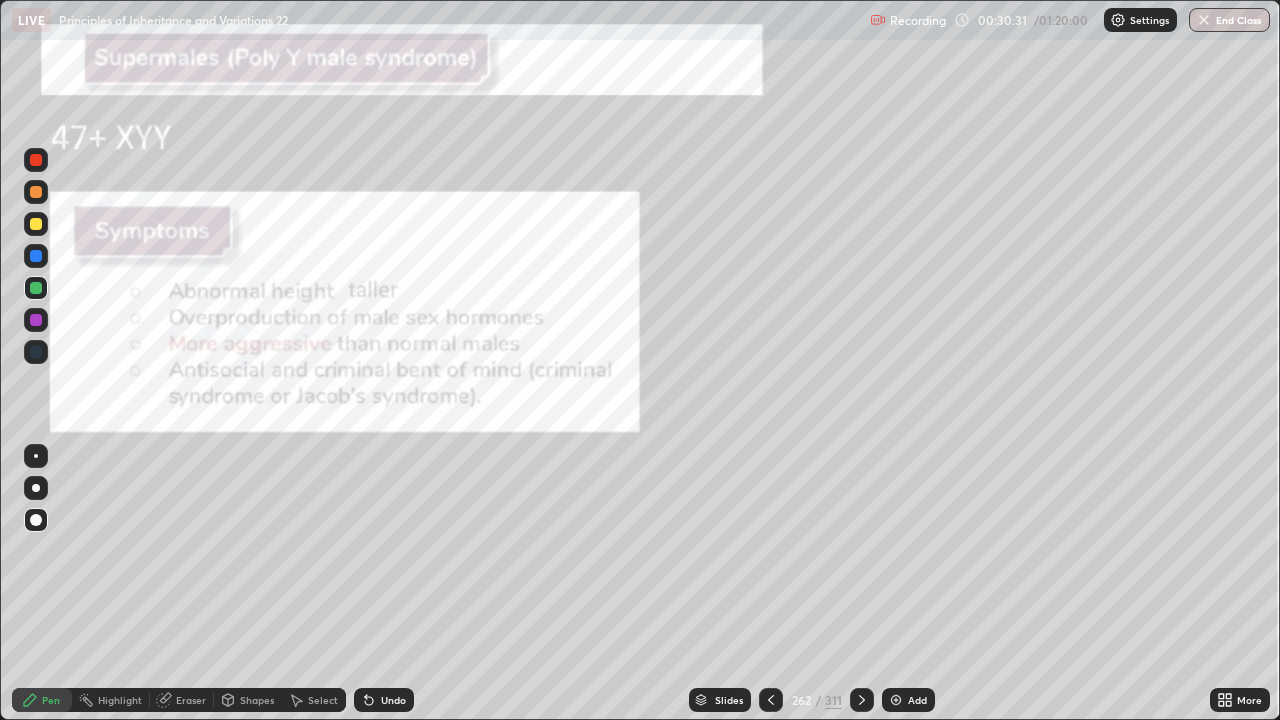 click 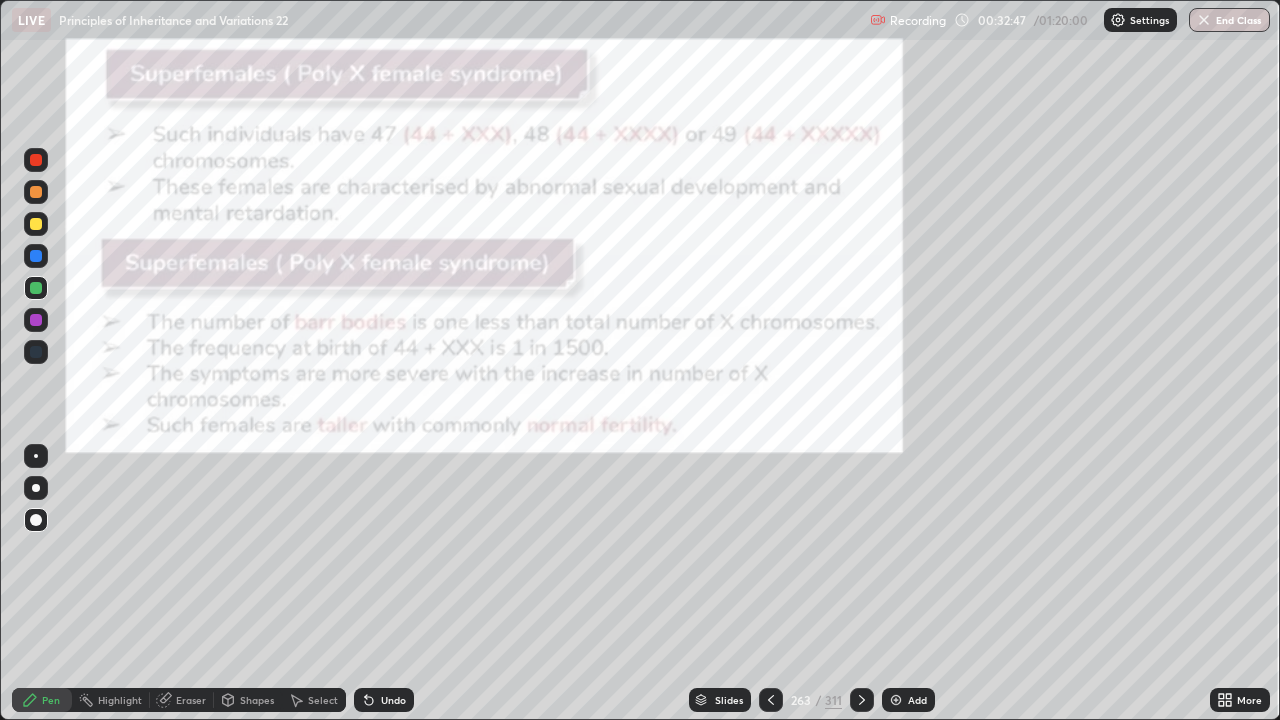 click 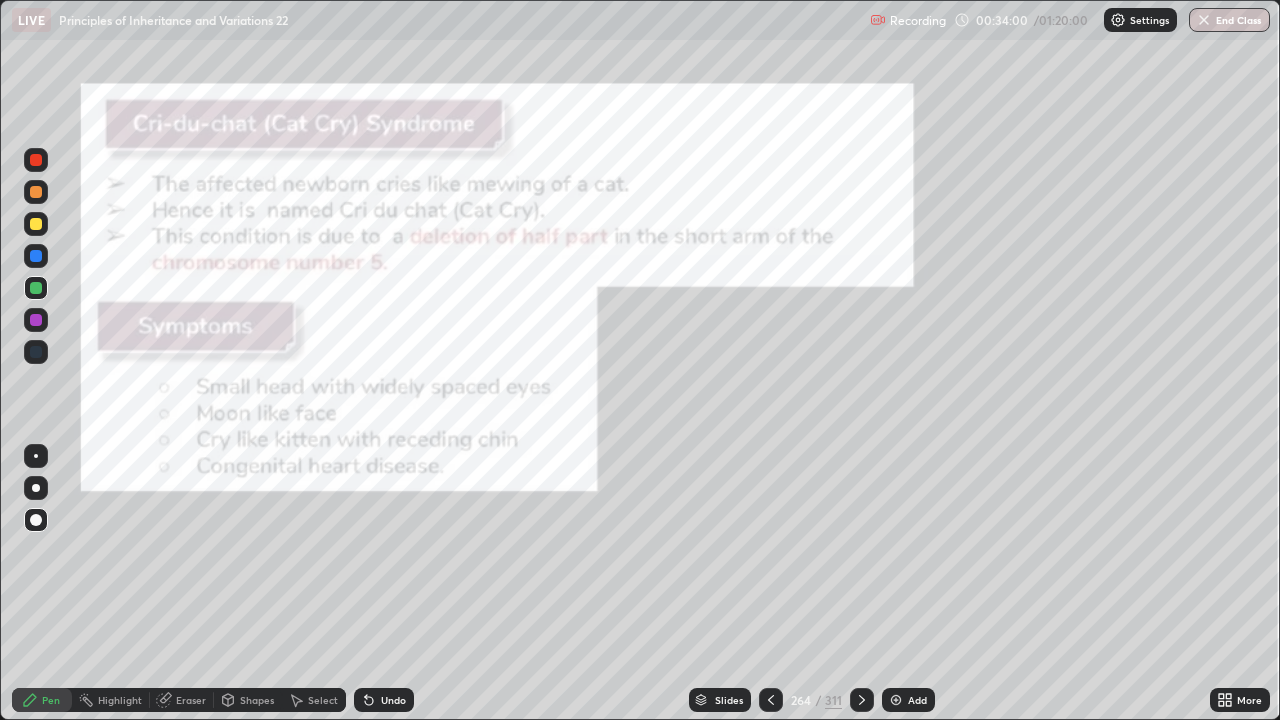 click 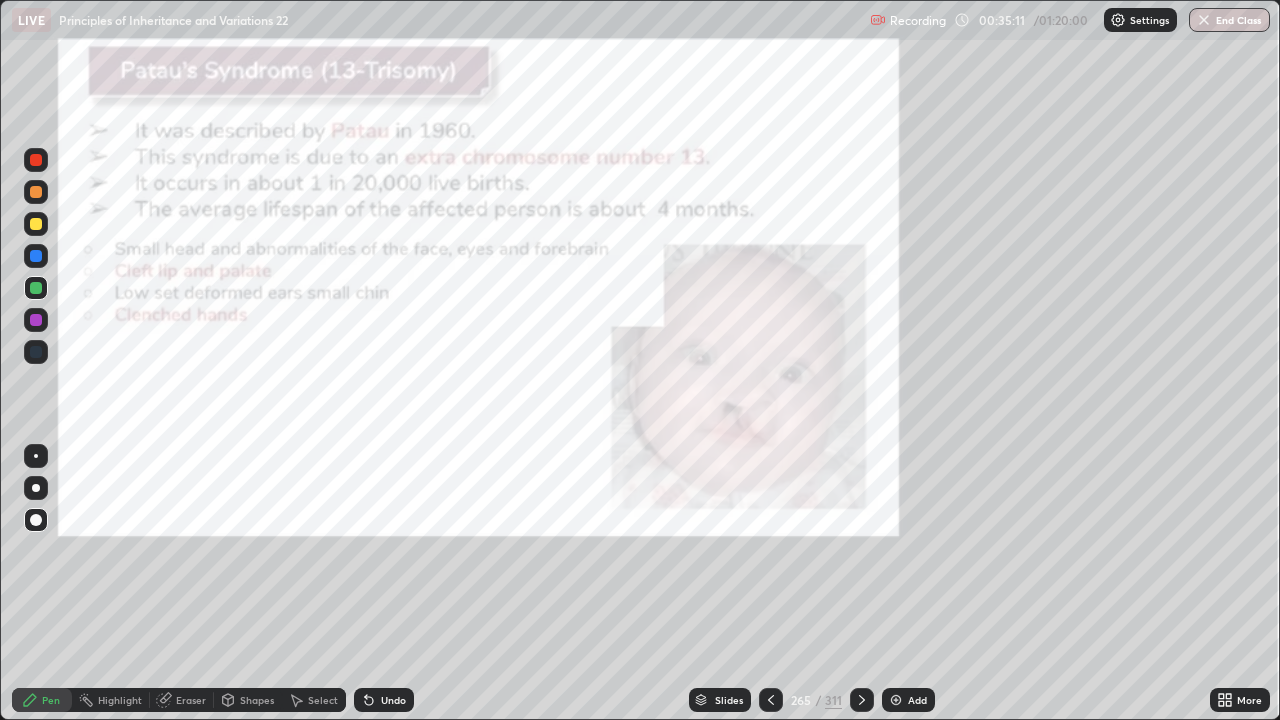 click 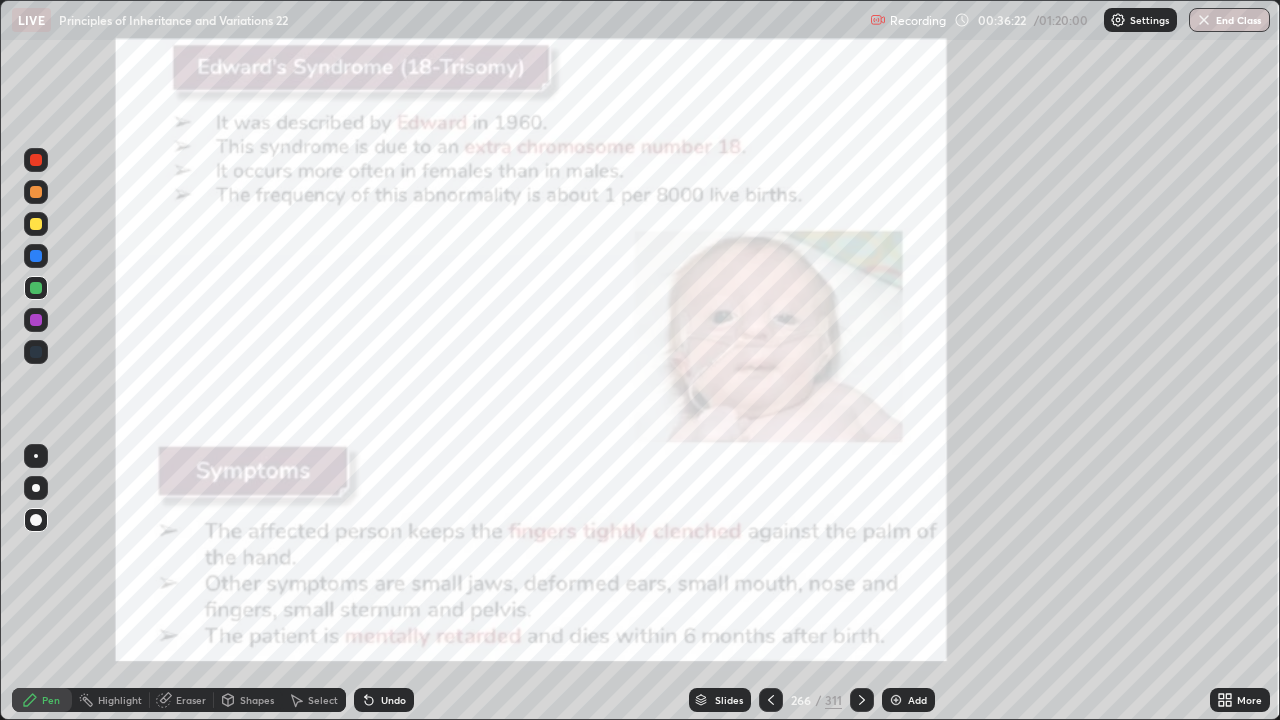 click 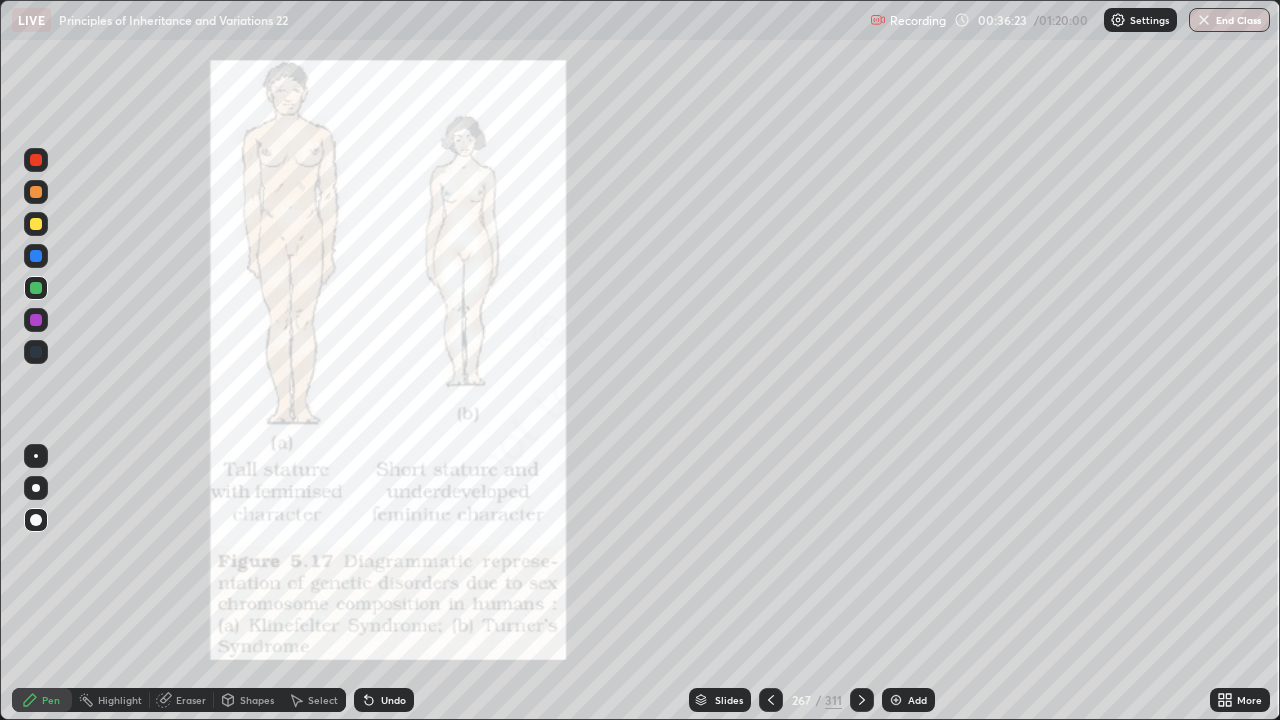 click 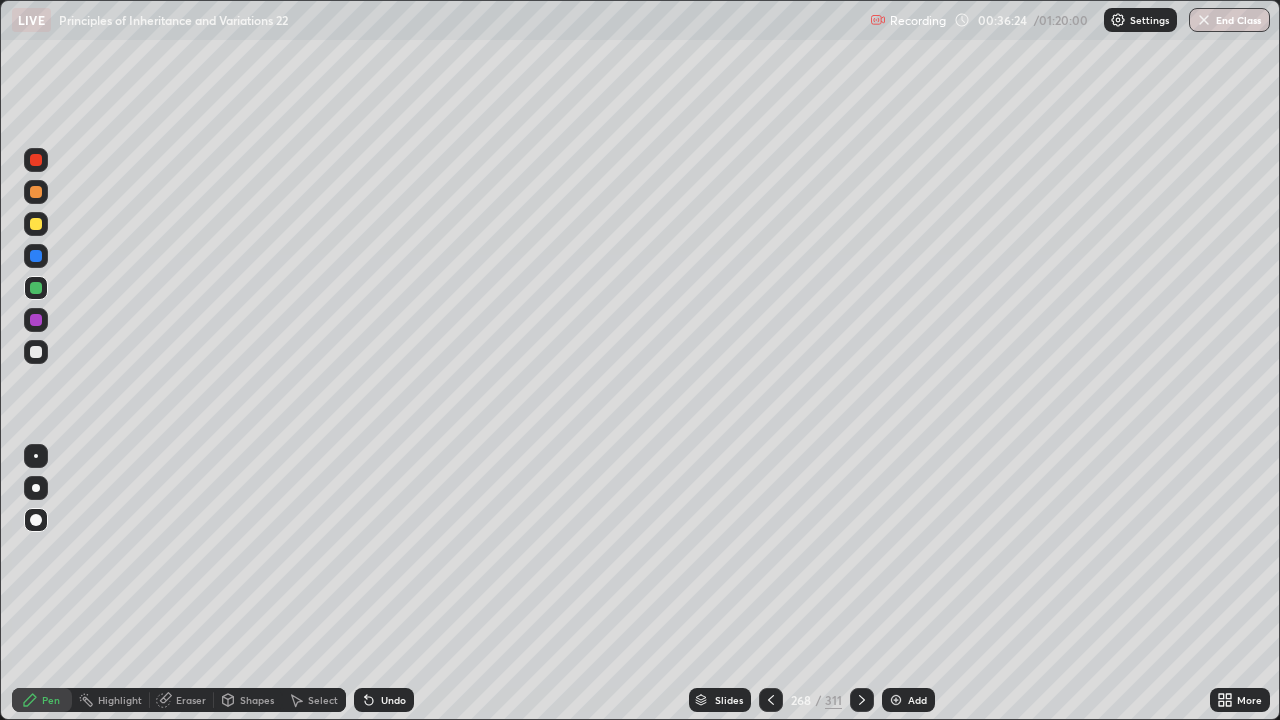 click 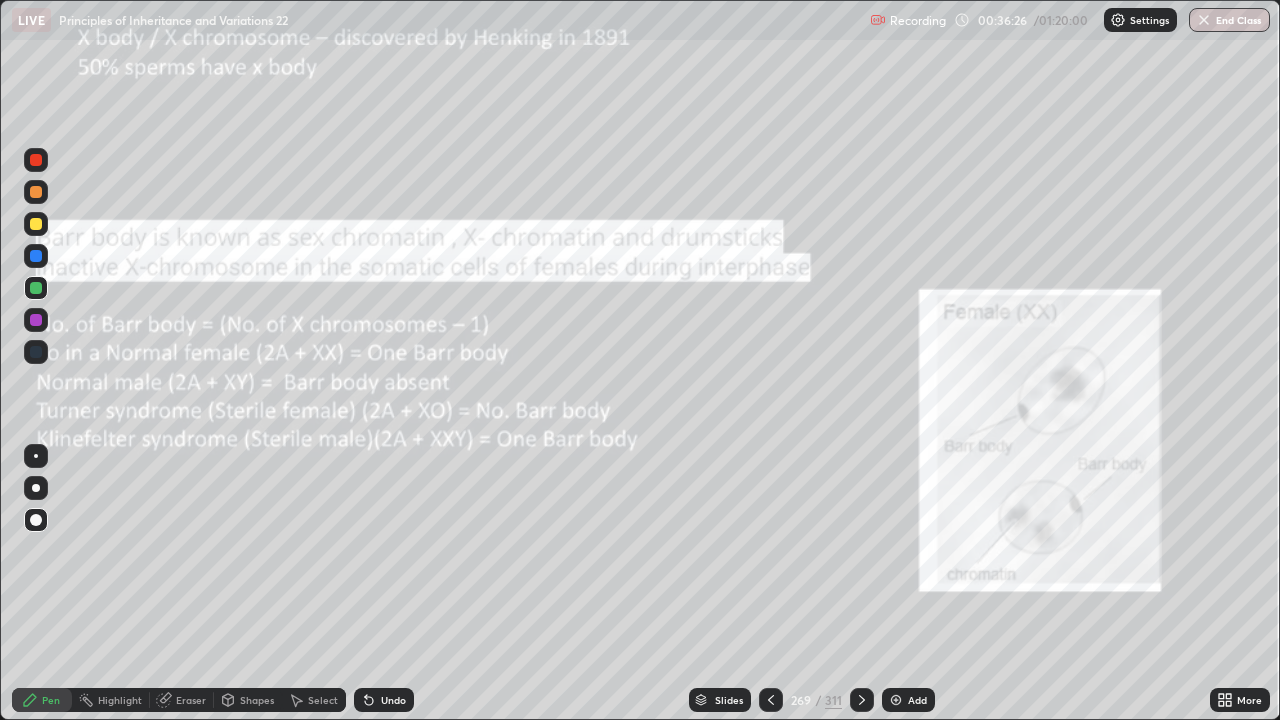 click on "More" at bounding box center (1249, 700) 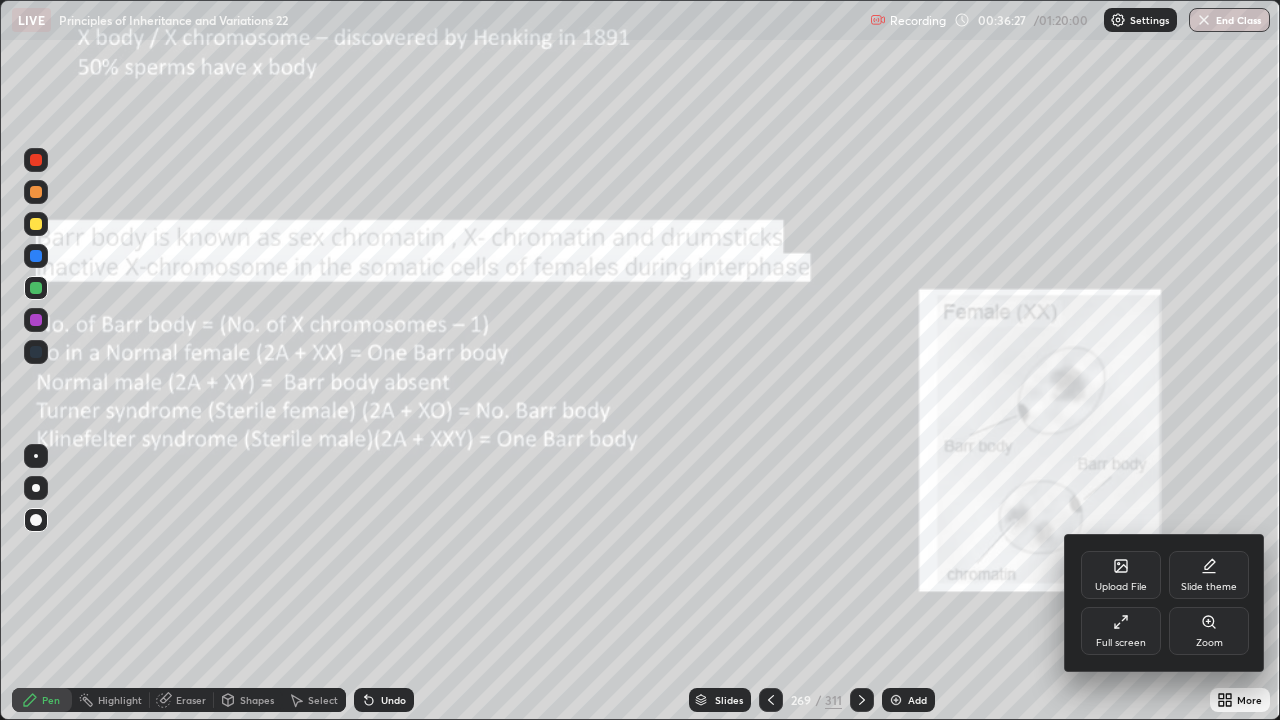 click 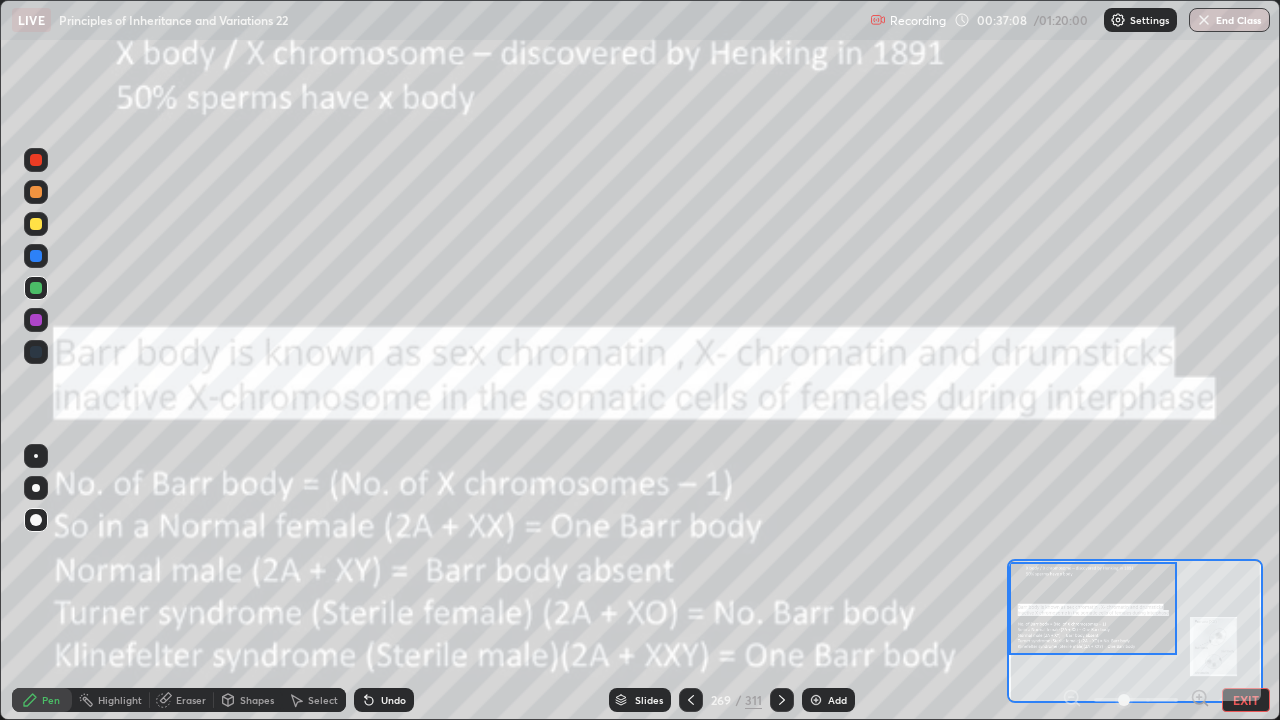 click on "Eraser" at bounding box center (191, 700) 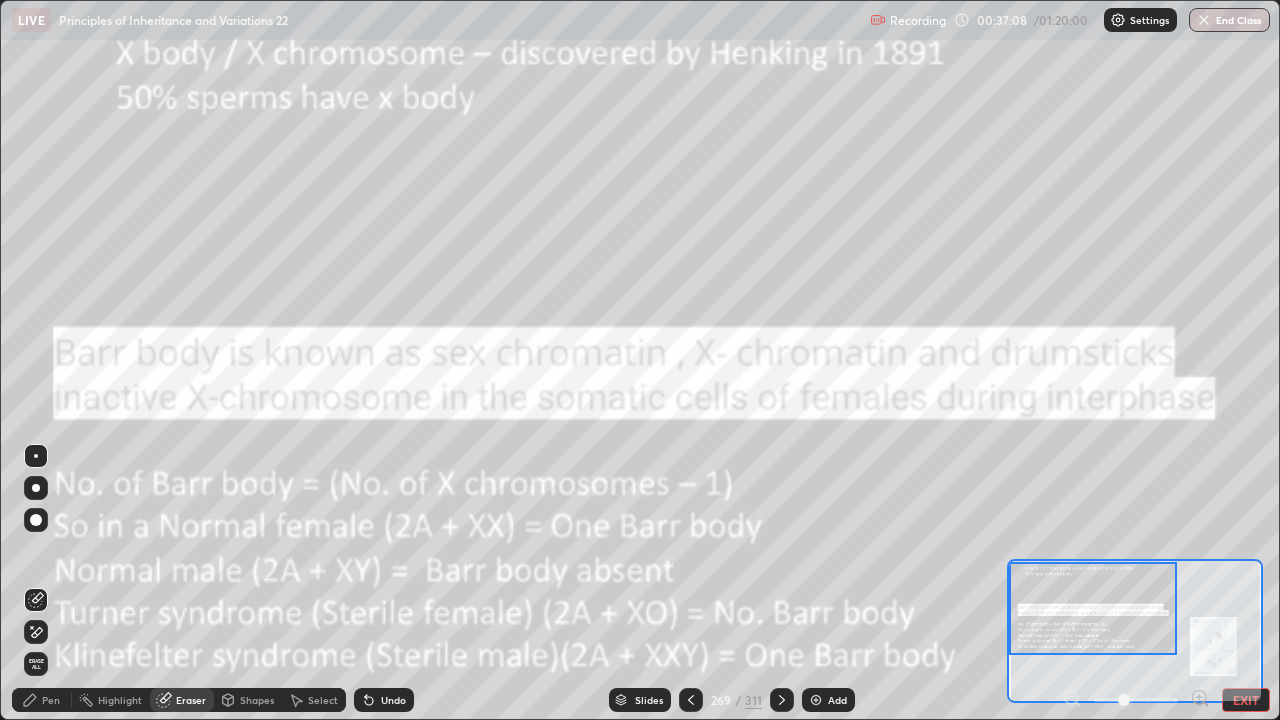 click on "Erase all" at bounding box center [36, 664] 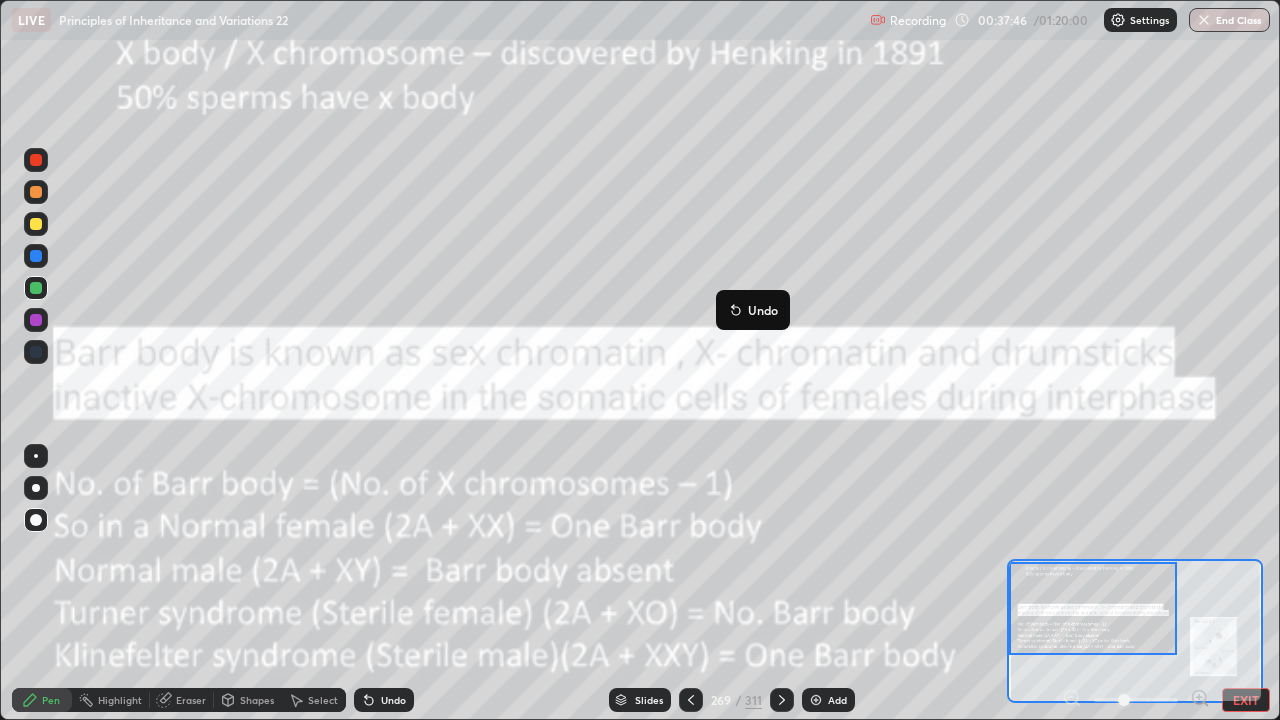 click on "Undo" at bounding box center [753, 310] 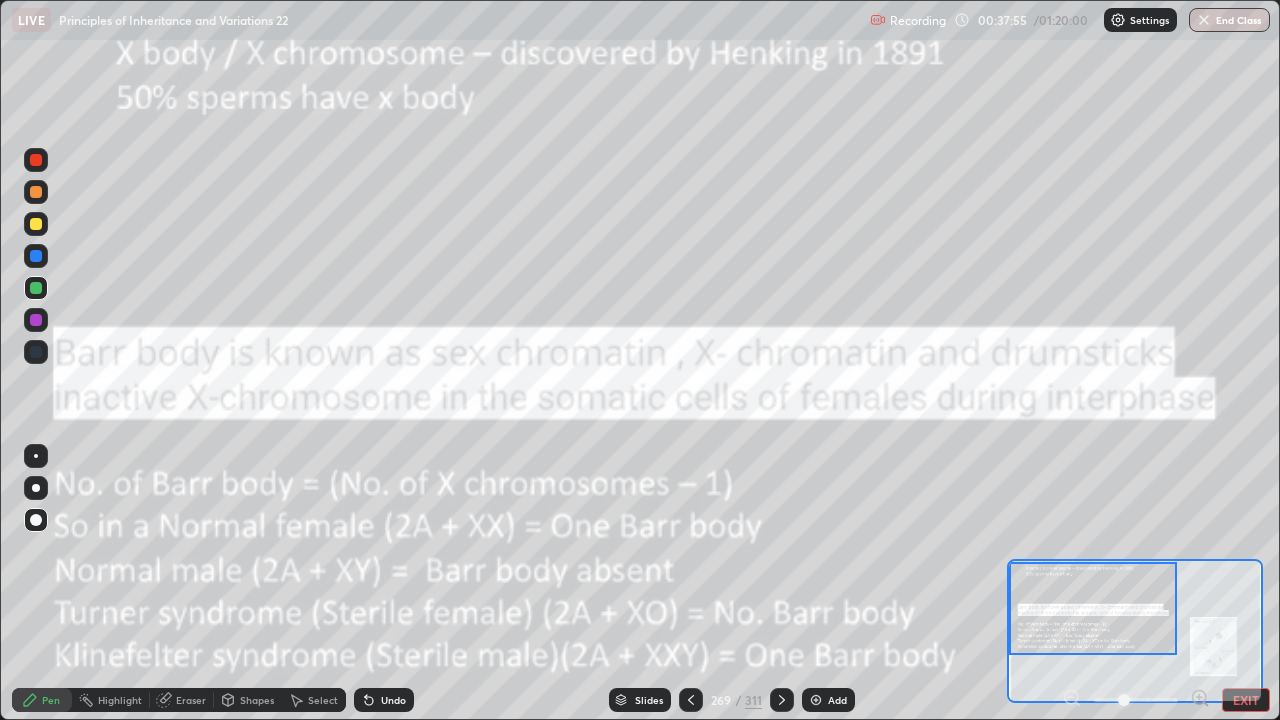 click on "Eraser" at bounding box center [191, 700] 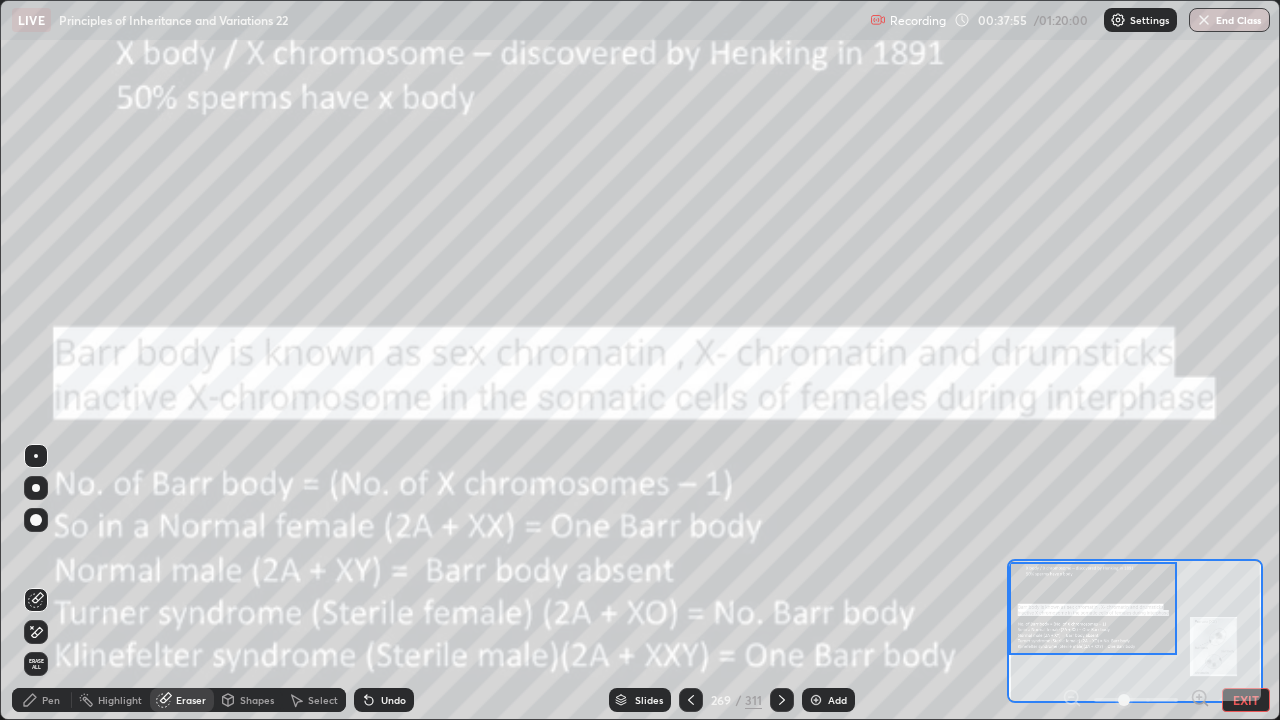 click on "Erase all" at bounding box center (36, 664) 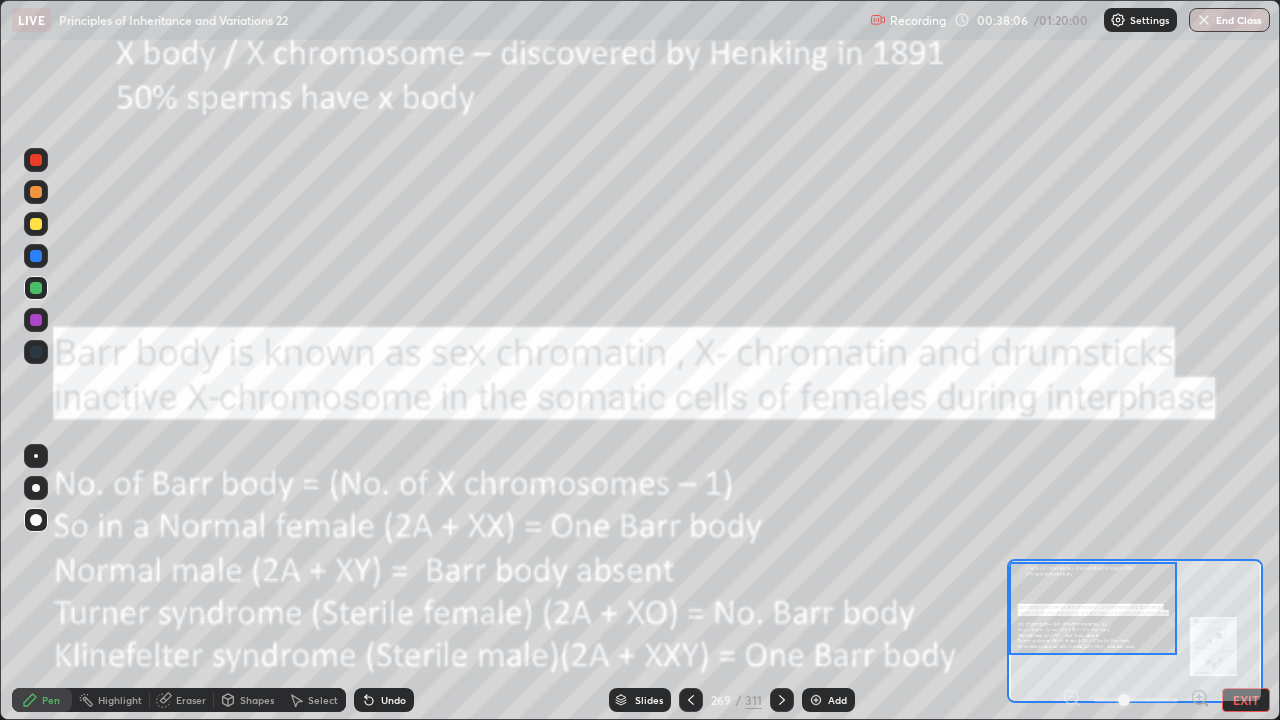 click on "Eraser" at bounding box center [182, 700] 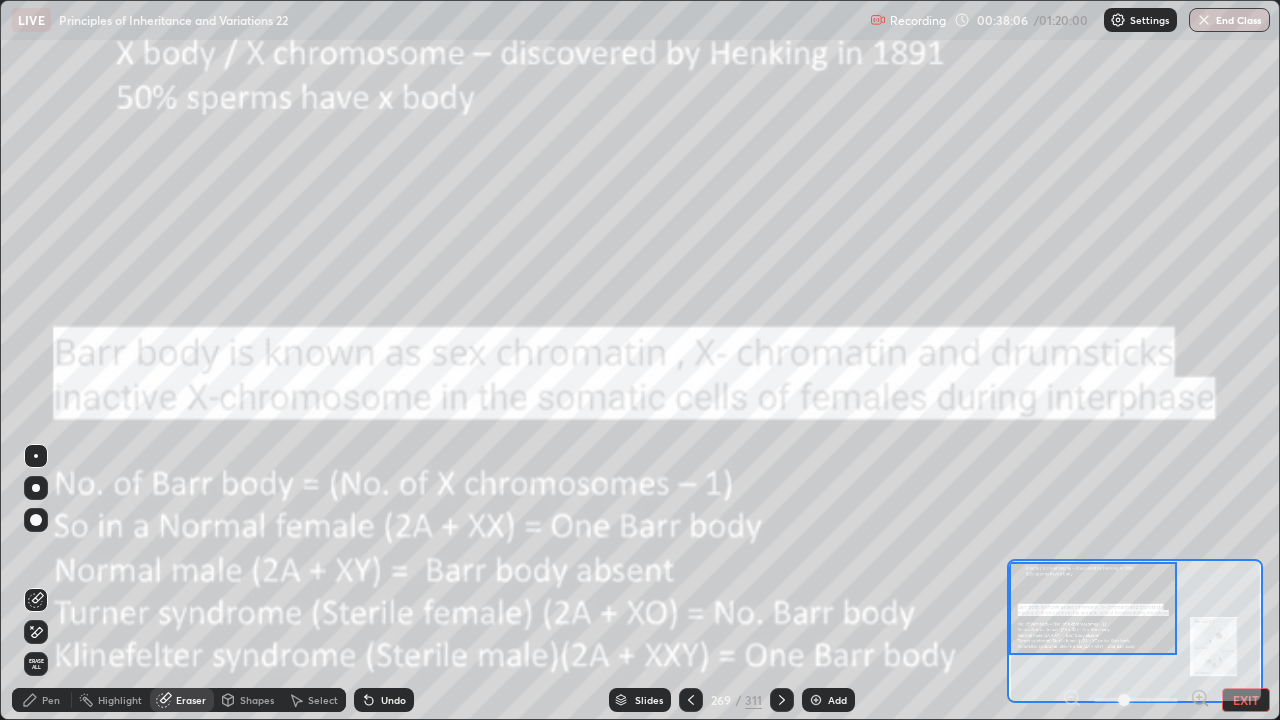 click on "Erase all" at bounding box center (36, 664) 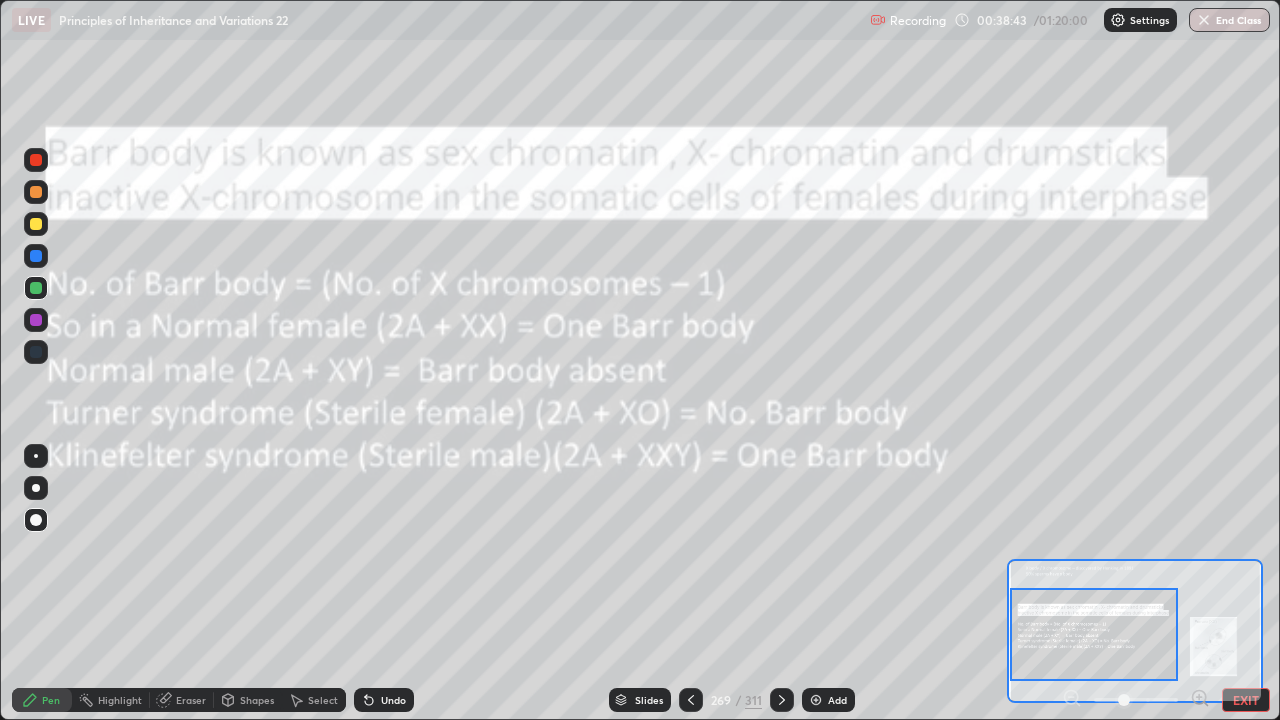 click on "Eraser" at bounding box center (182, 700) 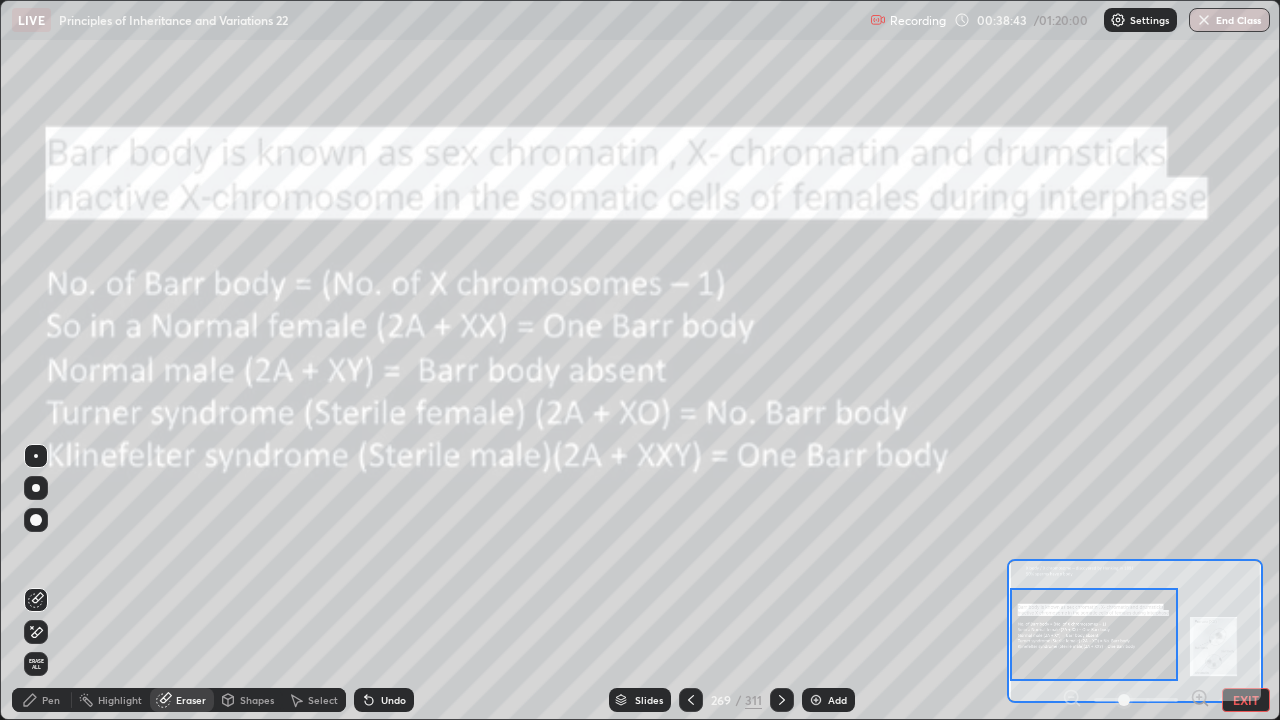 click on "Erase all" at bounding box center (36, 664) 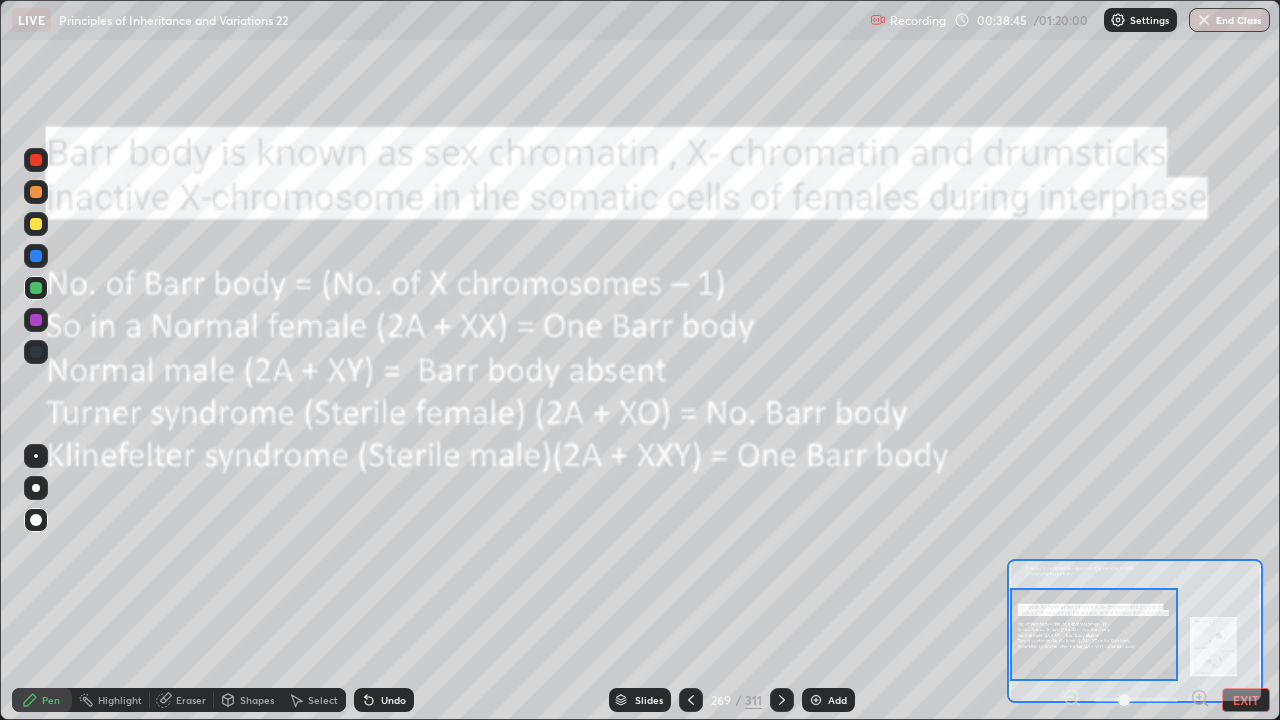 click at bounding box center [36, 488] 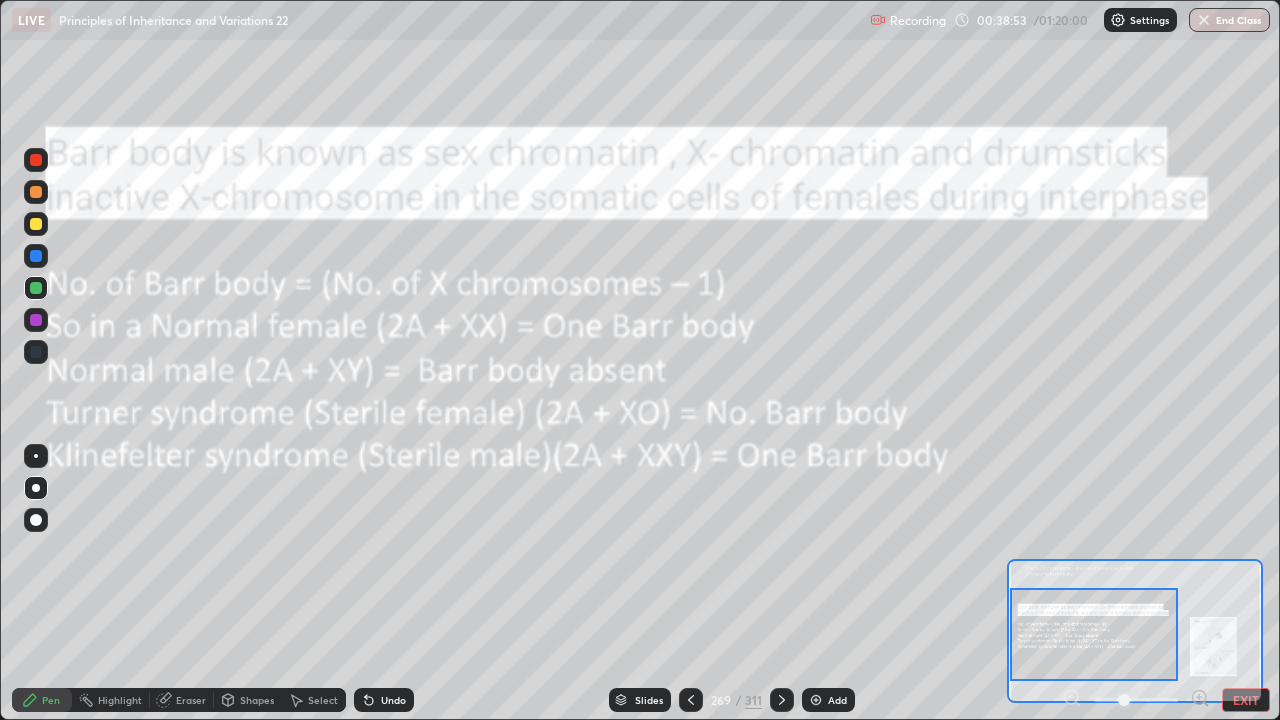 click on "Undo" at bounding box center [393, 700] 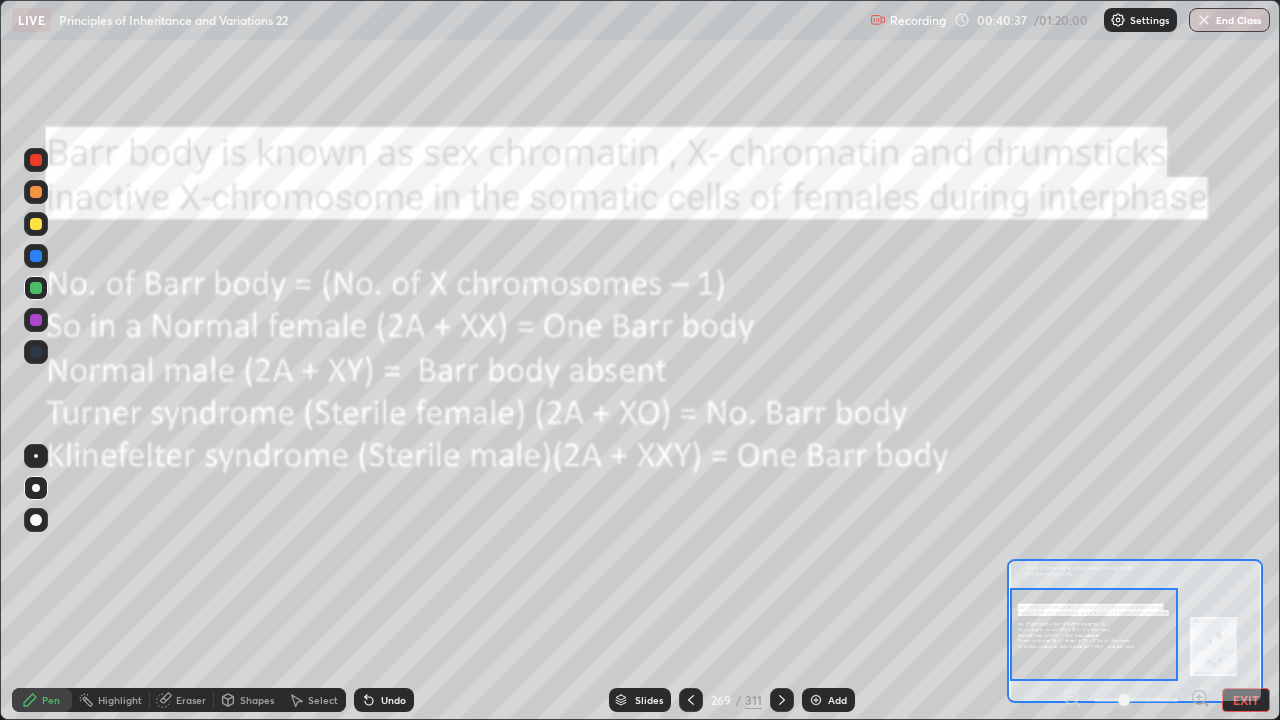 click on "EXIT" at bounding box center [1246, 700] 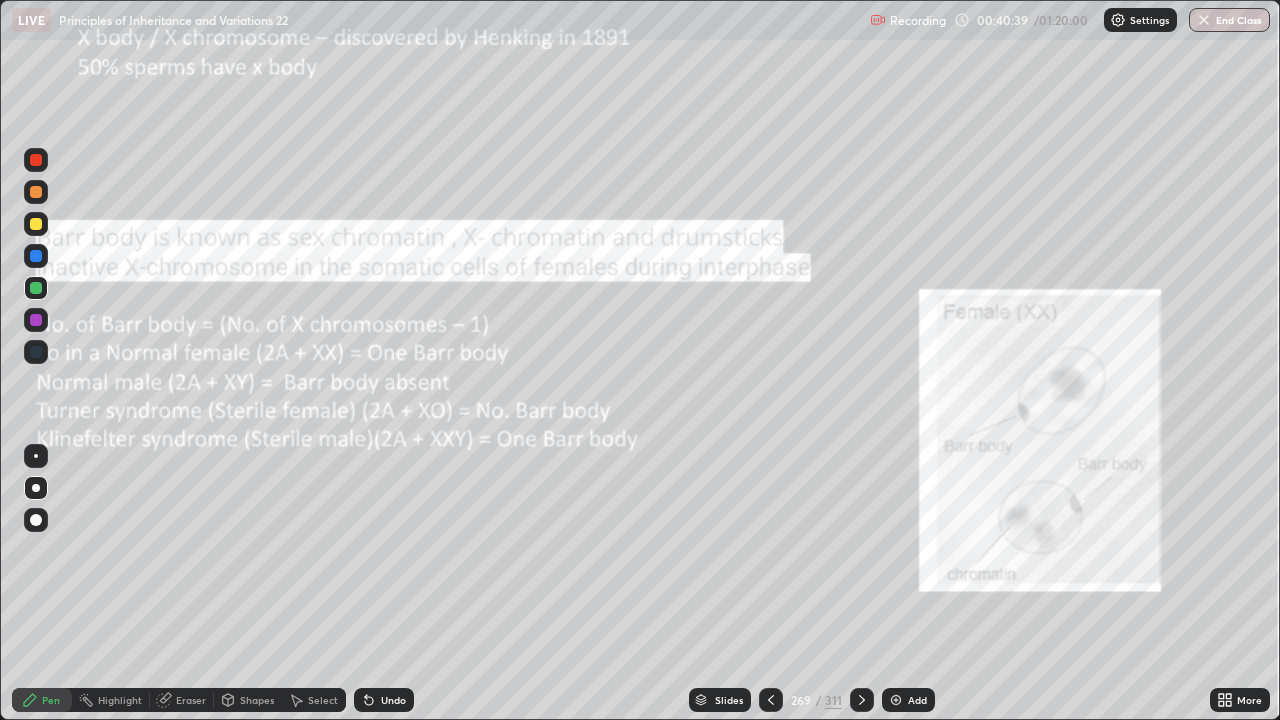 click on "More" at bounding box center [1249, 700] 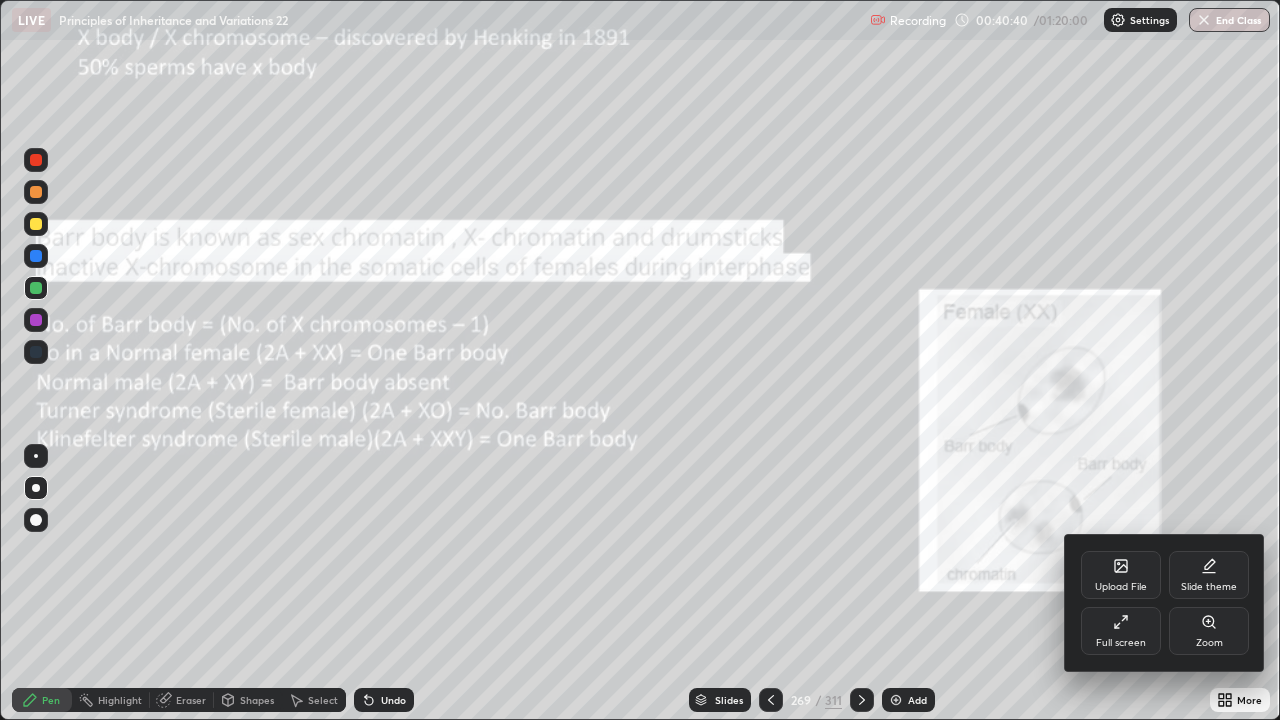 click on "Zoom" at bounding box center (1209, 631) 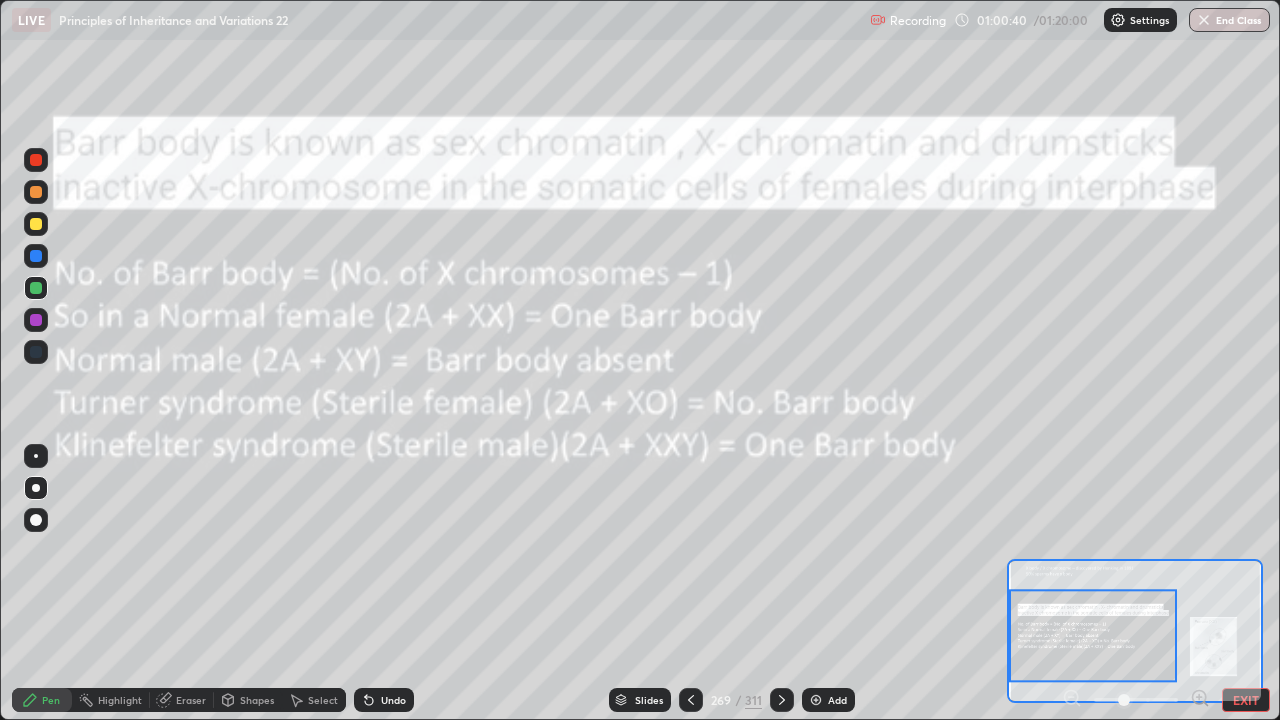 click on "EXIT" at bounding box center (1246, 700) 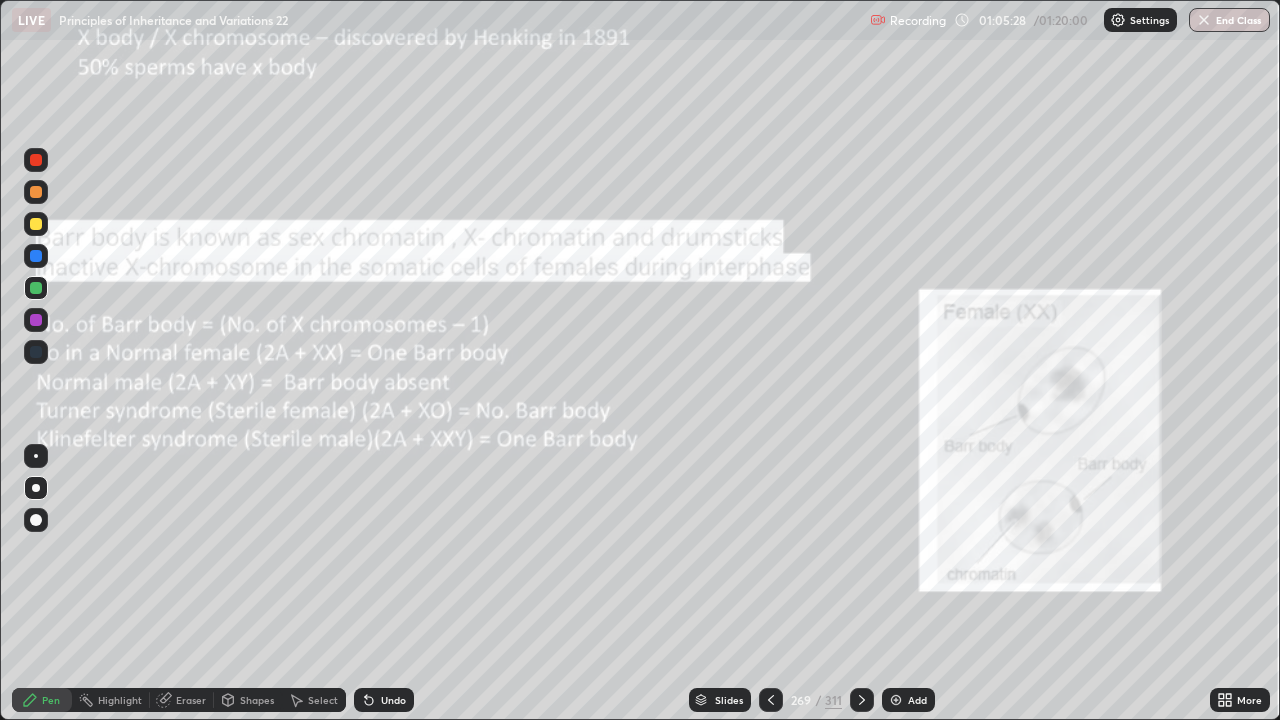 click at bounding box center [896, 700] 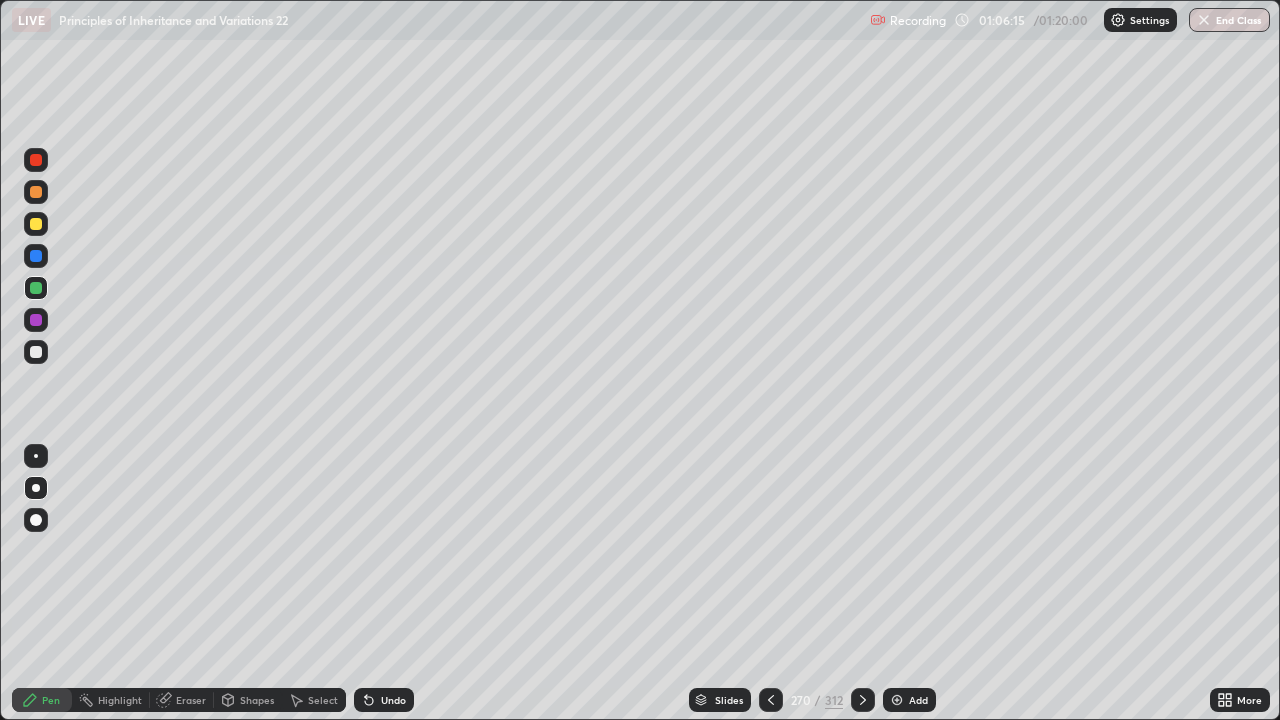 click 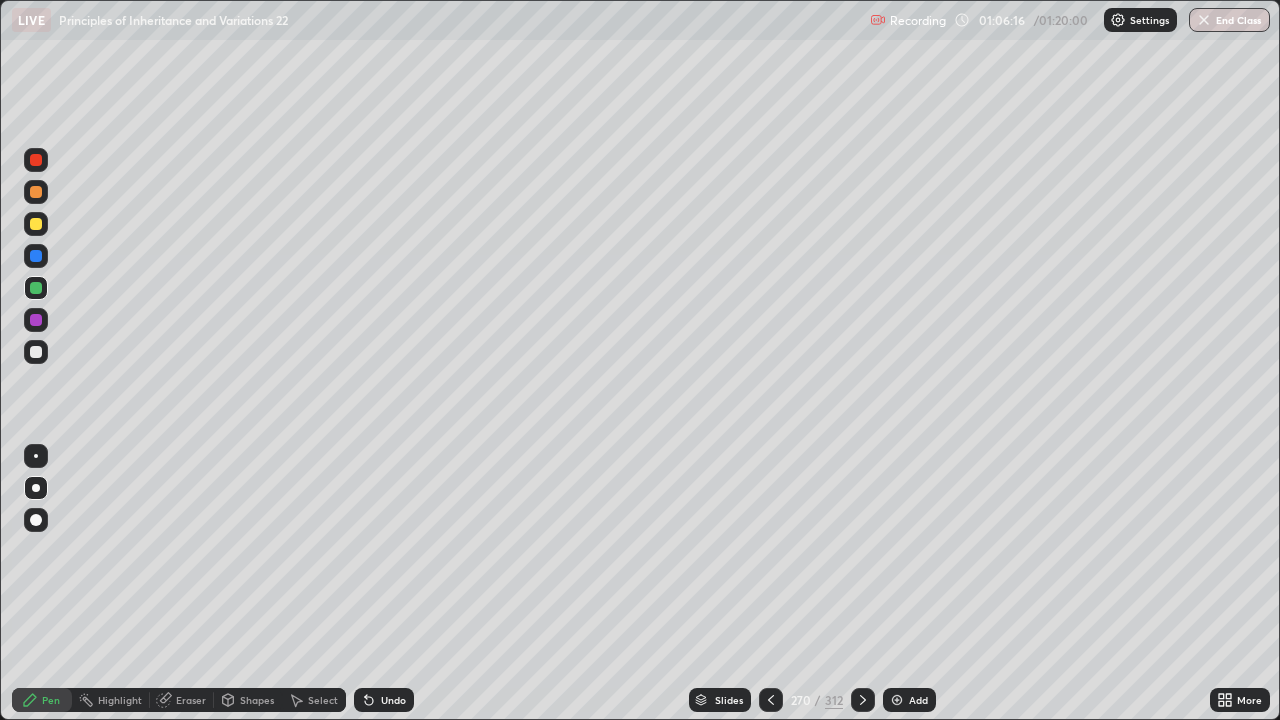 click 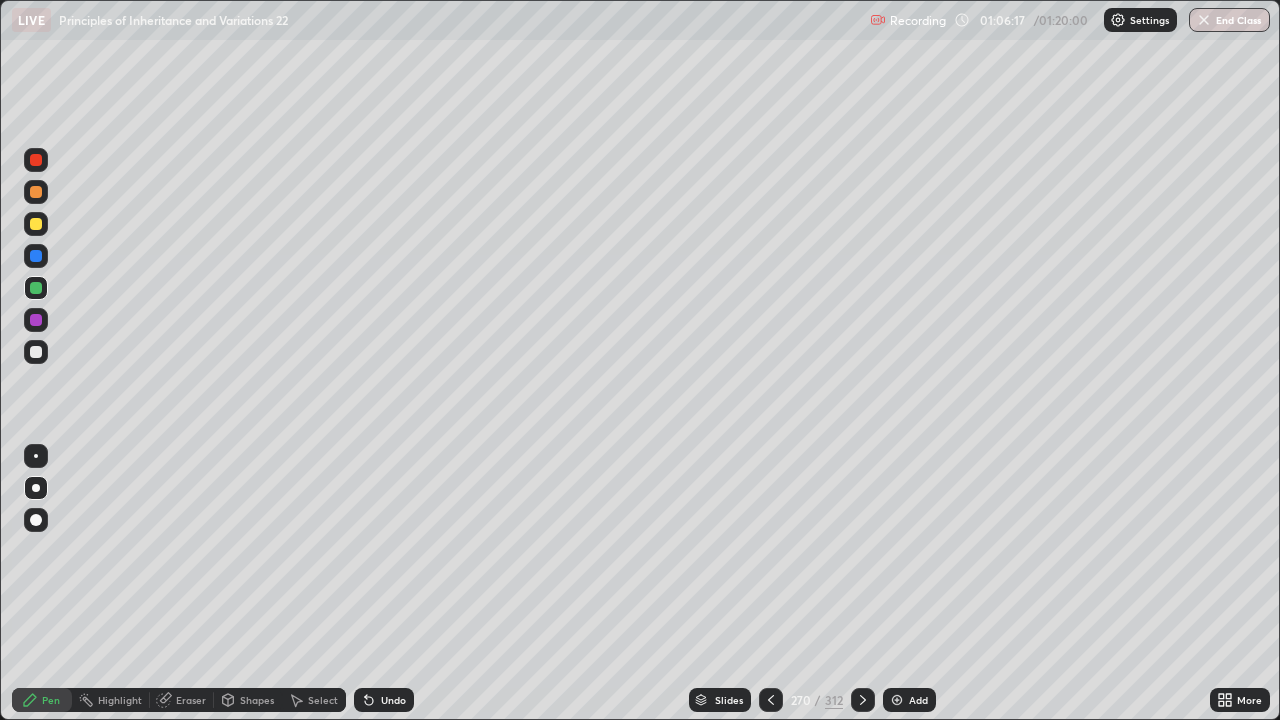 click on "Undo" at bounding box center (384, 700) 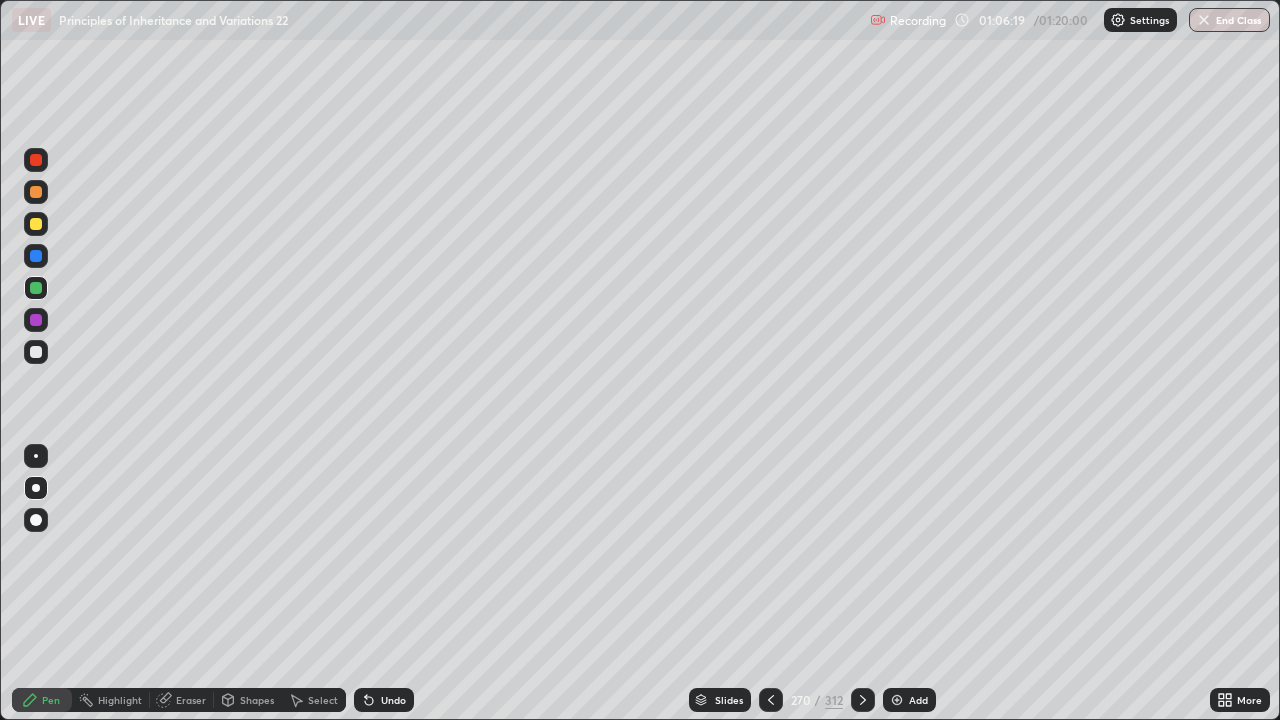click 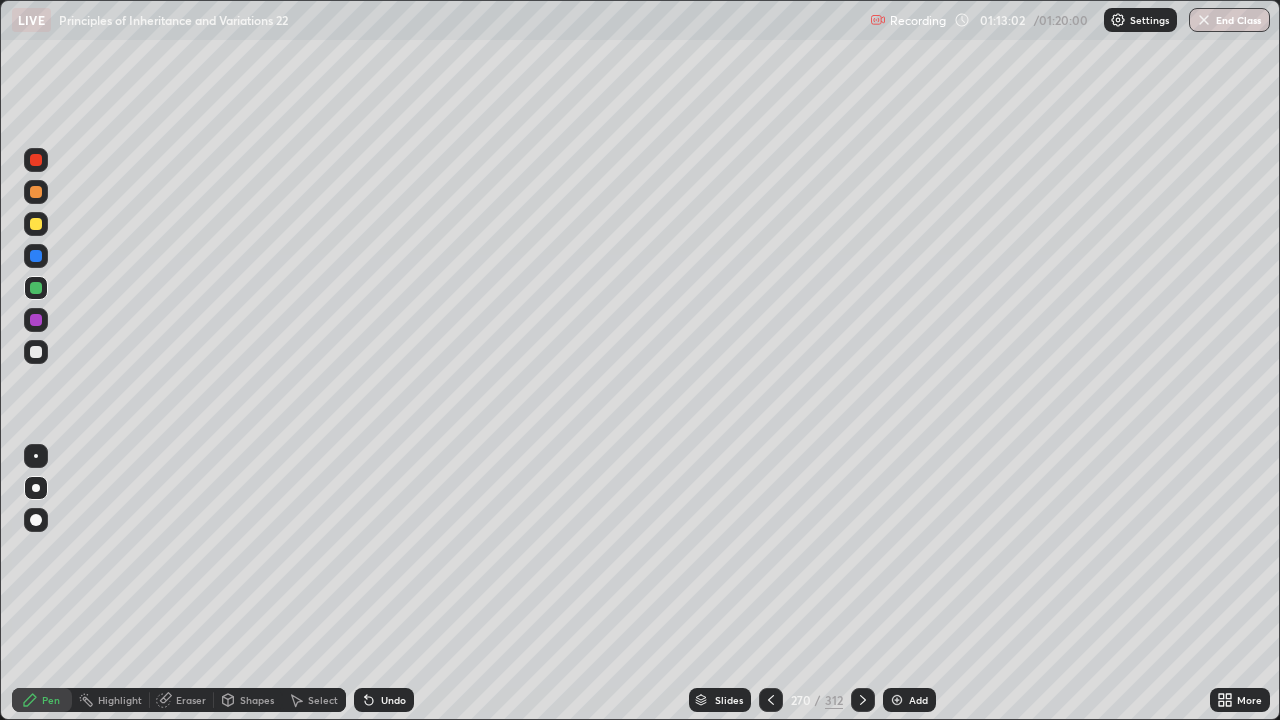 click on "End Class" at bounding box center [1229, 20] 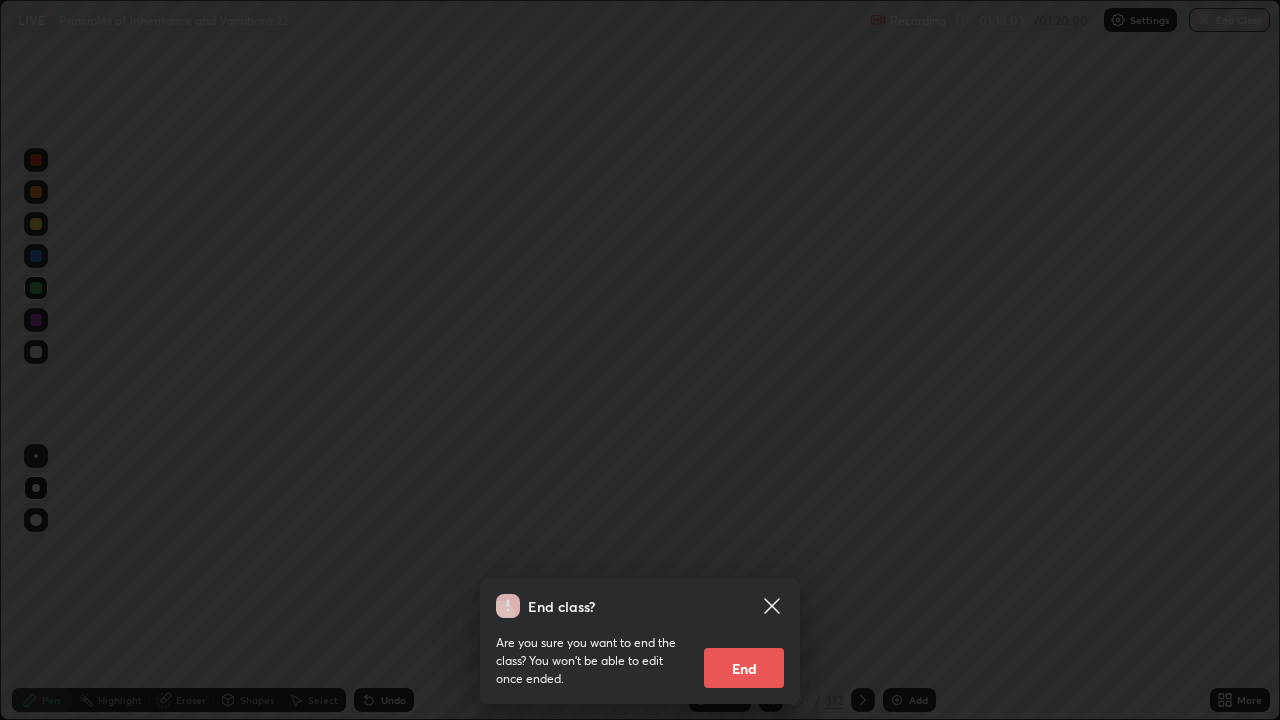 click on "End" at bounding box center (744, 668) 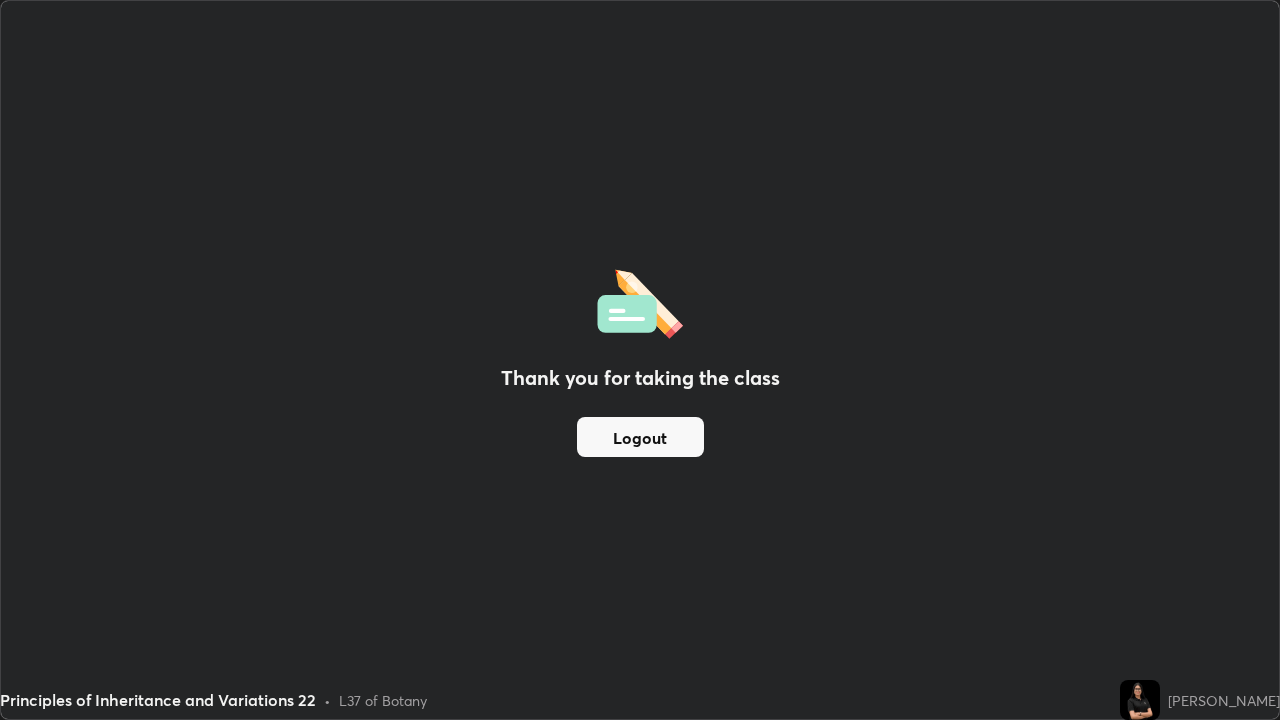click on "Logout" at bounding box center (640, 437) 